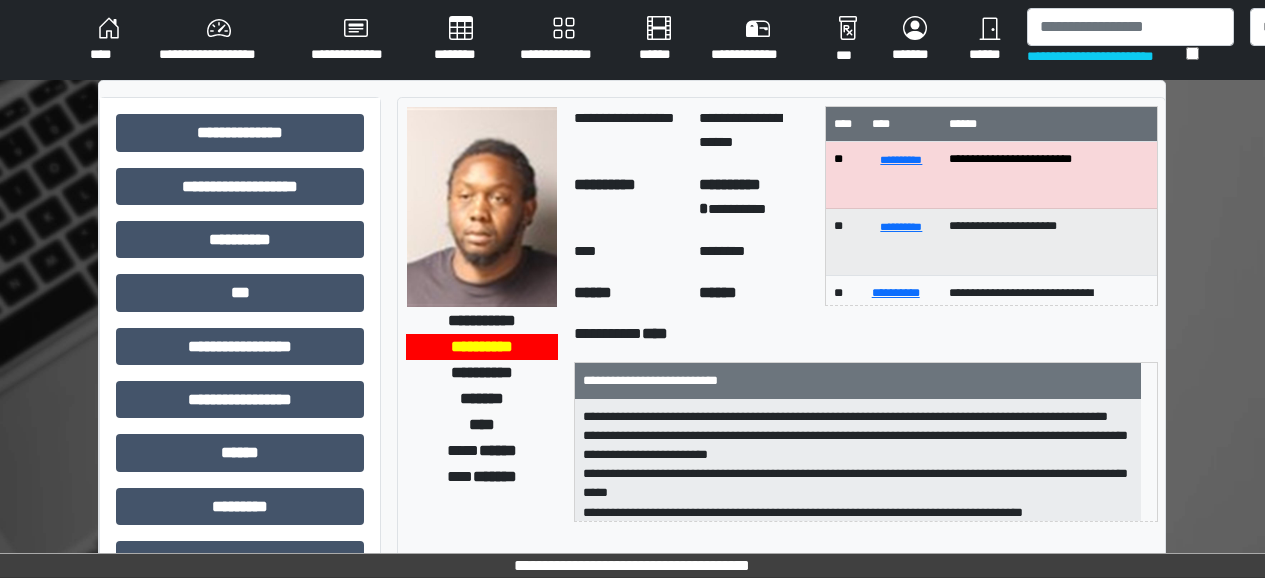 scroll, scrollTop: 3, scrollLeft: 0, axis: vertical 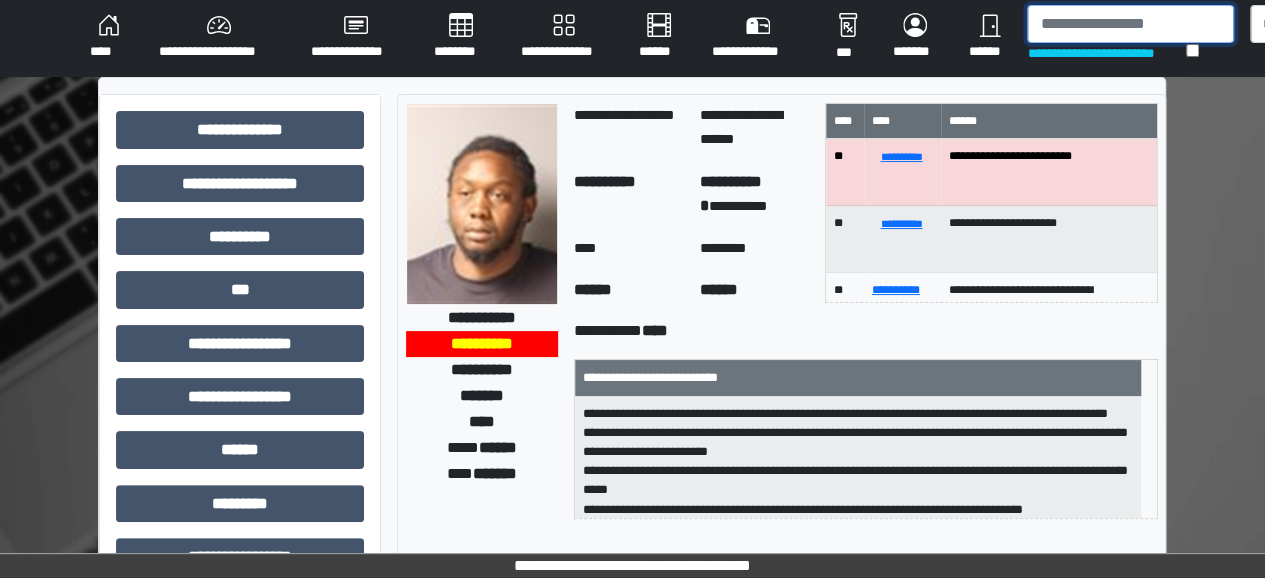 click at bounding box center [1130, 24] 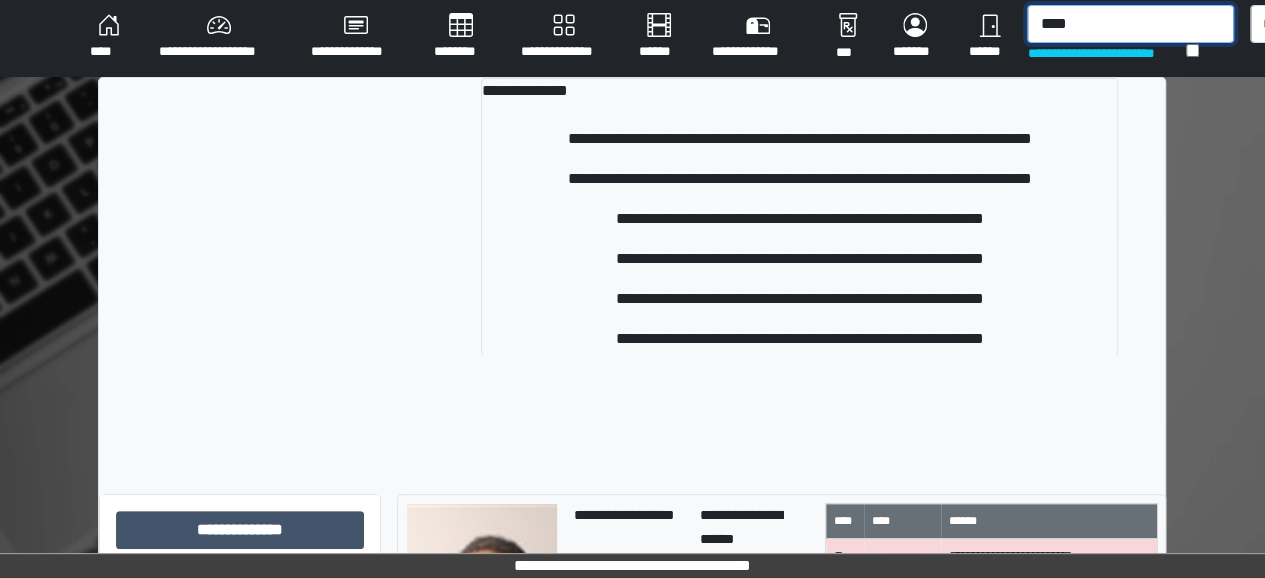 type on "****" 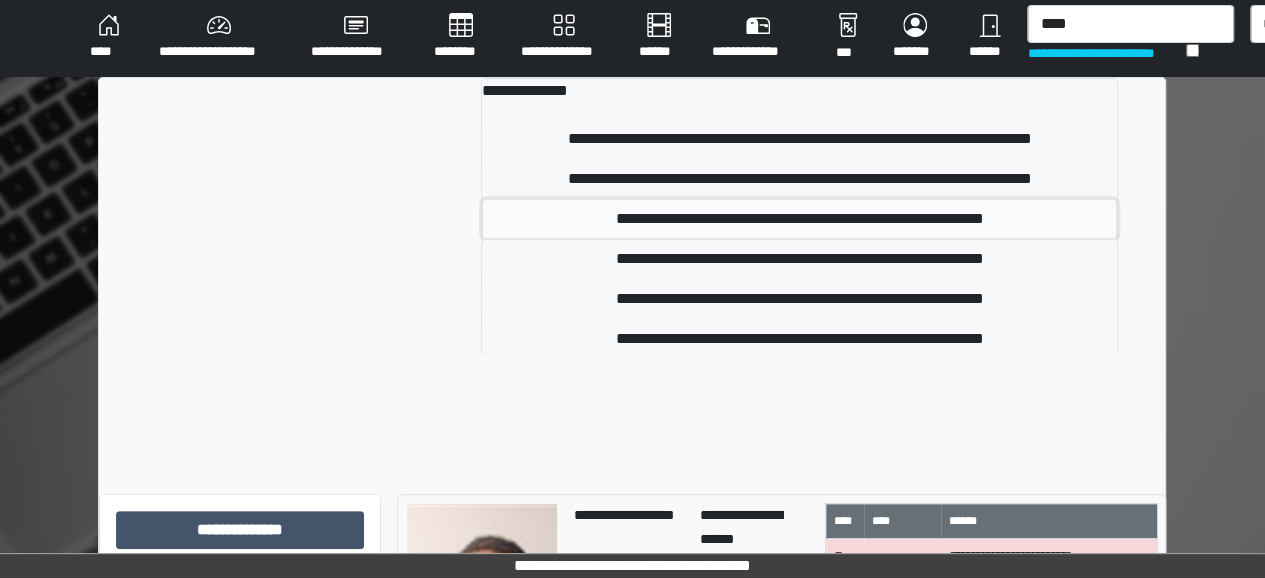 click on "**********" at bounding box center (799, 219) 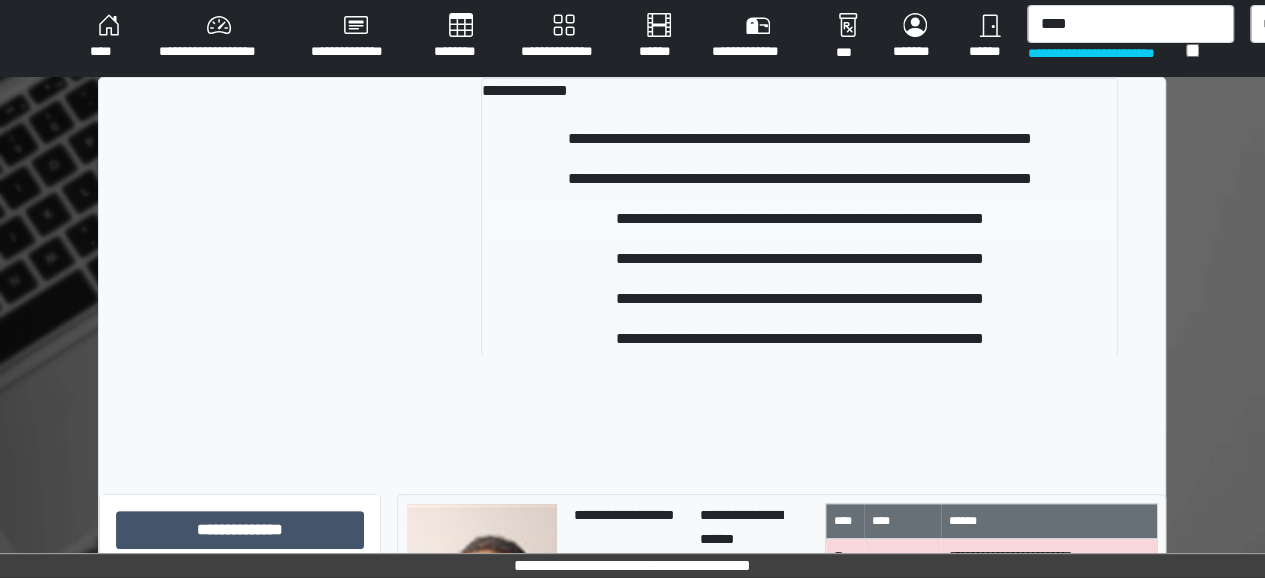 type 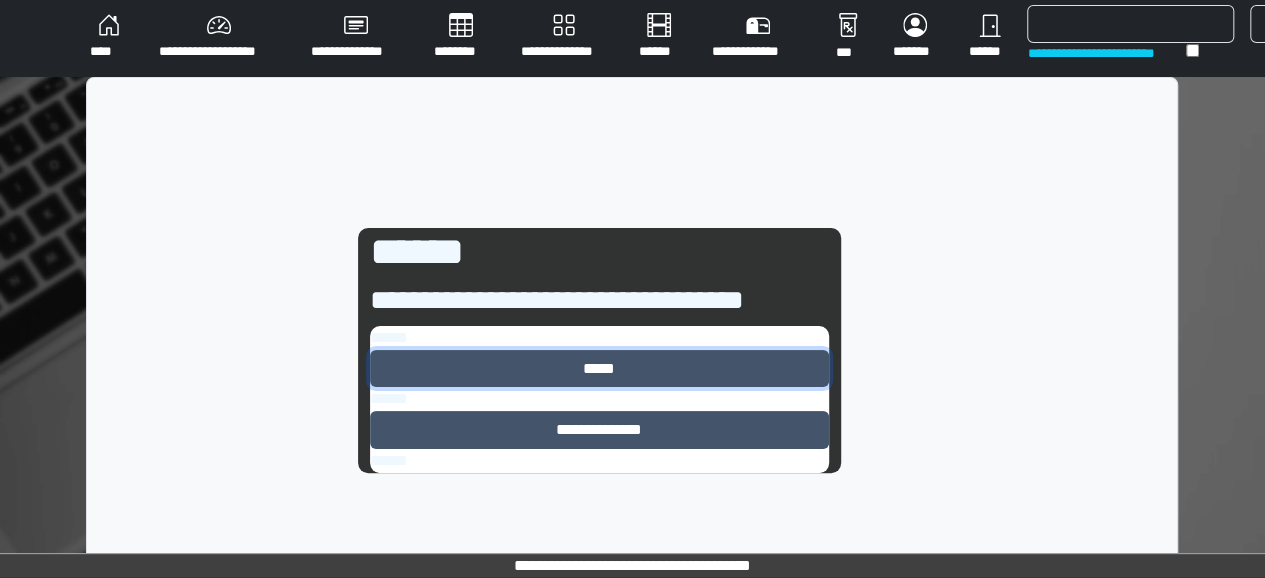 click on "*****" at bounding box center [599, 368] 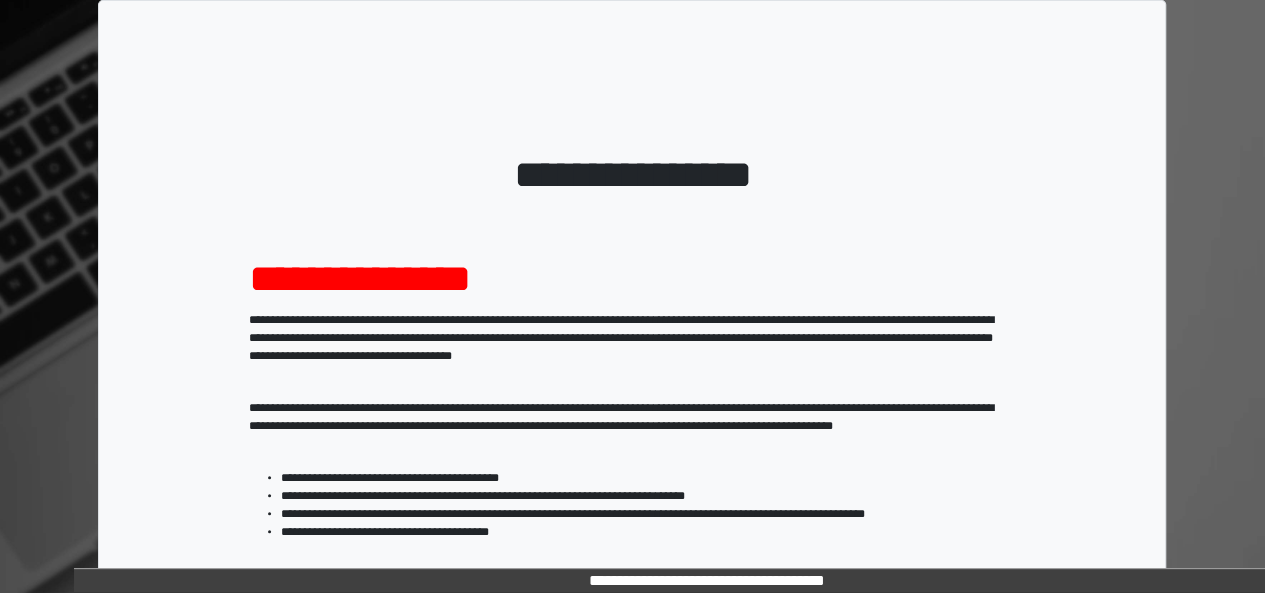 scroll, scrollTop: 333, scrollLeft: 0, axis: vertical 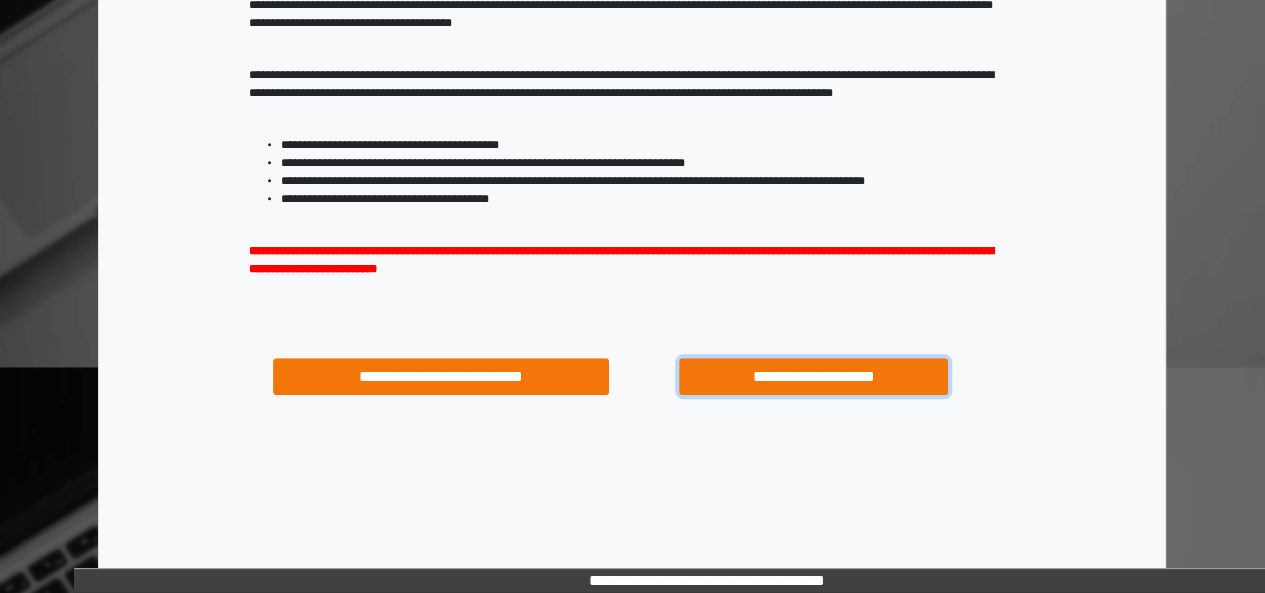 click on "**********" at bounding box center (813, 376) 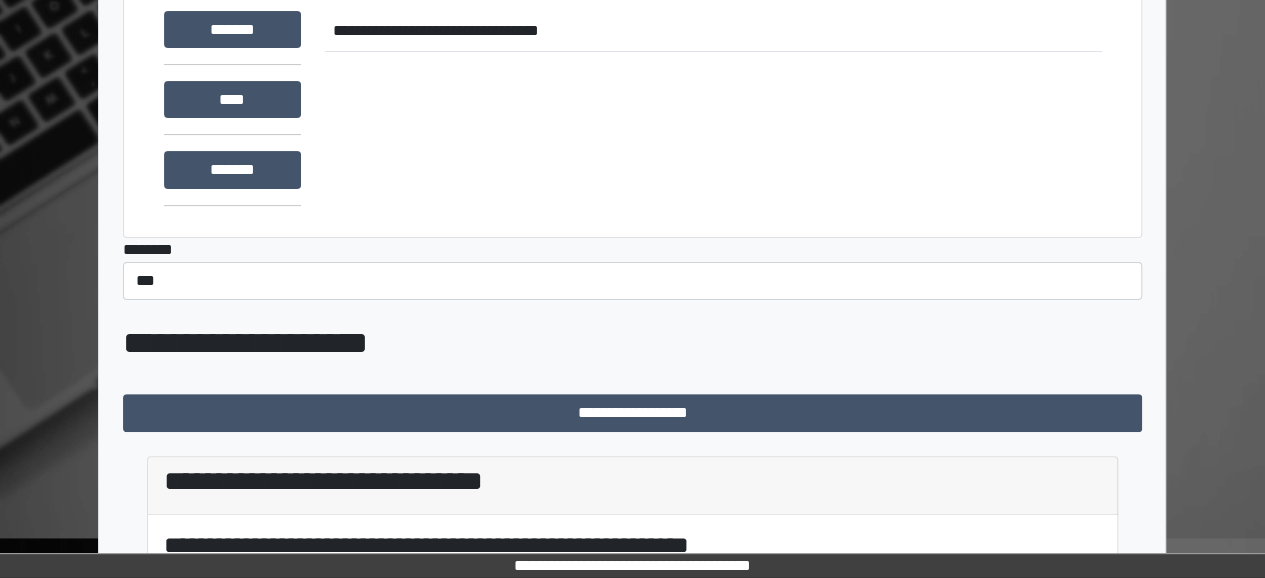 scroll, scrollTop: 0, scrollLeft: 0, axis: both 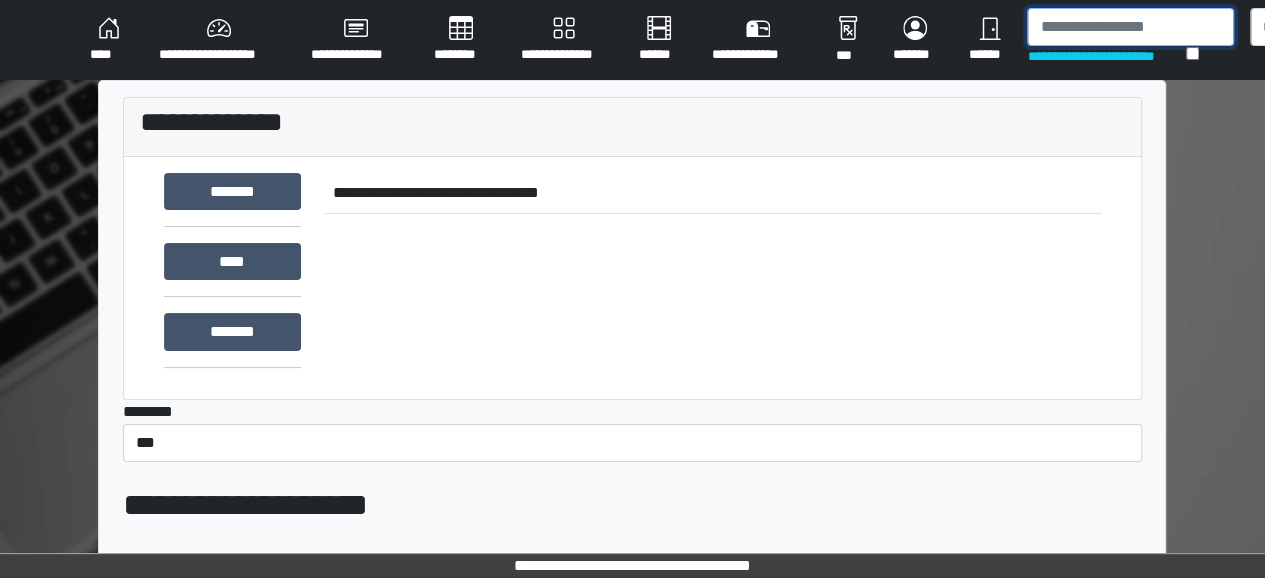 click at bounding box center (1130, 27) 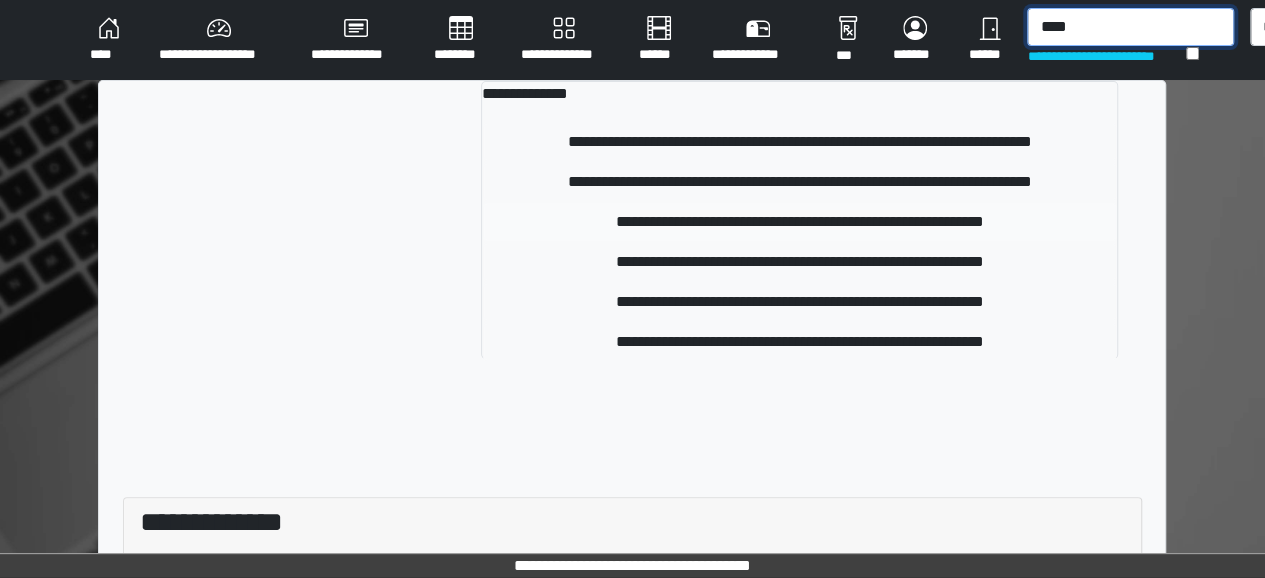 type on "****" 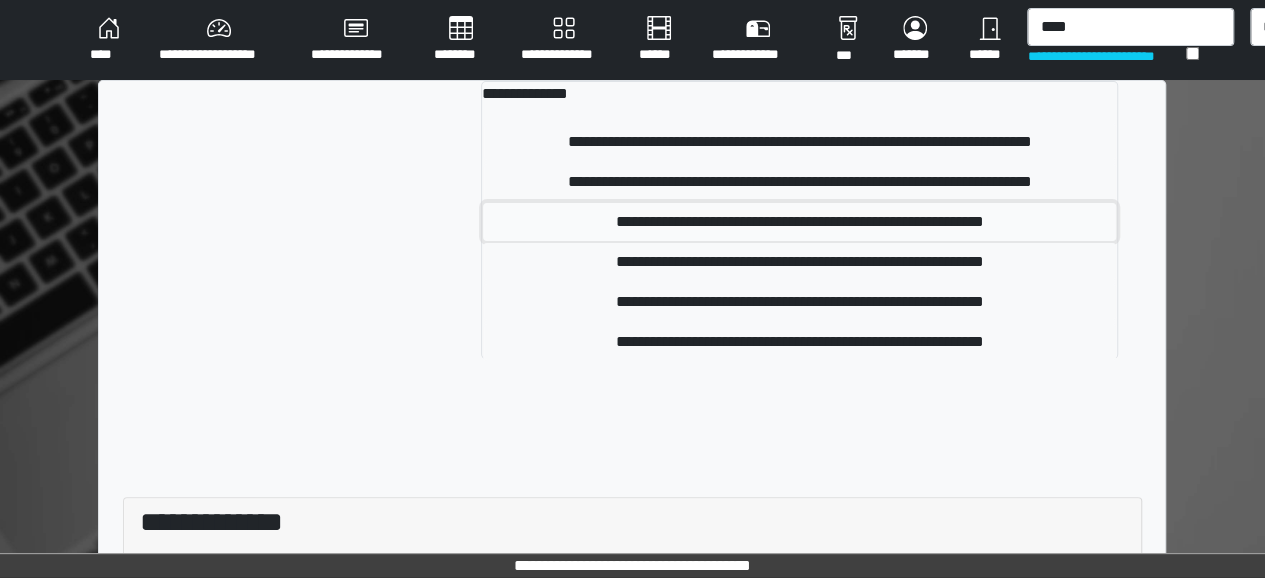 click on "**********" at bounding box center [799, 222] 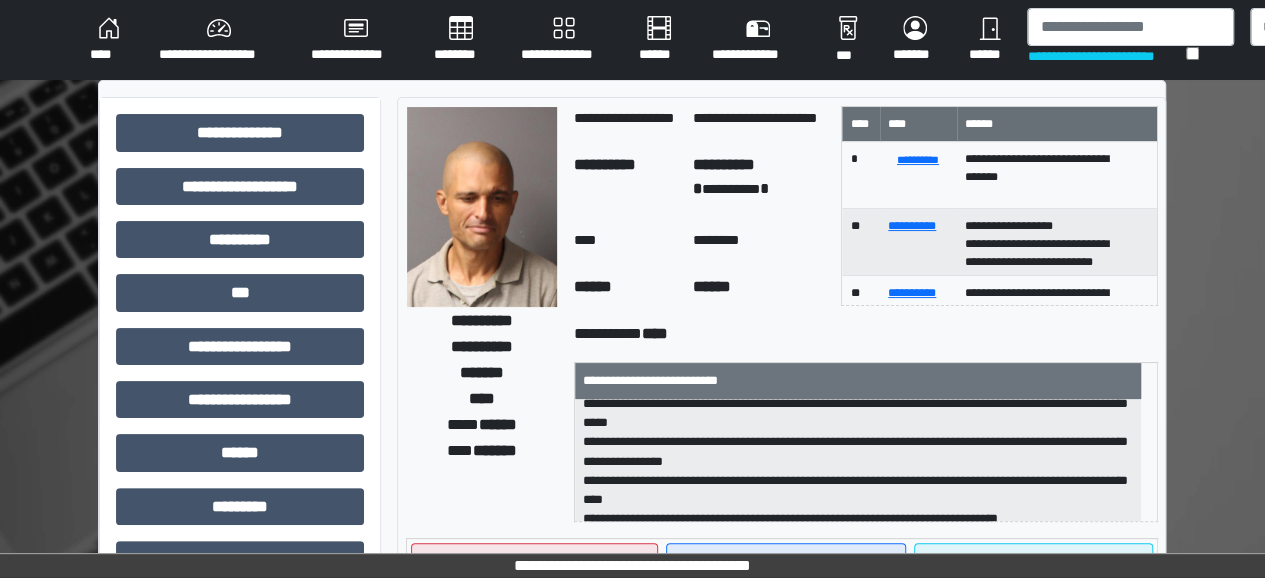 scroll, scrollTop: 63, scrollLeft: 0, axis: vertical 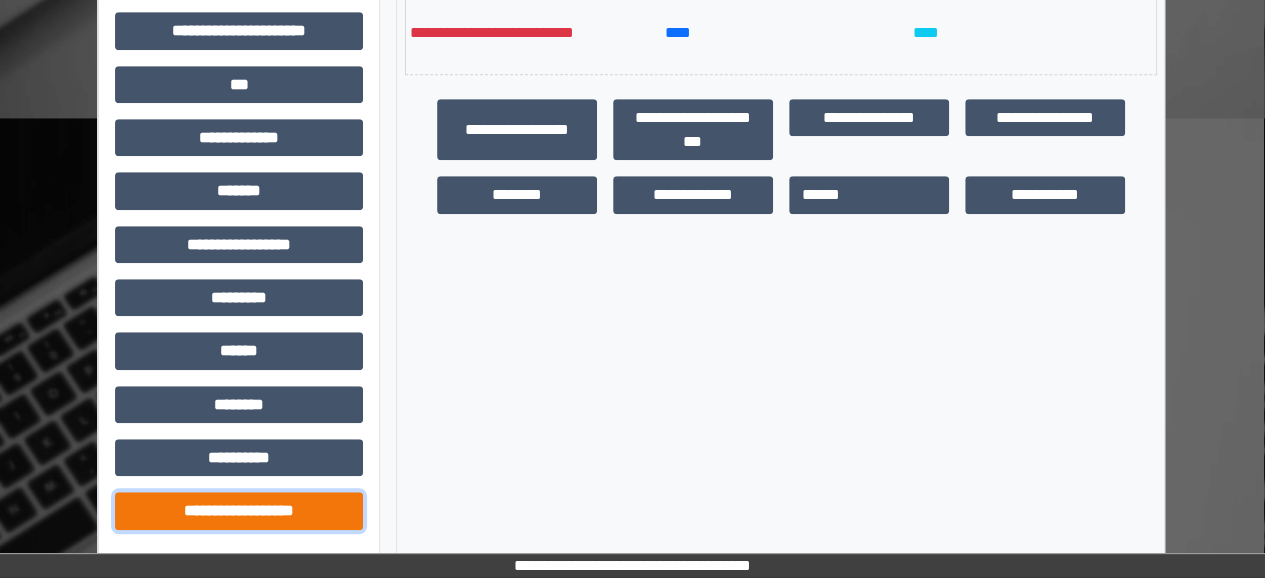 click on "**********" at bounding box center (239, 510) 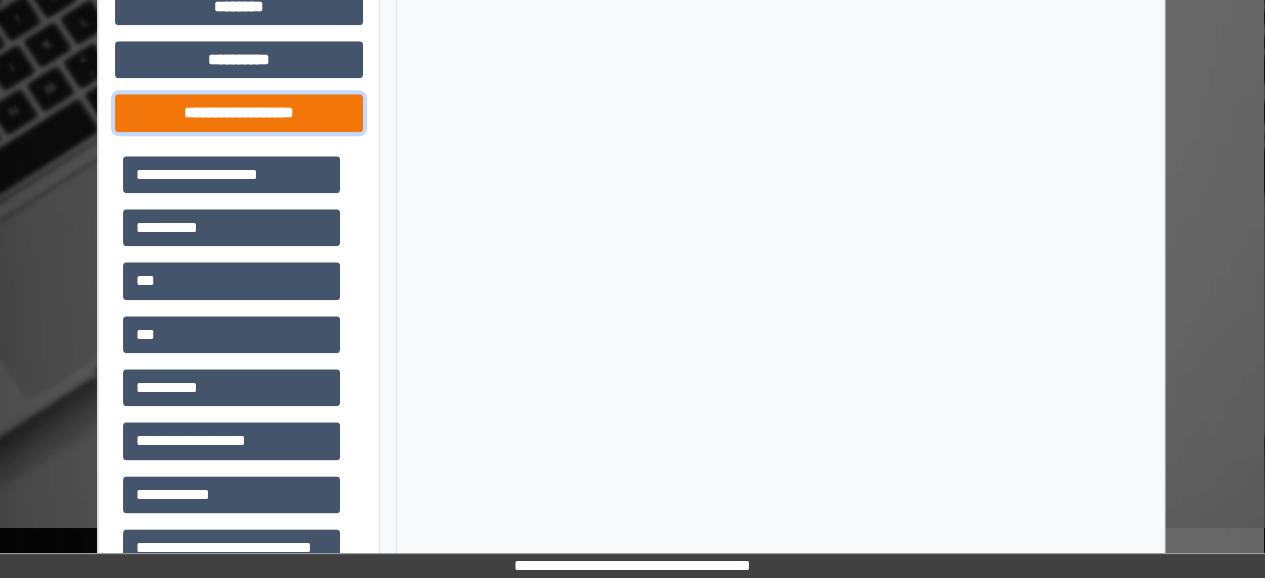 scroll, scrollTop: 982, scrollLeft: 1, axis: both 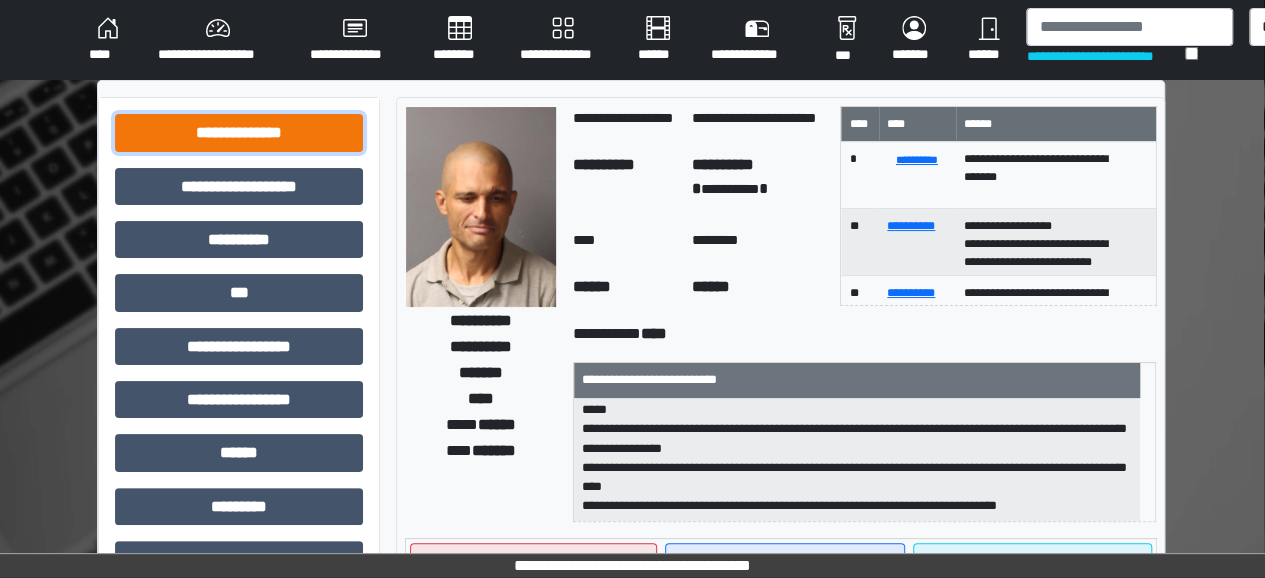 click on "**********" at bounding box center [239, 132] 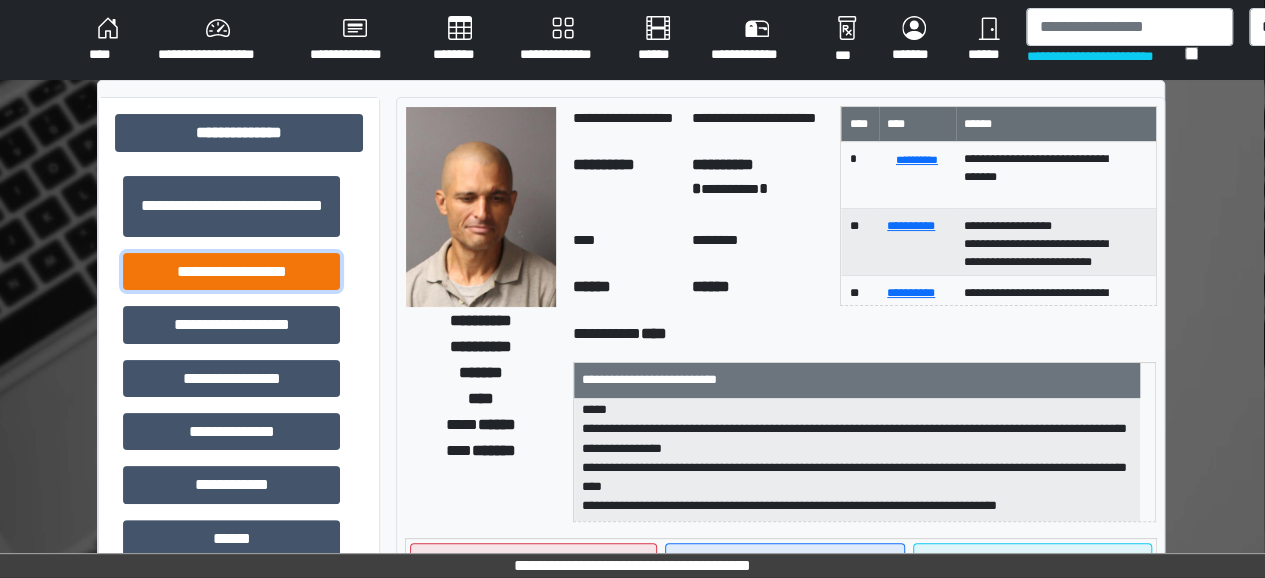 click on "**********" at bounding box center [231, 271] 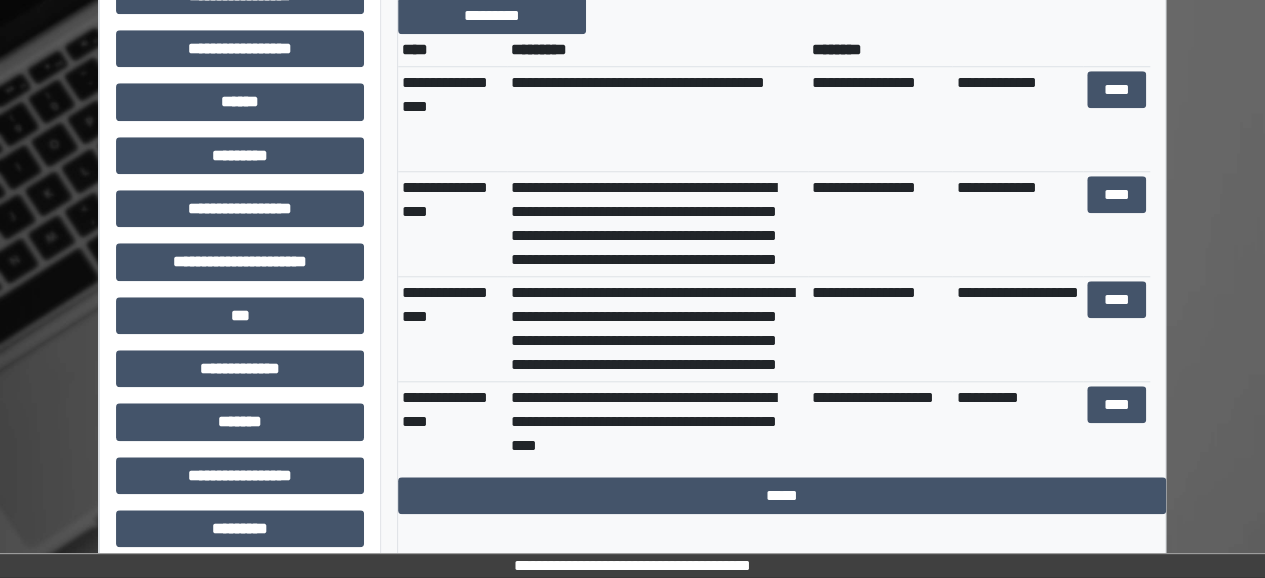 scroll, scrollTop: 832, scrollLeft: 0, axis: vertical 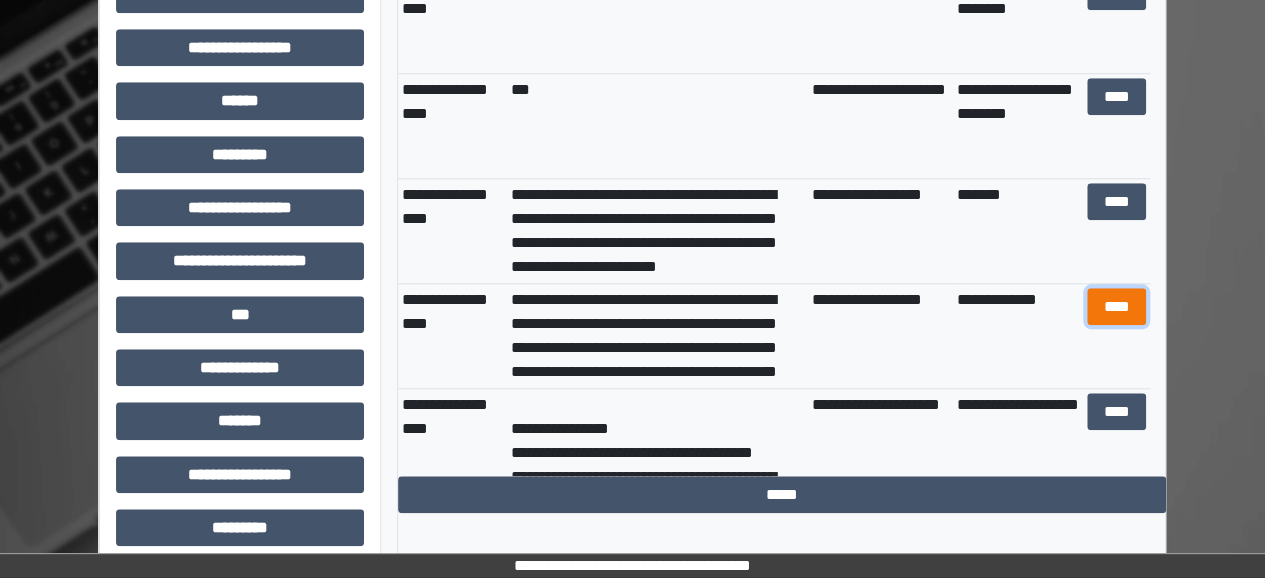 click on "****" at bounding box center [1116, 306] 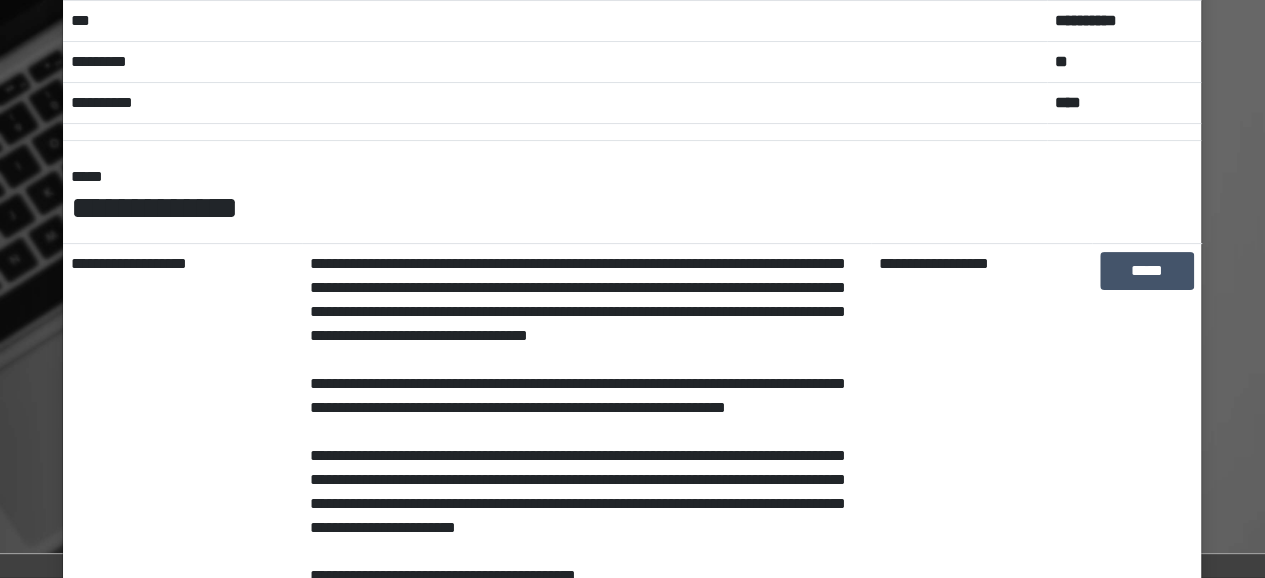 scroll, scrollTop: 0, scrollLeft: 0, axis: both 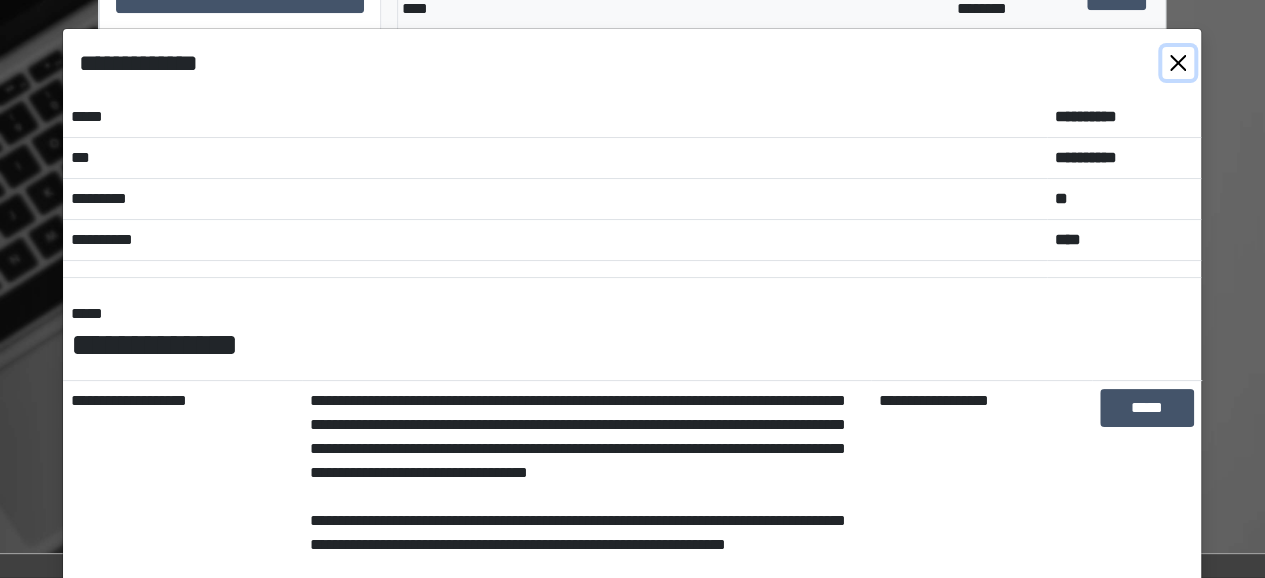 click at bounding box center [1178, 63] 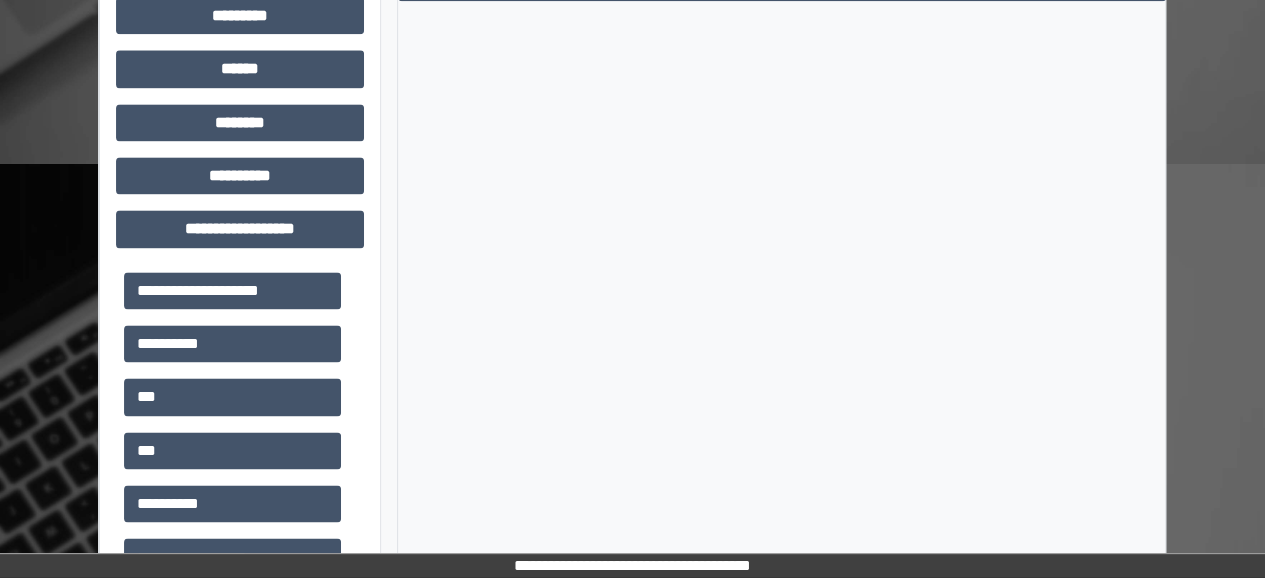 scroll, scrollTop: 1542, scrollLeft: 0, axis: vertical 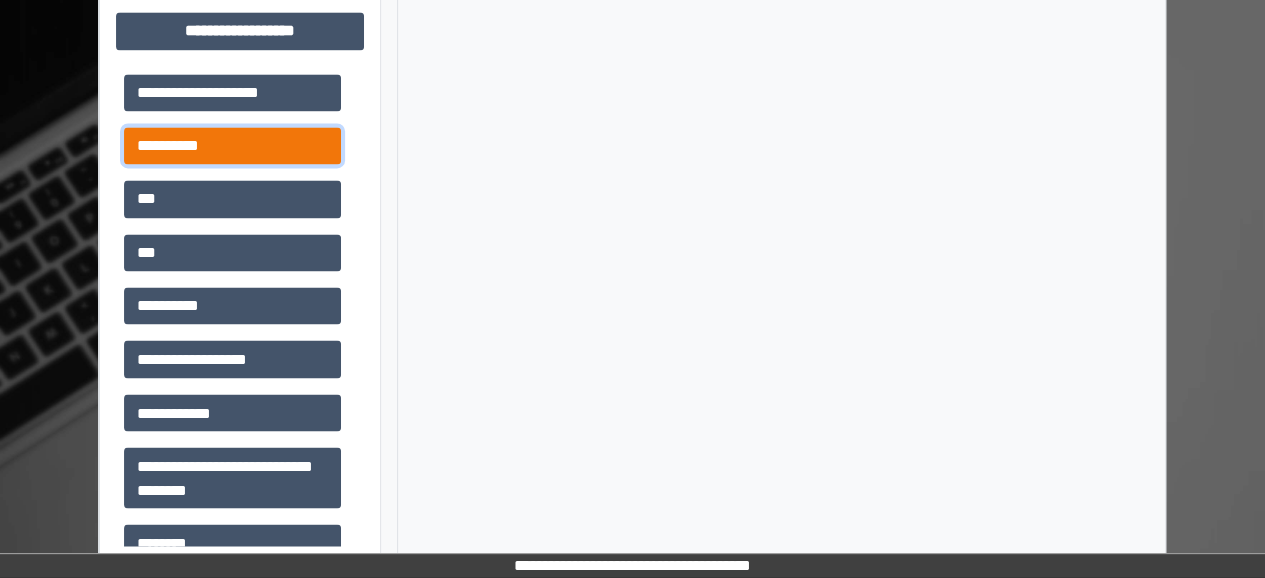 click on "**********" at bounding box center [232, 145] 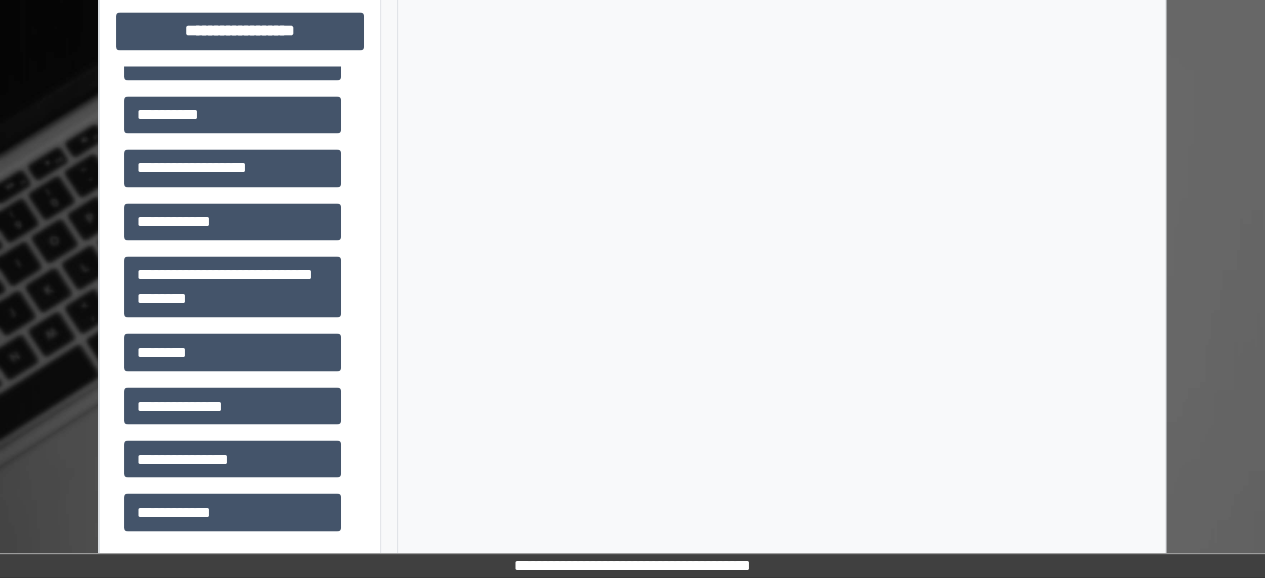 scroll, scrollTop: 192, scrollLeft: 0, axis: vertical 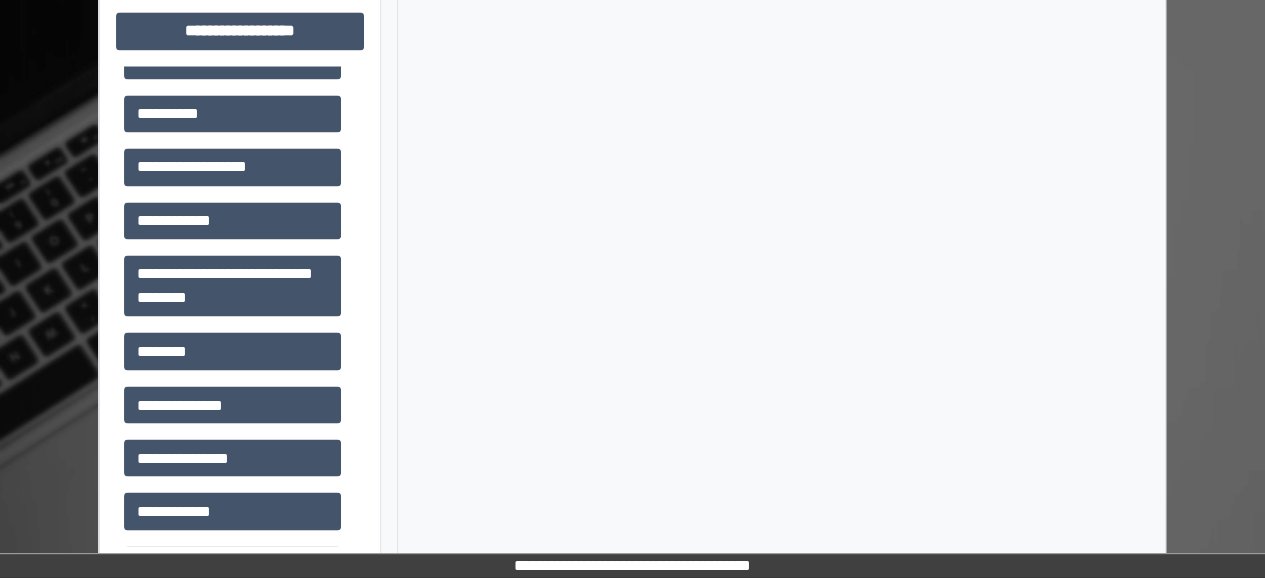 click on "**********" at bounding box center (240, -442) 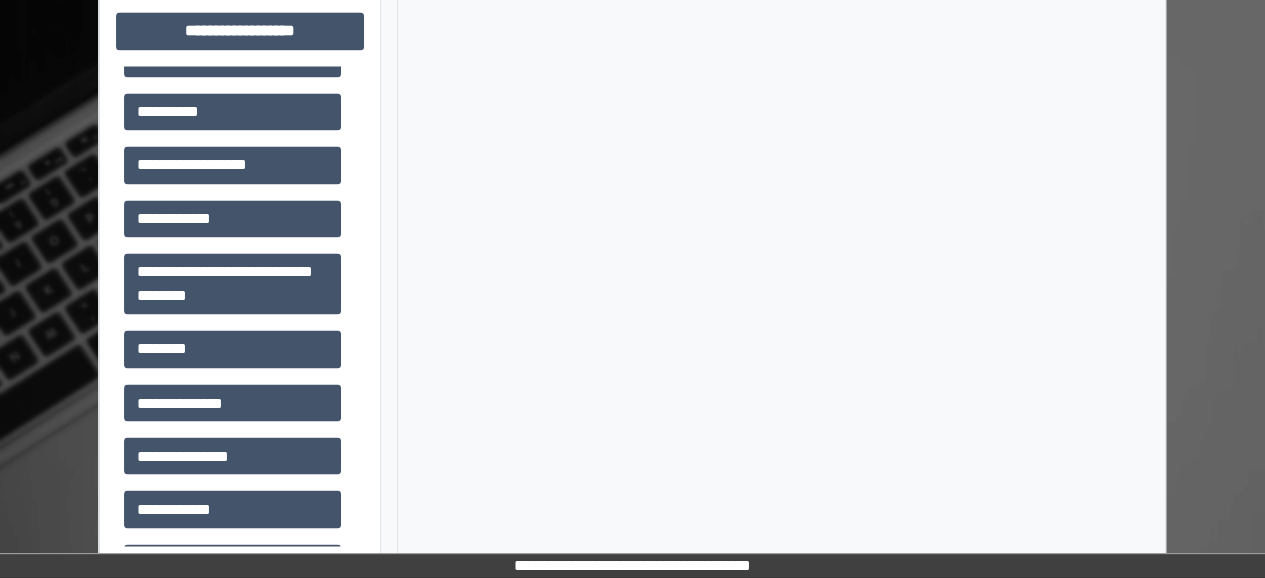 scroll, scrollTop: 177, scrollLeft: 0, axis: vertical 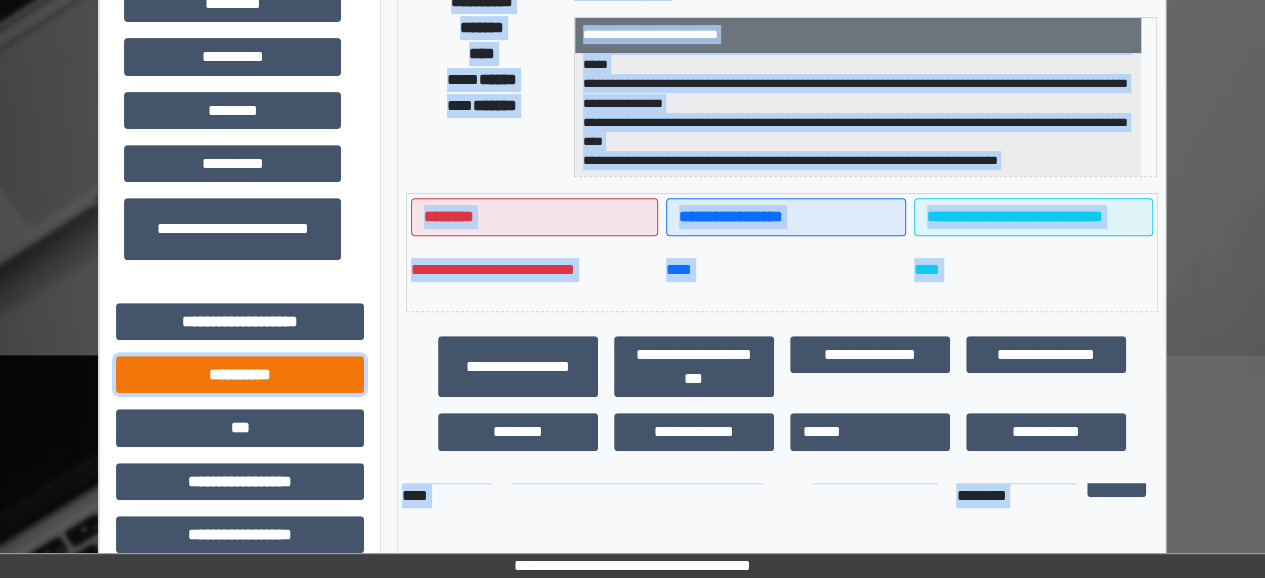click on "**********" at bounding box center (240, 374) 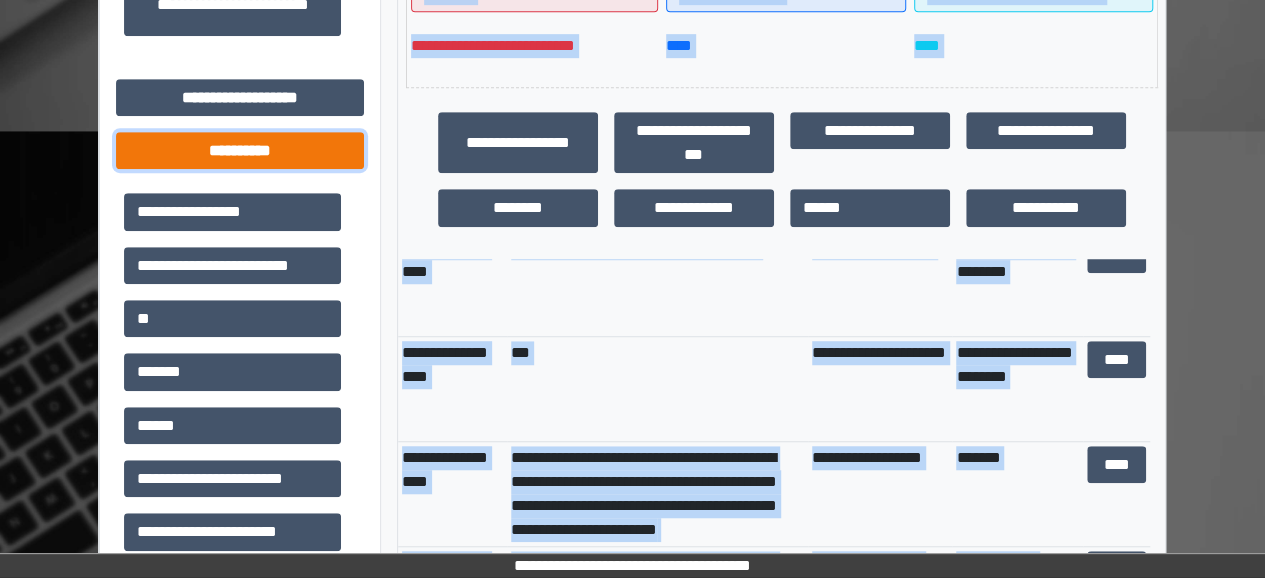 scroll, scrollTop: 571, scrollLeft: 0, axis: vertical 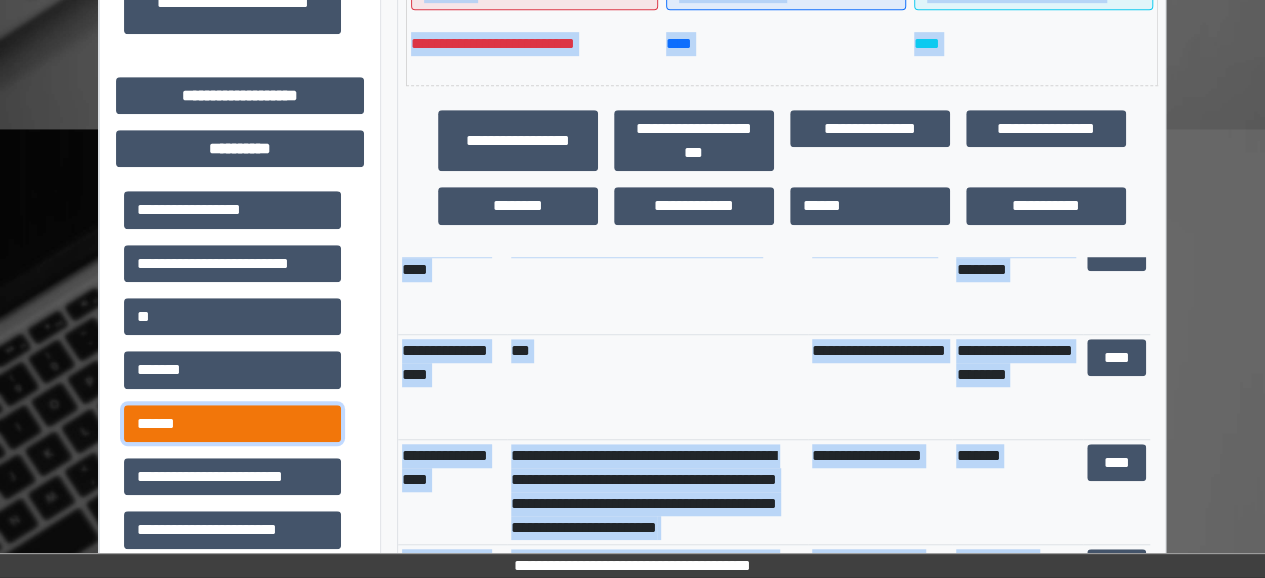 click on "******" at bounding box center [232, 423] 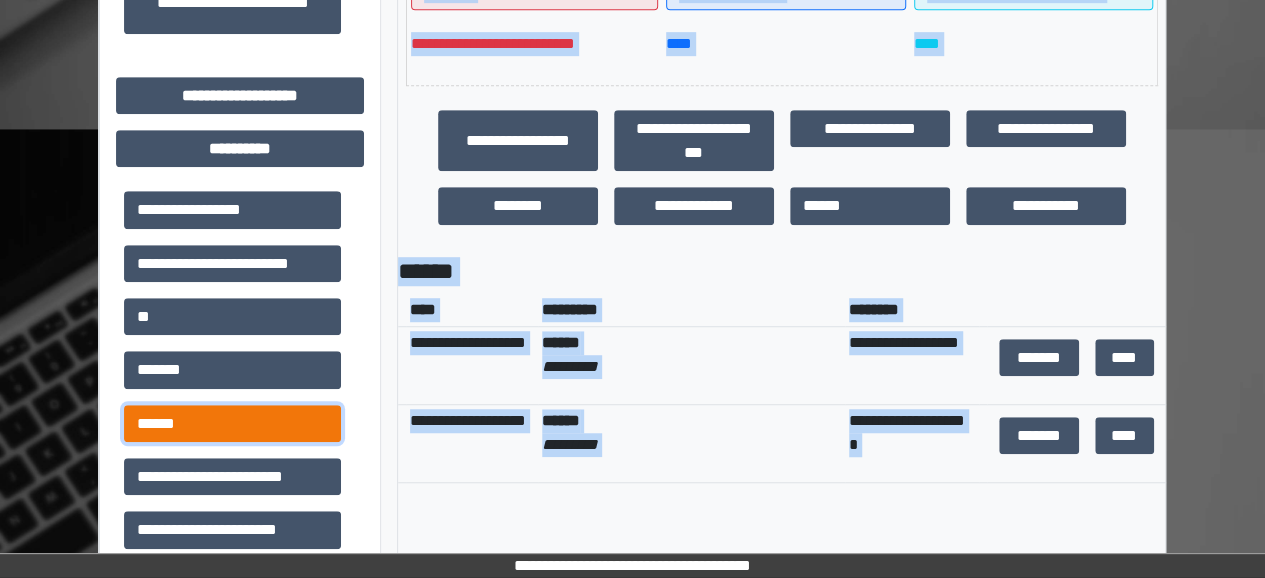 click on "******" at bounding box center [232, 423] 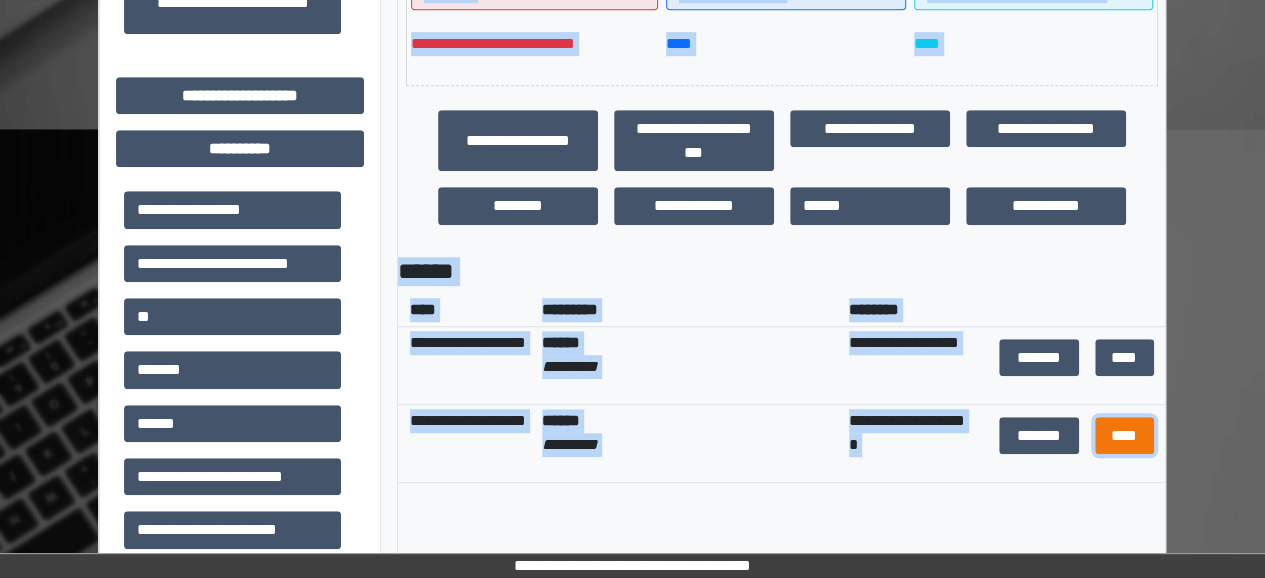 click on "****" at bounding box center (1124, 435) 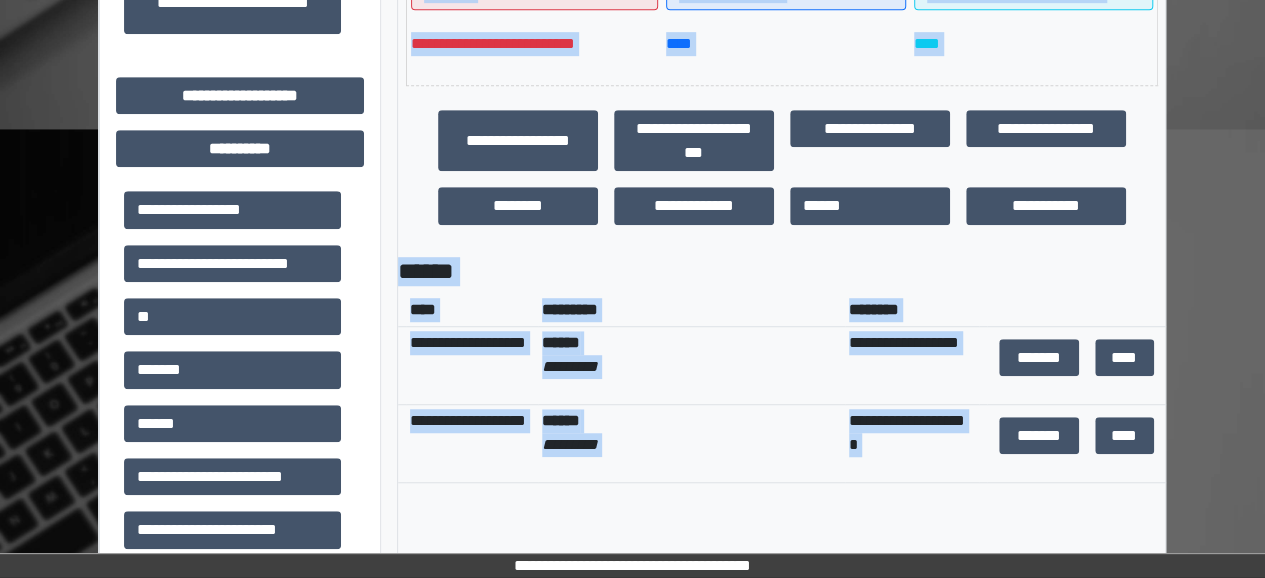 click on "**********" at bounding box center [782, 534] 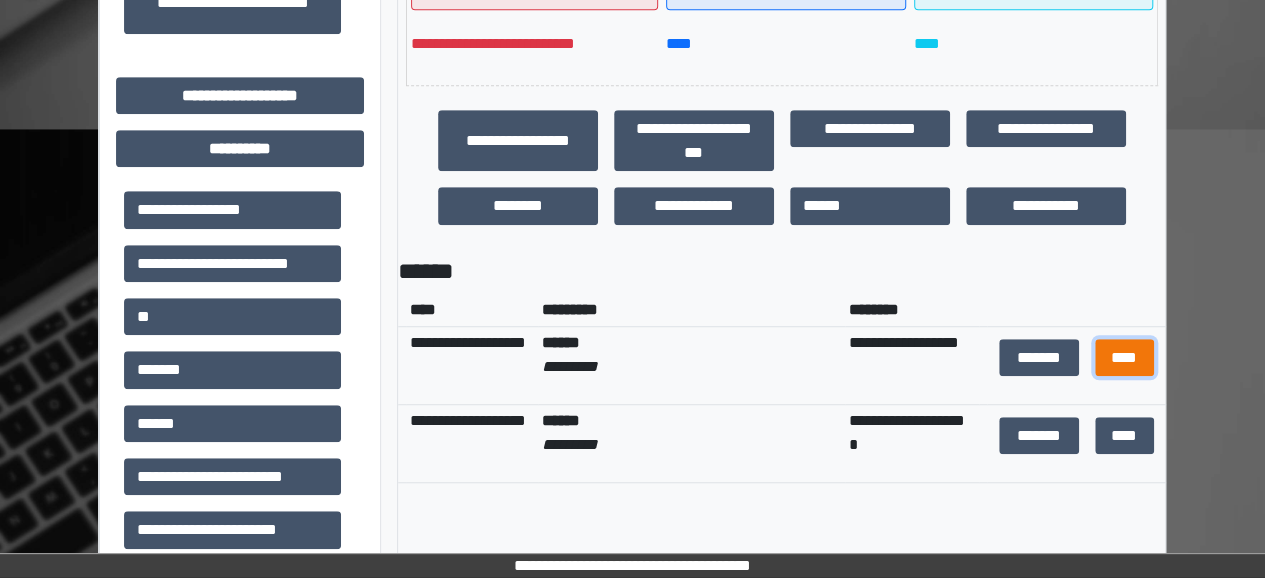 click on "****" at bounding box center [1124, 357] 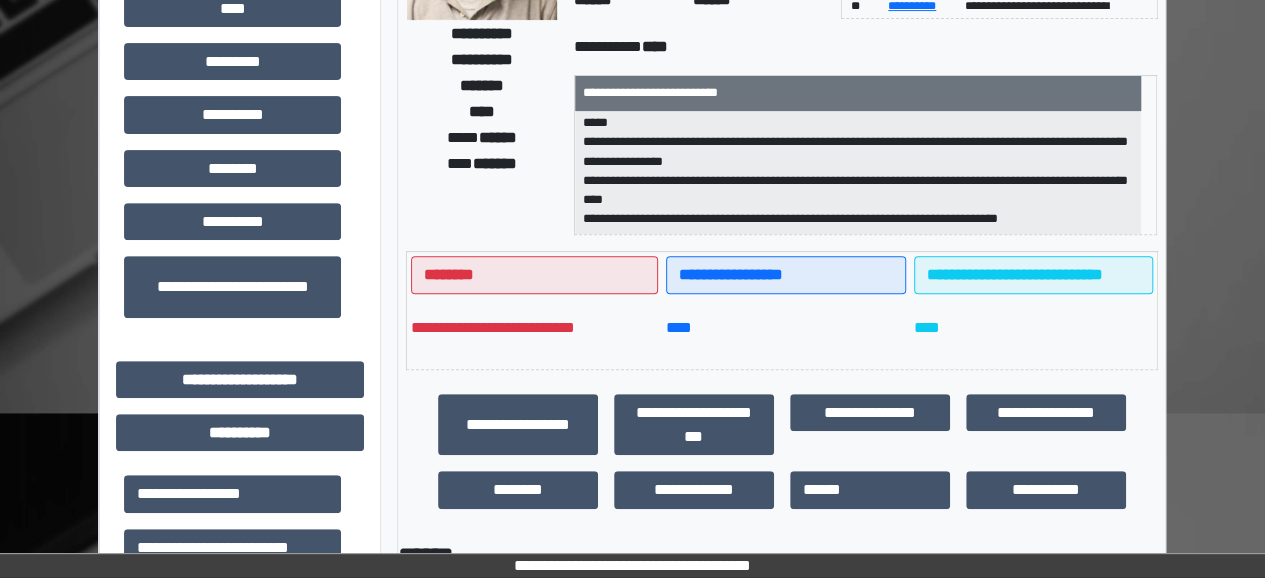 scroll, scrollTop: 280, scrollLeft: 0, axis: vertical 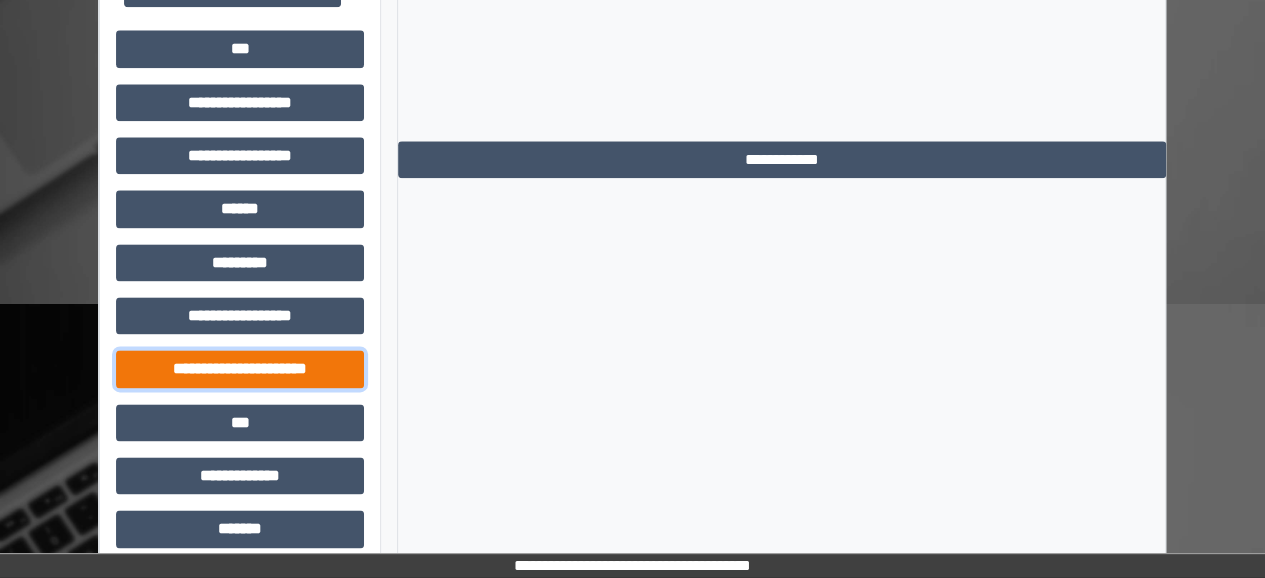click on "**********" at bounding box center (240, 368) 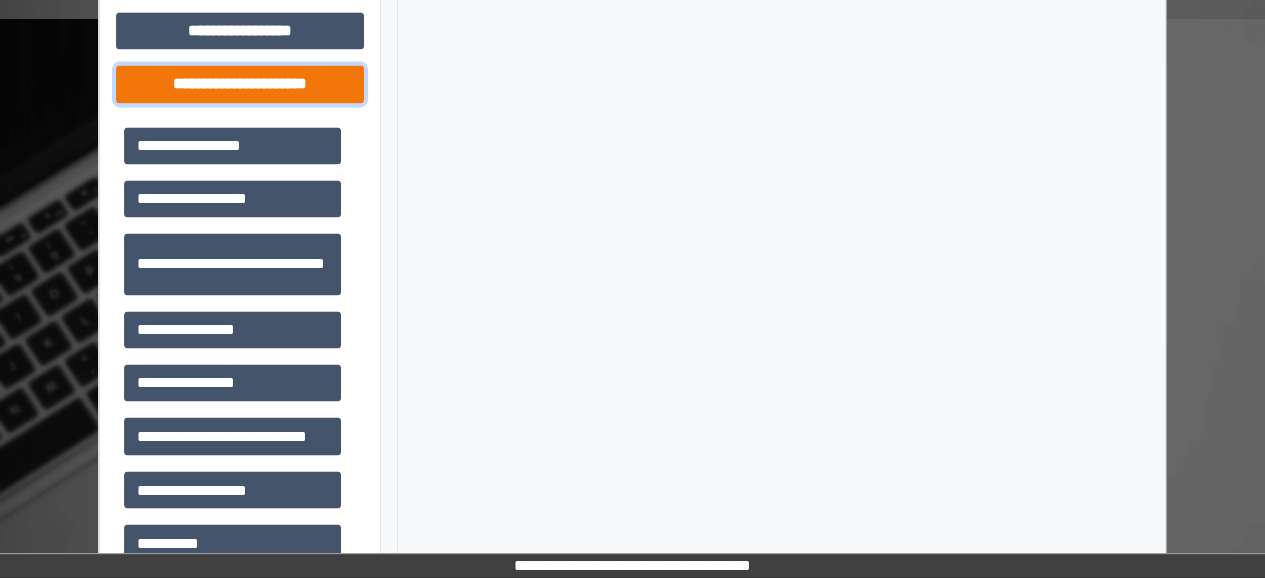 scroll, scrollTop: 1504, scrollLeft: 0, axis: vertical 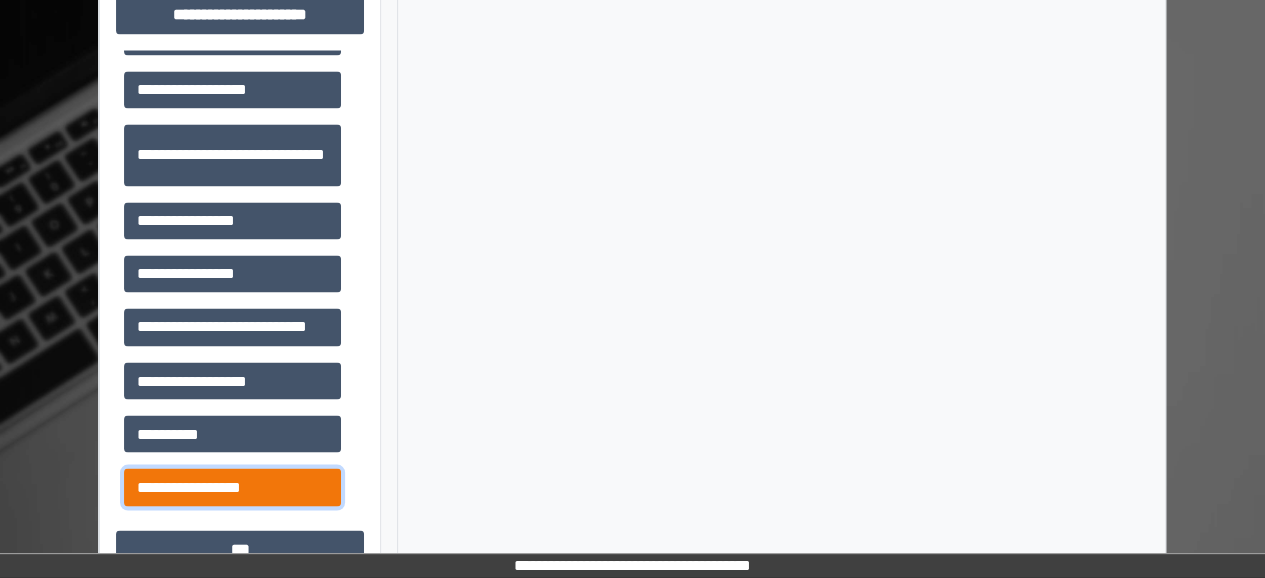 click on "**********" at bounding box center [232, 486] 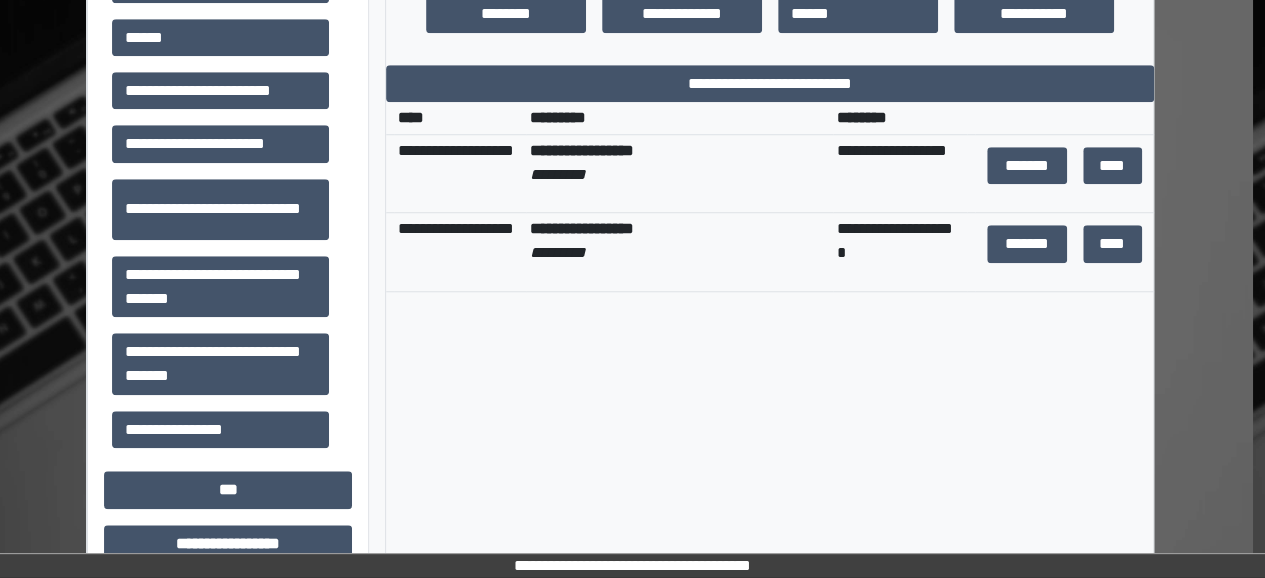scroll, scrollTop: 760, scrollLeft: 12, axis: both 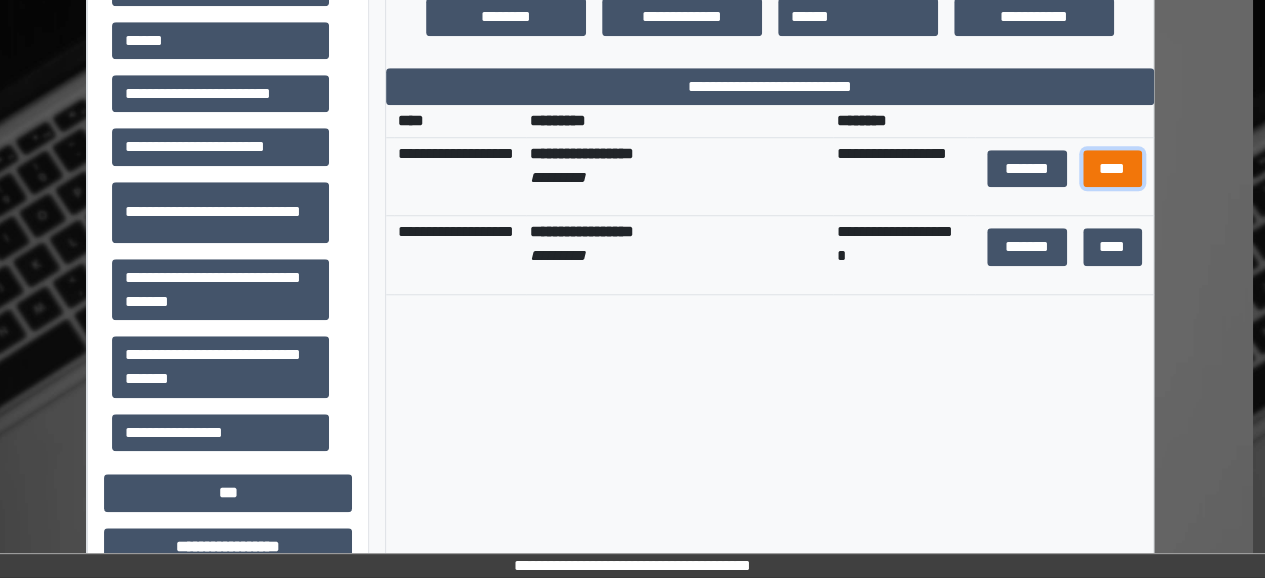 click on "****" at bounding box center (1112, 168) 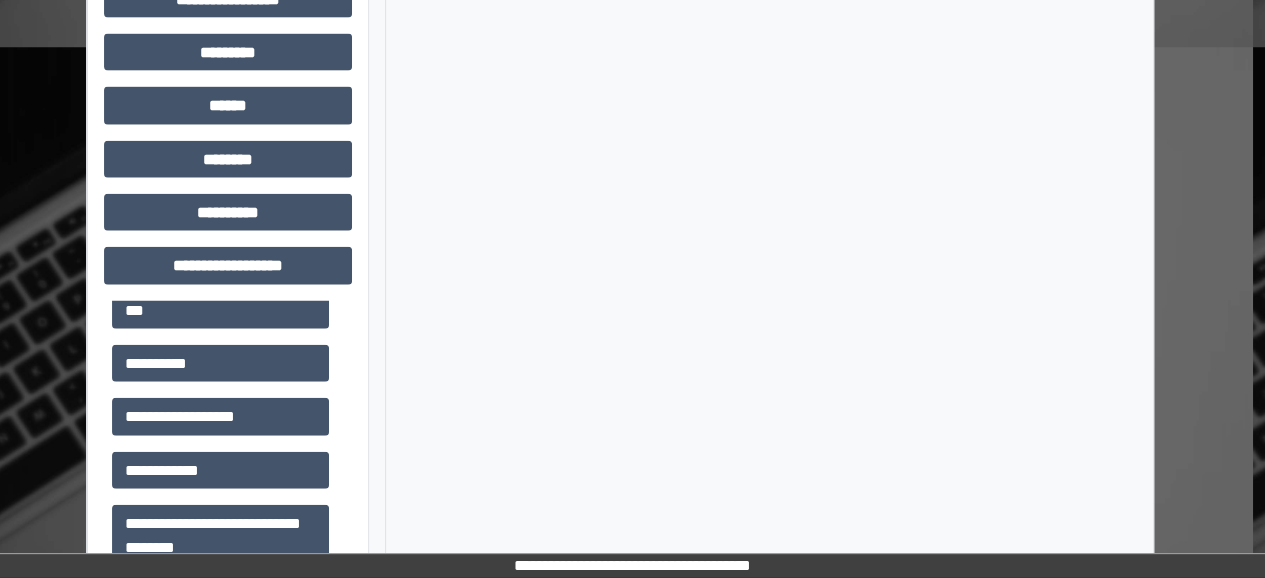 scroll, scrollTop: 2502, scrollLeft: 12, axis: both 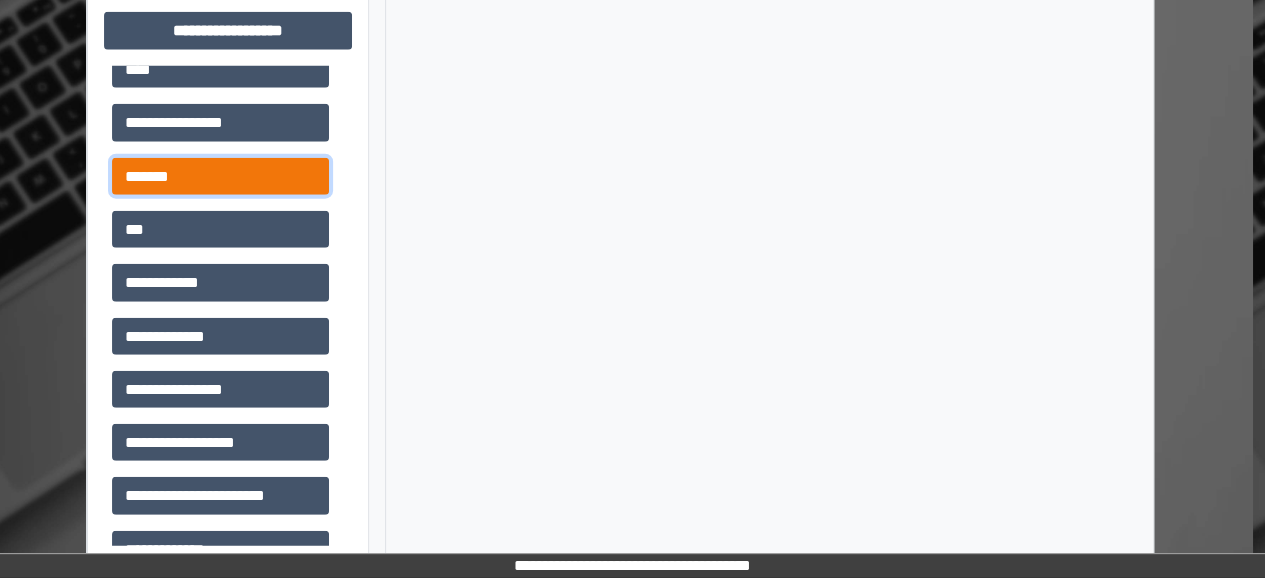 click on "*******" at bounding box center (220, 176) 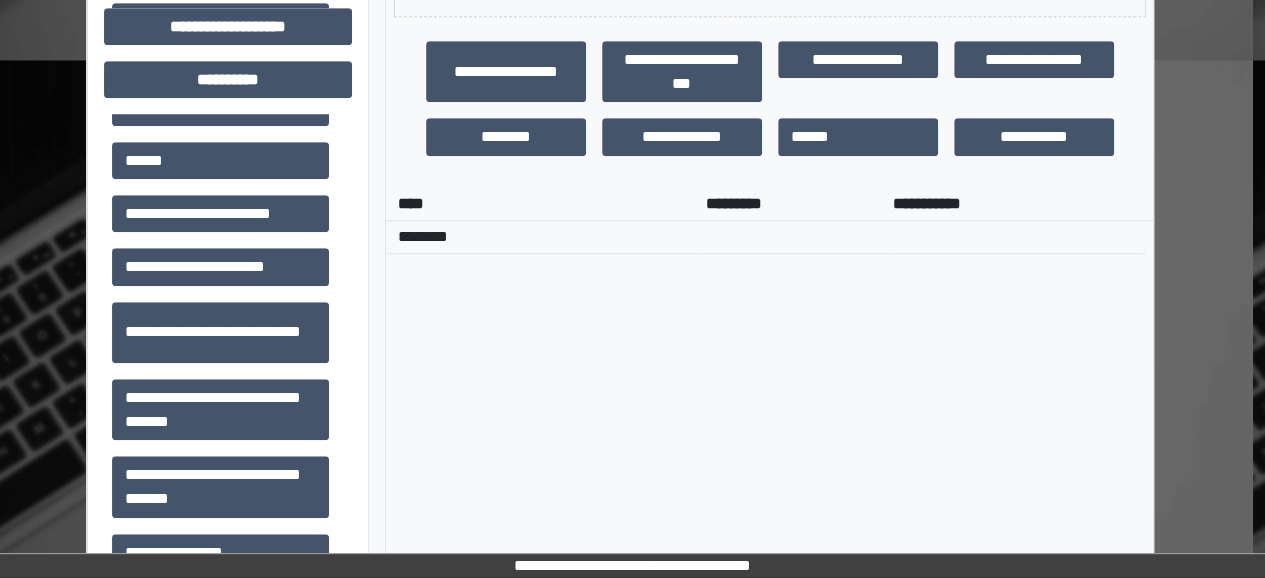 scroll, scrollTop: 638, scrollLeft: 12, axis: both 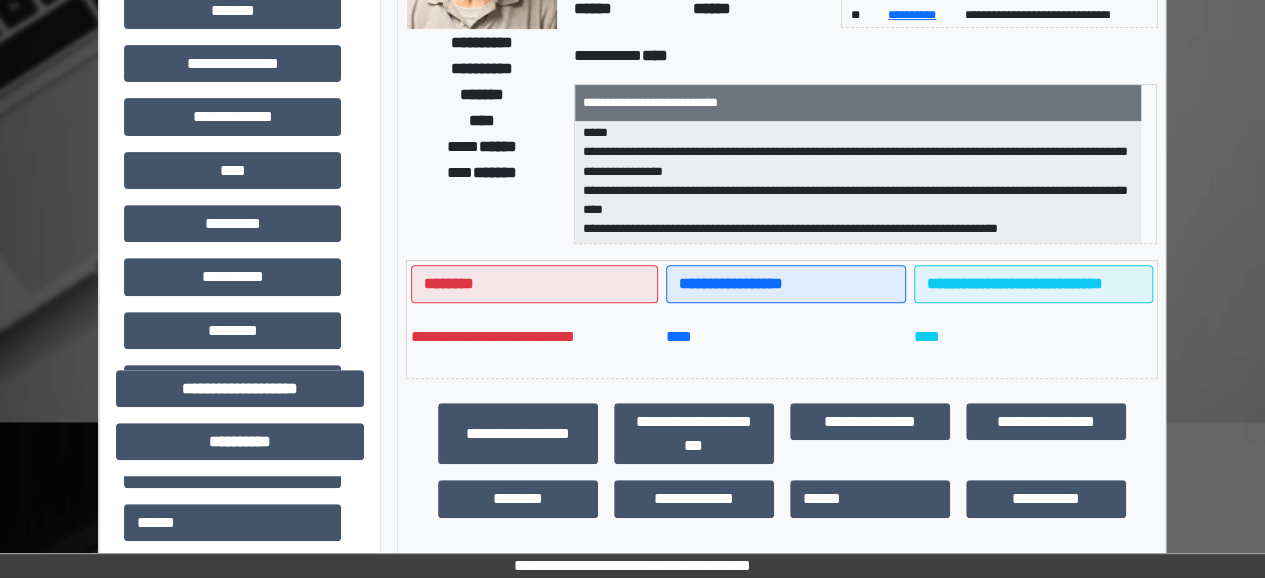click on "**********" at bounding box center [858, 183] 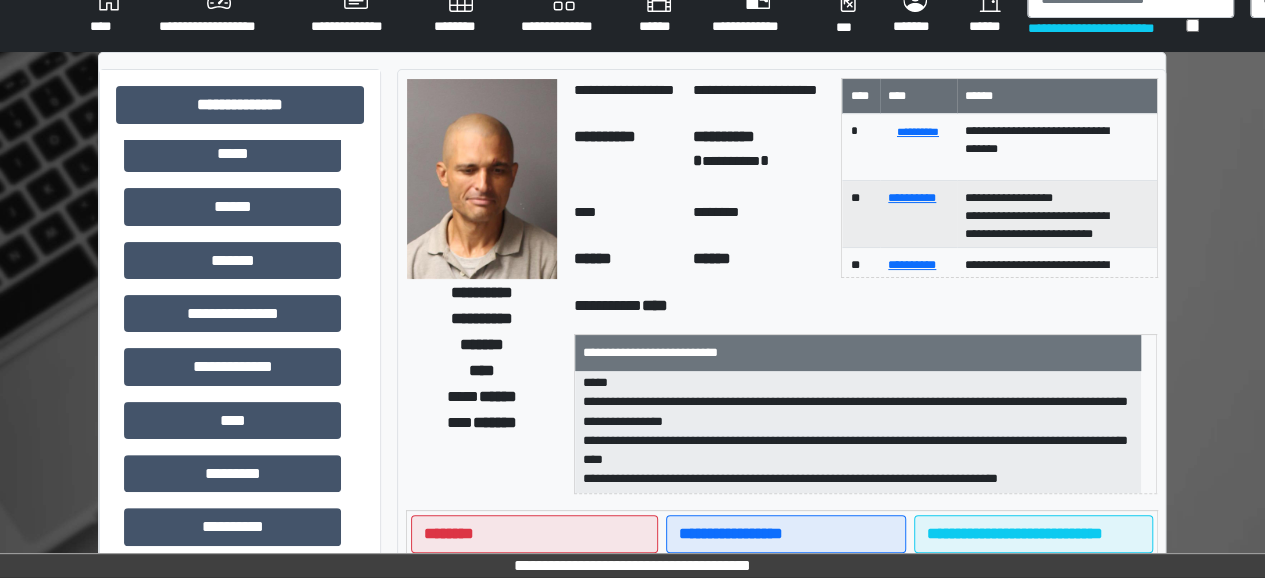 scroll, scrollTop: 0, scrollLeft: 0, axis: both 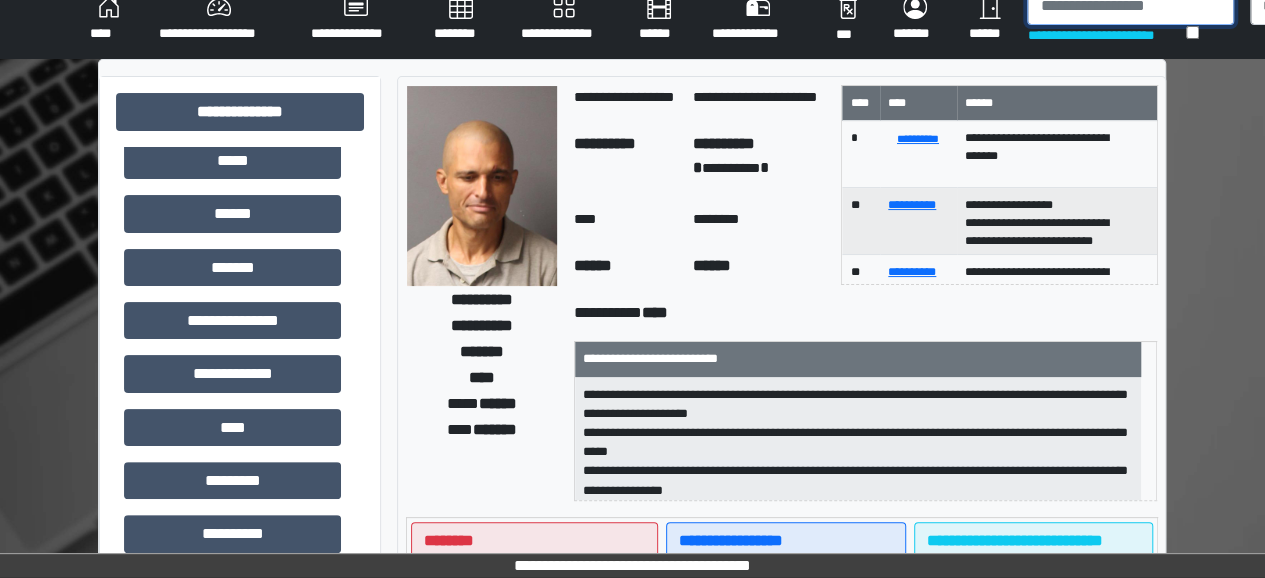 click at bounding box center (1130, 6) 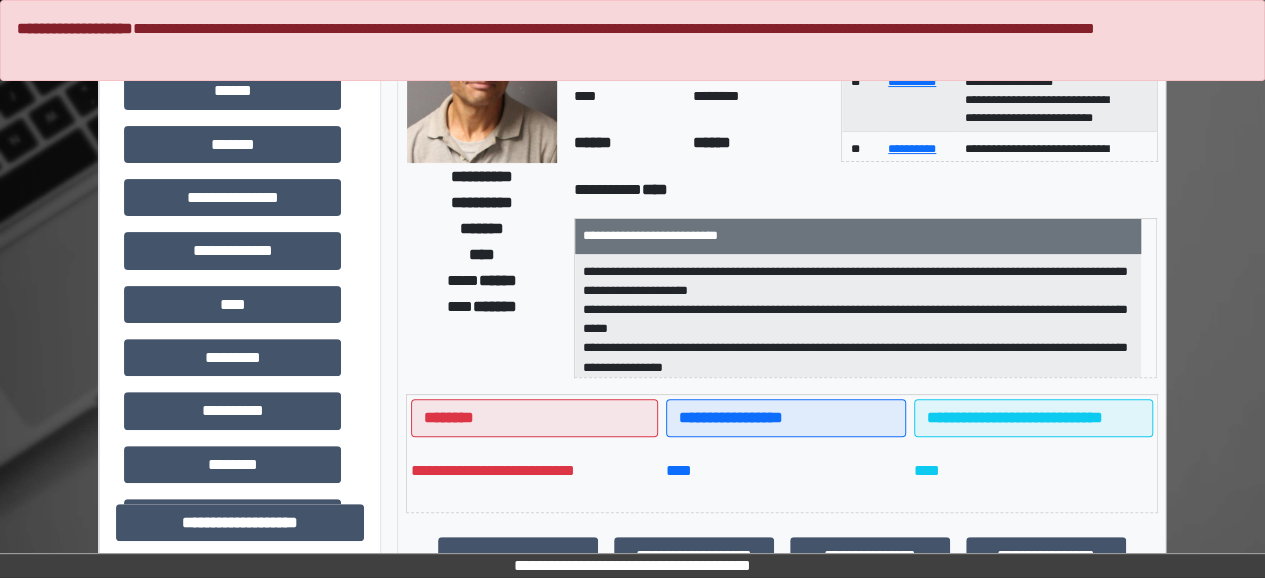 scroll, scrollTop: 145, scrollLeft: 0, axis: vertical 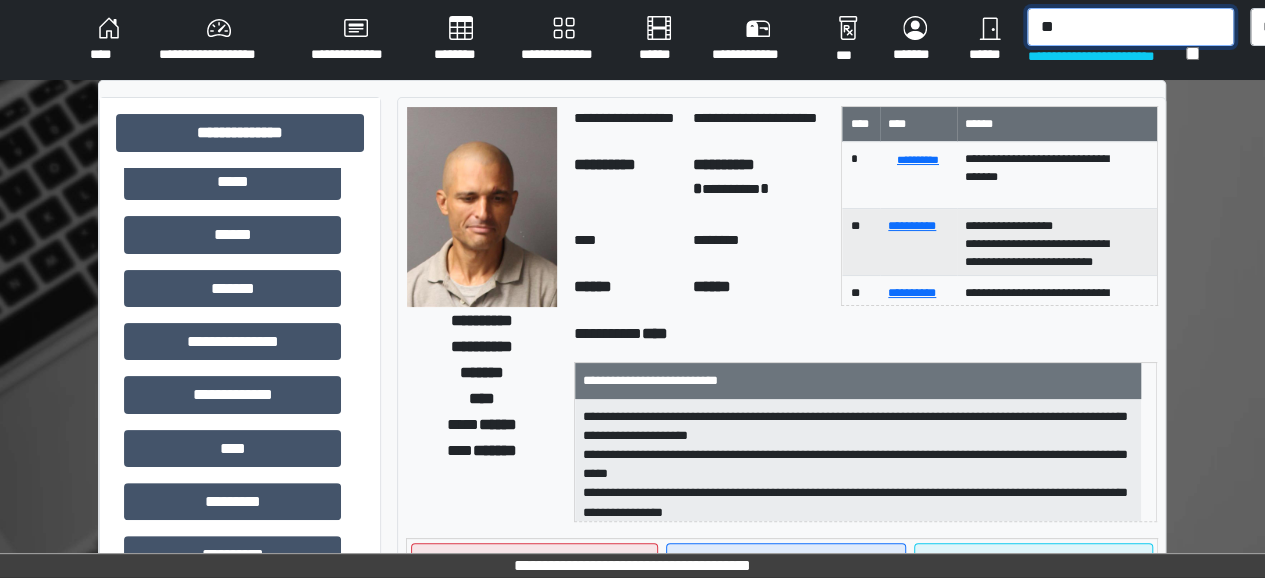type on "*" 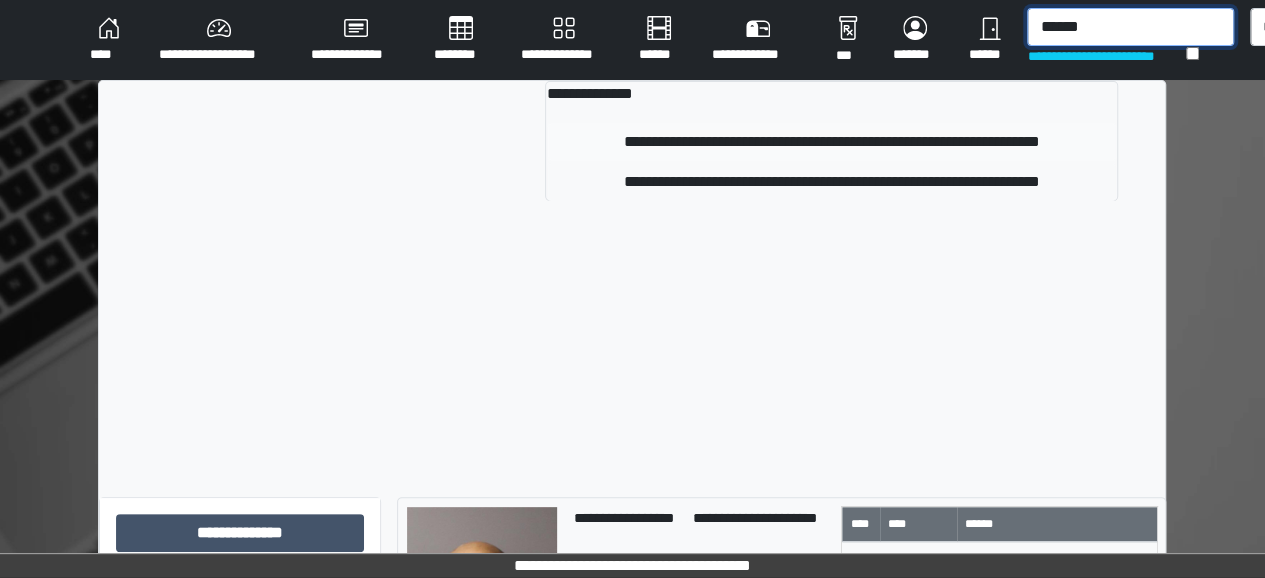 type on "******" 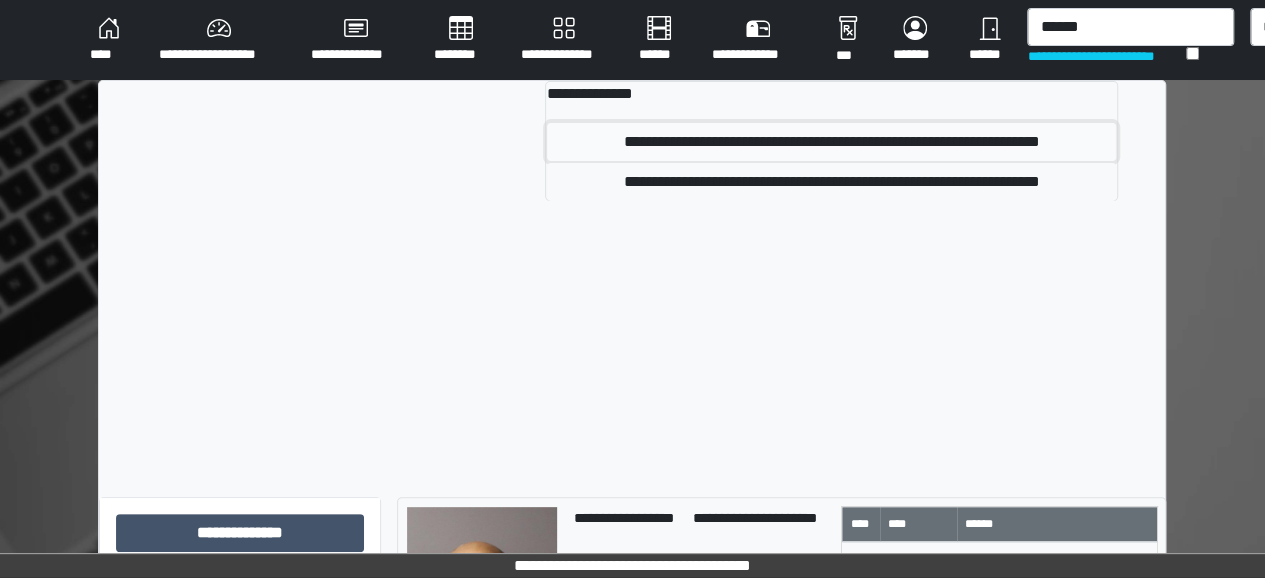 click on "**********" at bounding box center (831, 142) 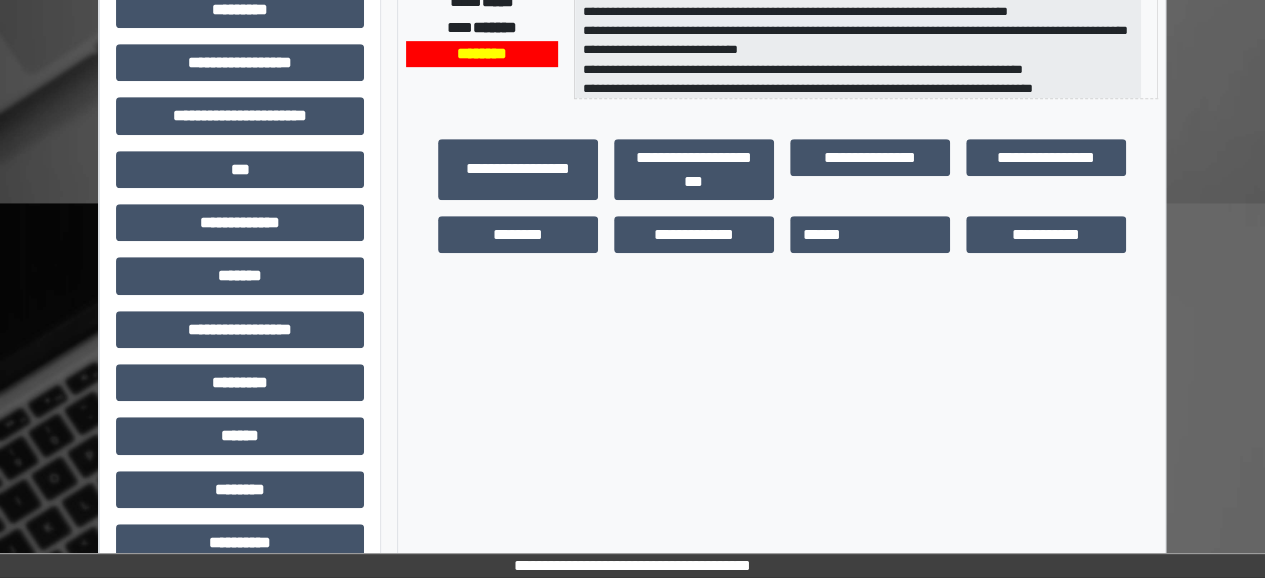 scroll, scrollTop: 582, scrollLeft: 0, axis: vertical 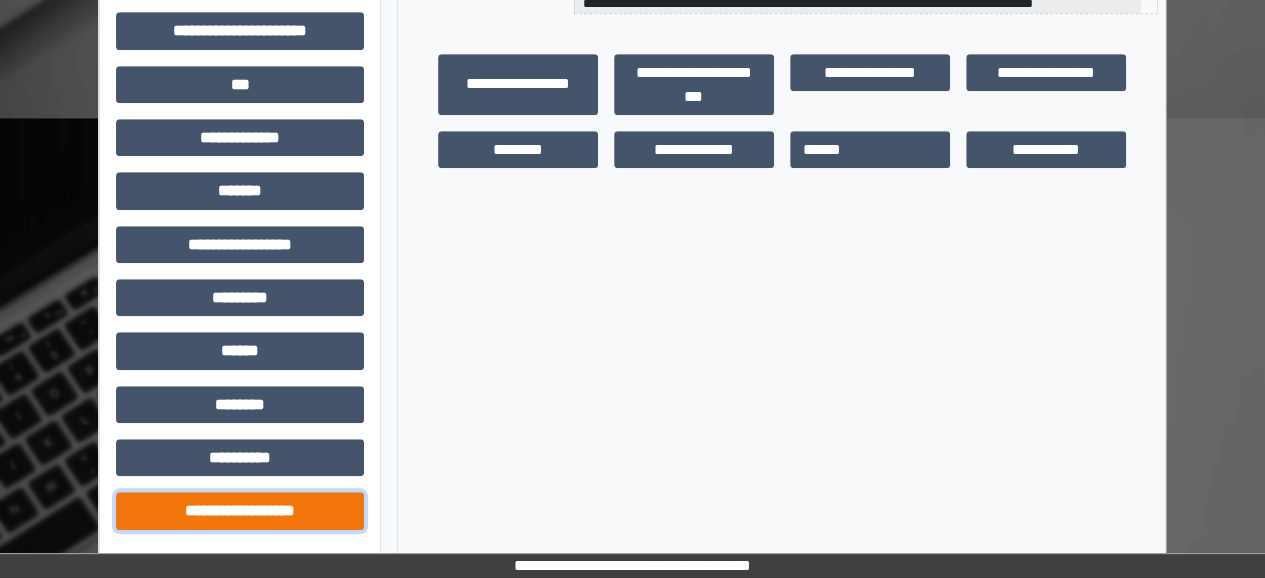 click on "**********" at bounding box center [240, 510] 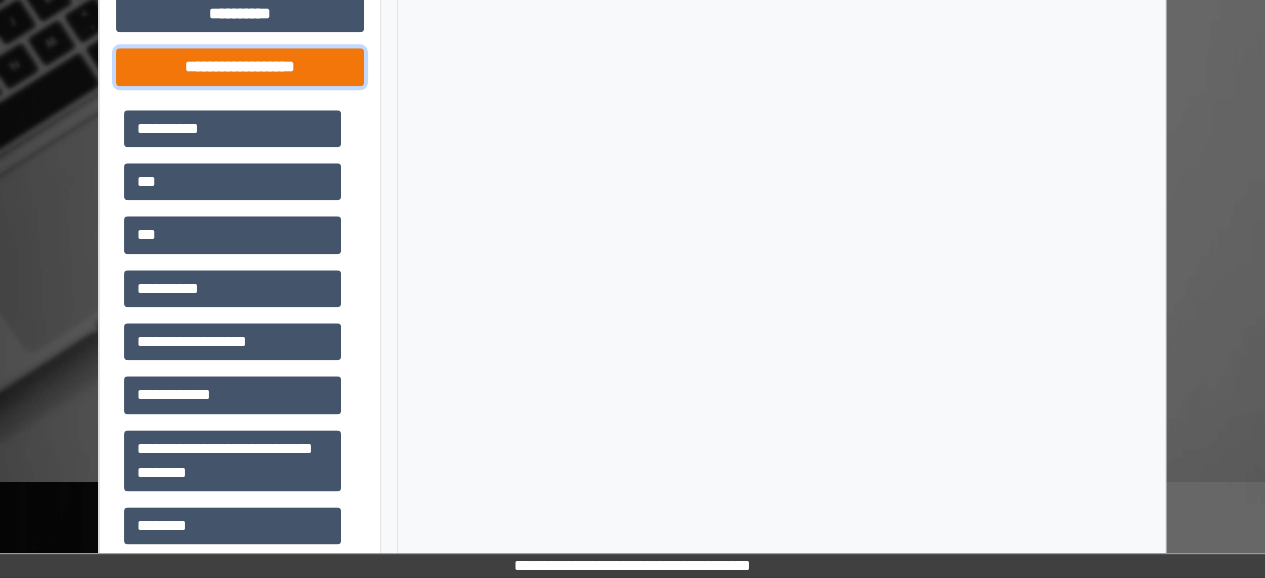 scroll, scrollTop: 1062, scrollLeft: 0, axis: vertical 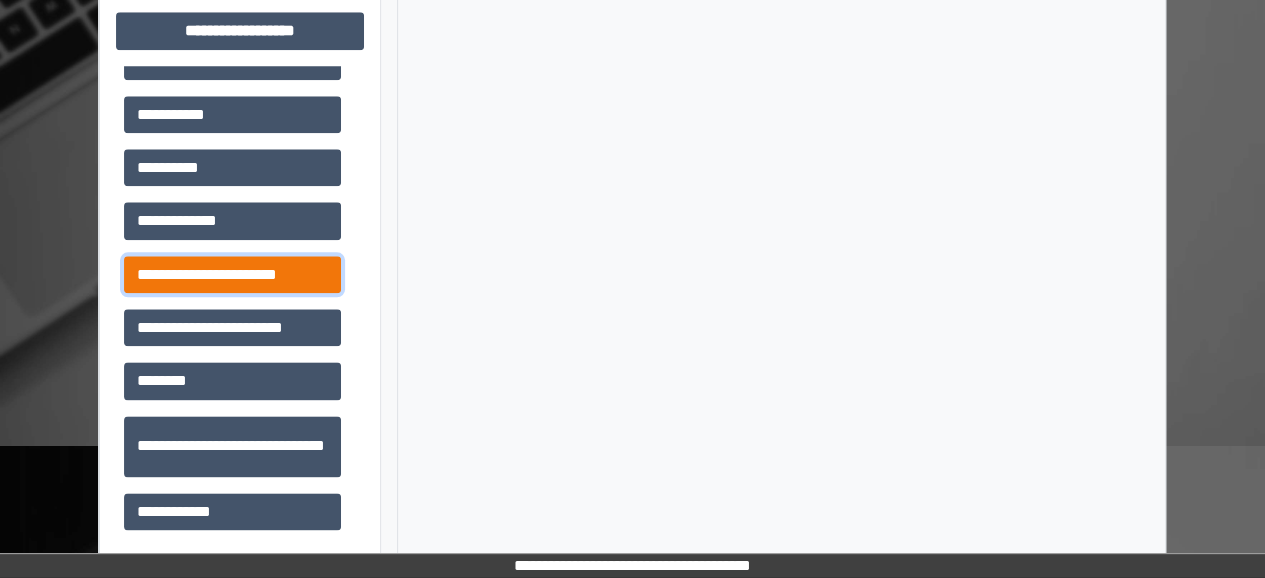 click on "**********" at bounding box center (232, 274) 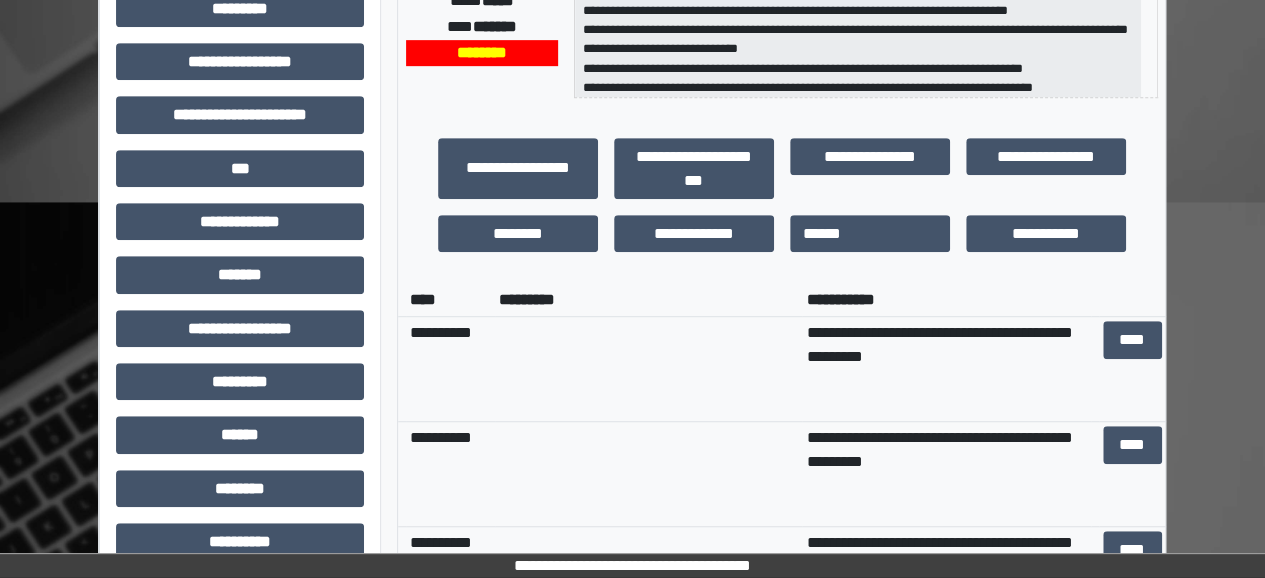 scroll, scrollTop: 494, scrollLeft: 0, axis: vertical 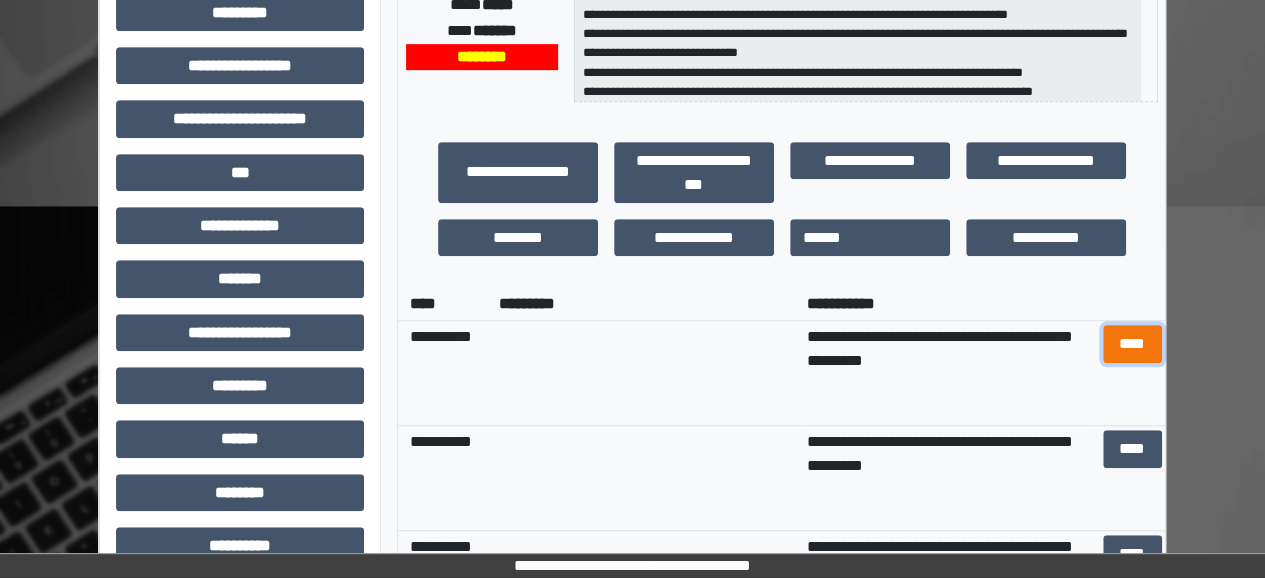 click on "****" at bounding box center (1132, 343) 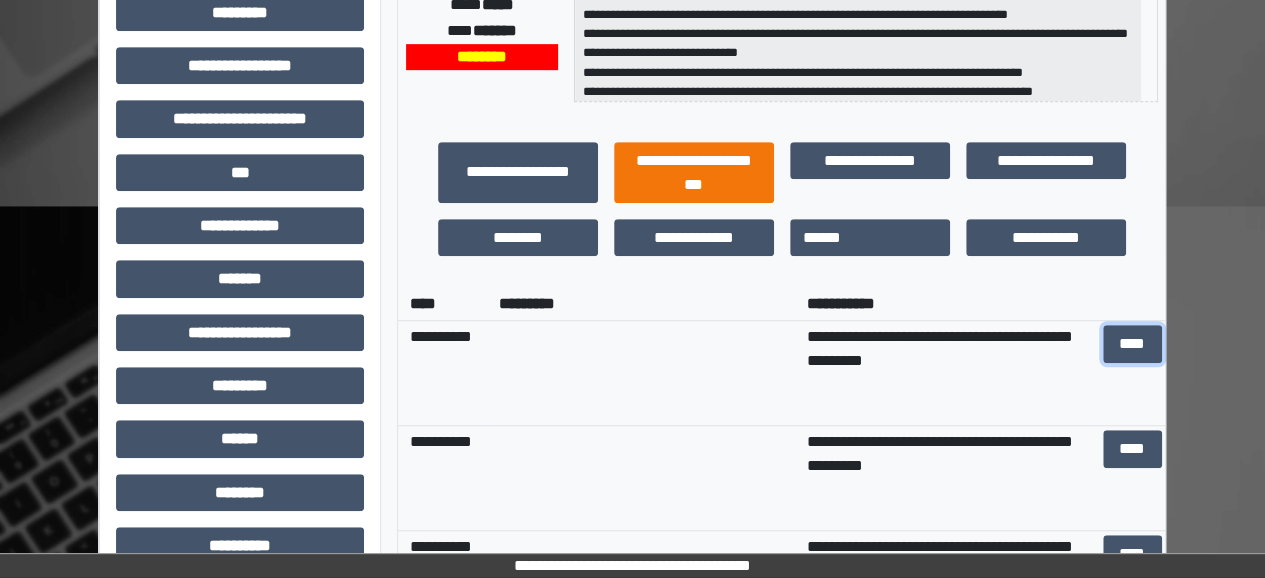 scroll, scrollTop: 0, scrollLeft: 0, axis: both 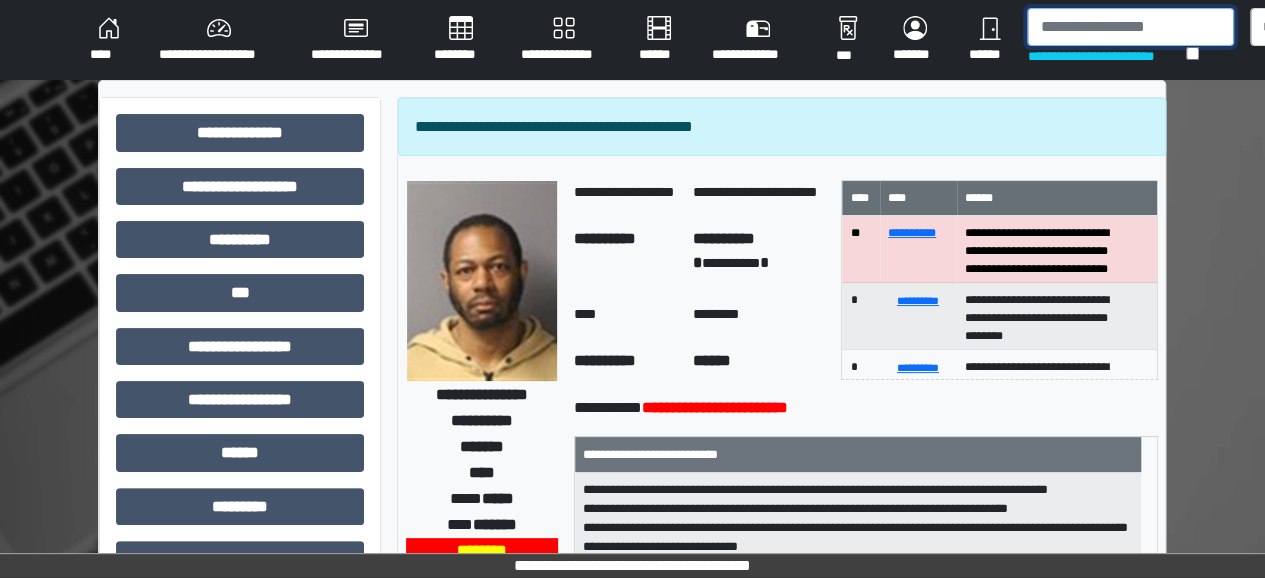 click at bounding box center (1130, 27) 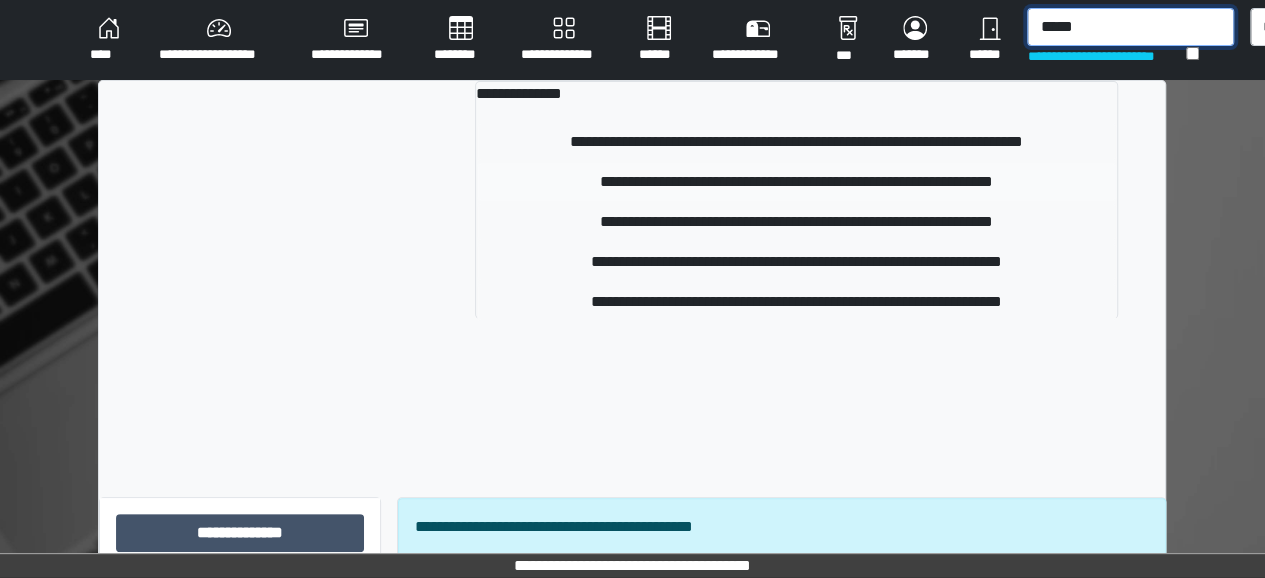 type on "*****" 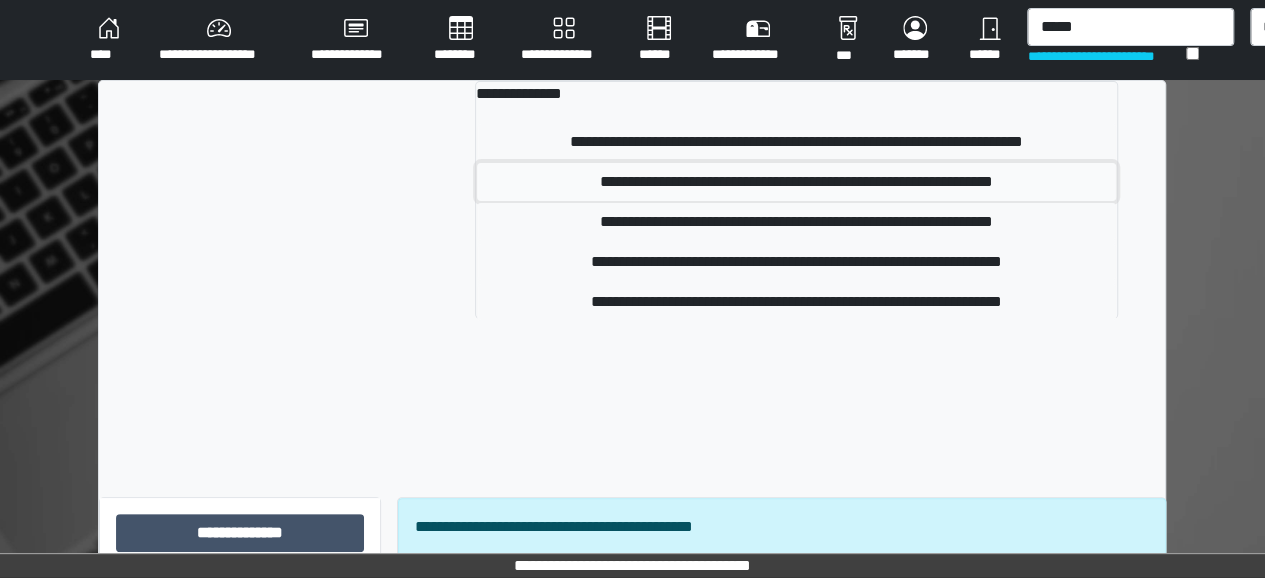 click on "**********" at bounding box center (796, 182) 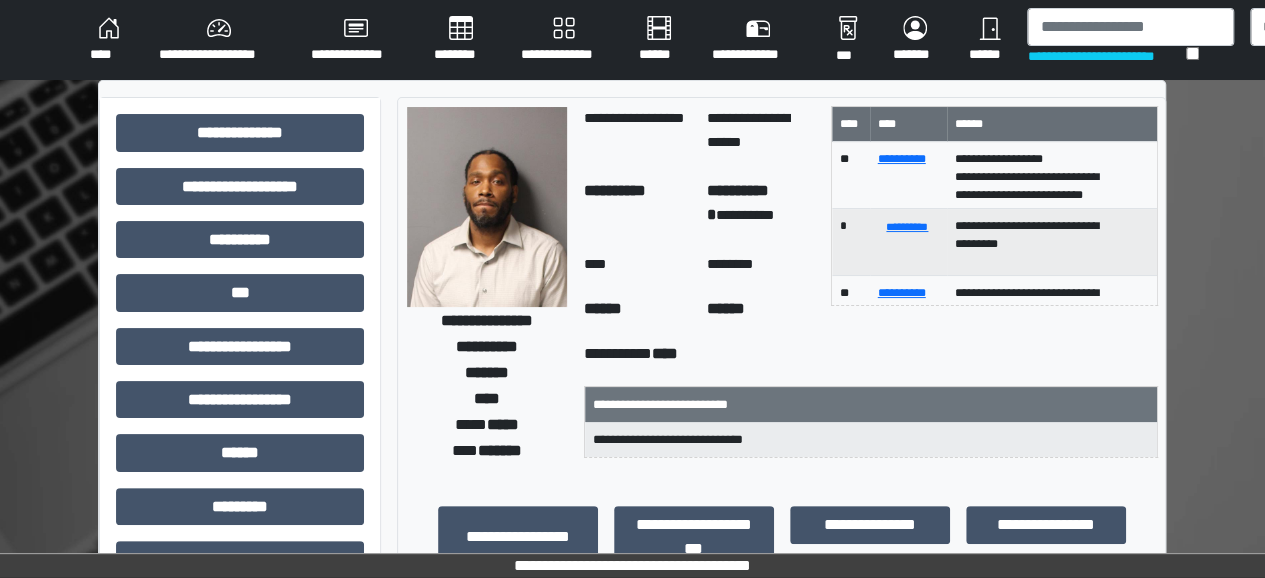 scroll, scrollTop: 52, scrollLeft: 0, axis: vertical 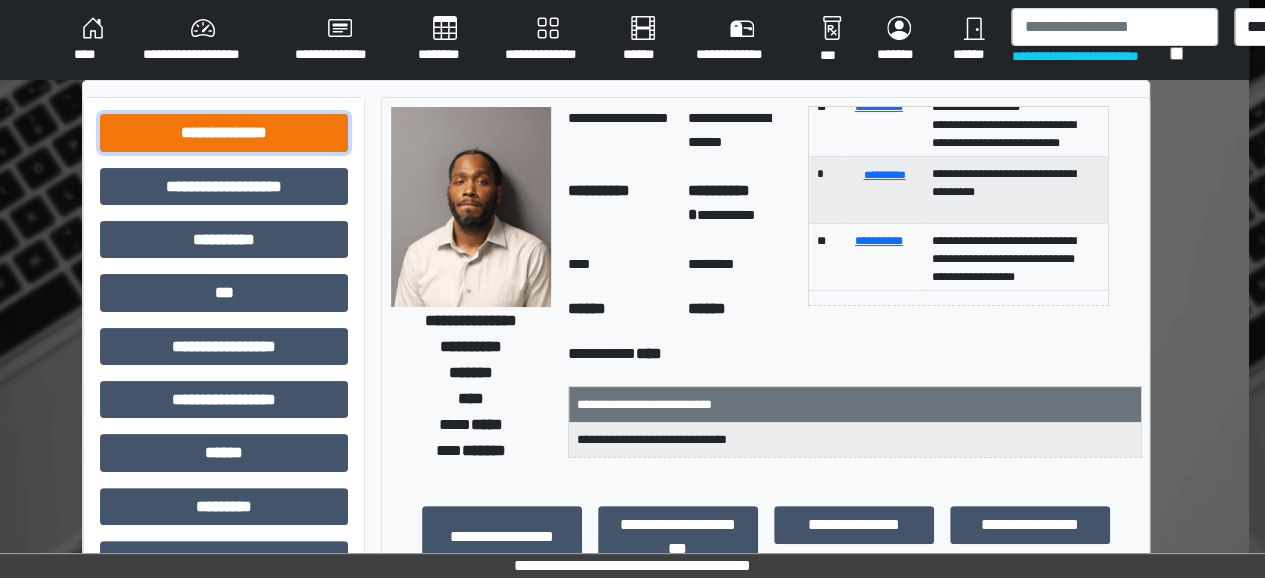 click on "**********" at bounding box center (224, 132) 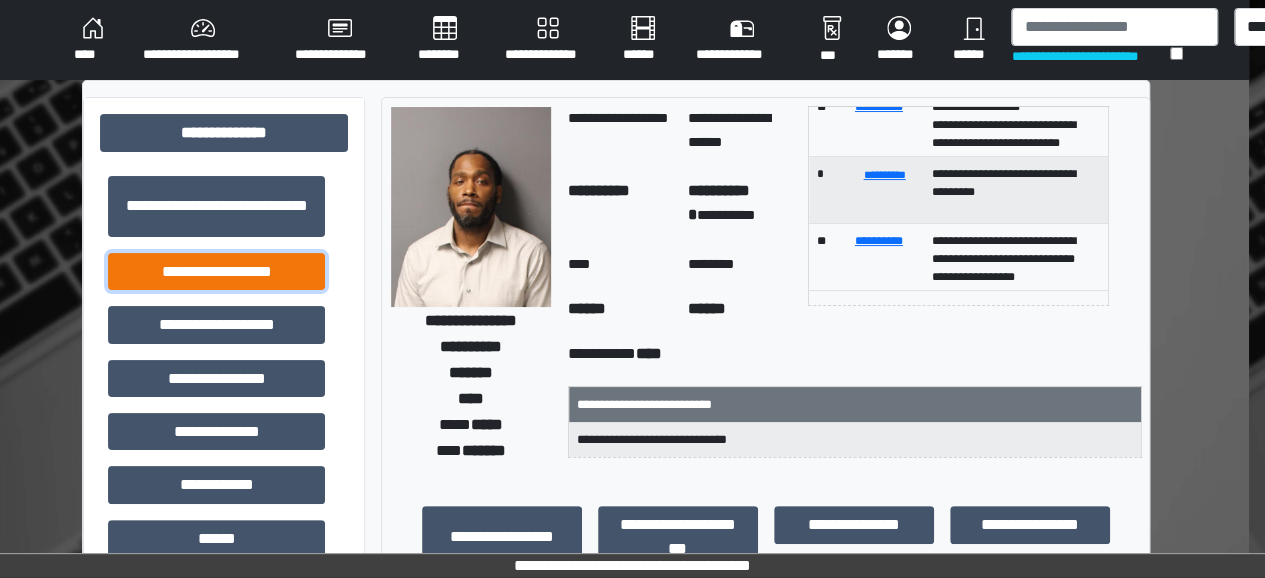 click on "**********" at bounding box center [216, 271] 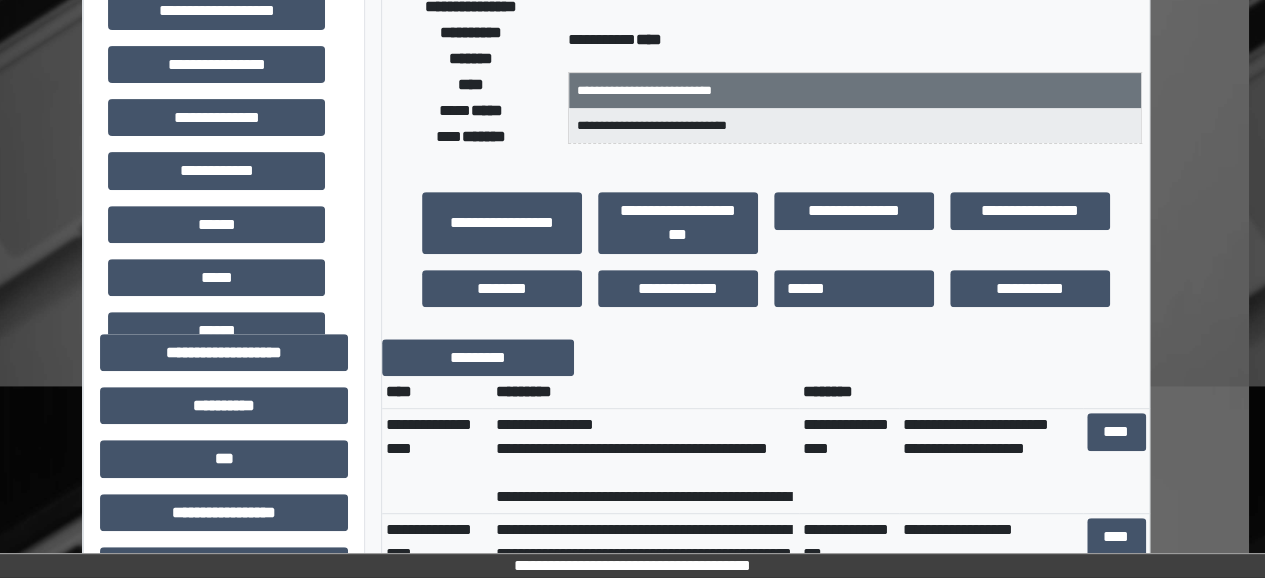 scroll, scrollTop: 326, scrollLeft: 16, axis: both 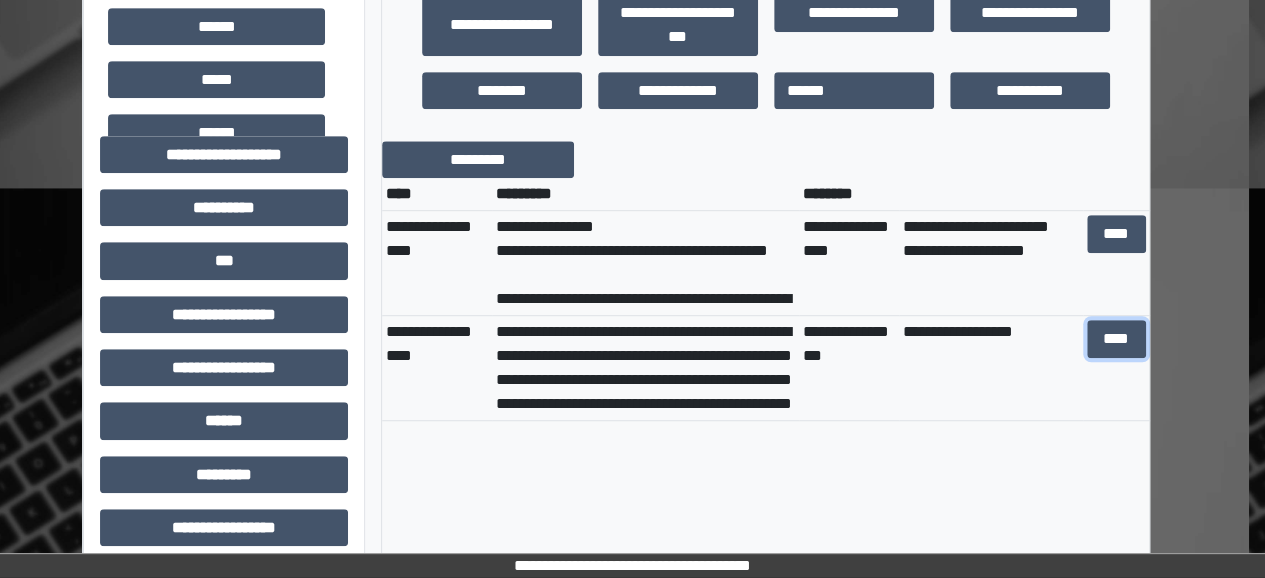click on "****" at bounding box center (1116, 338) 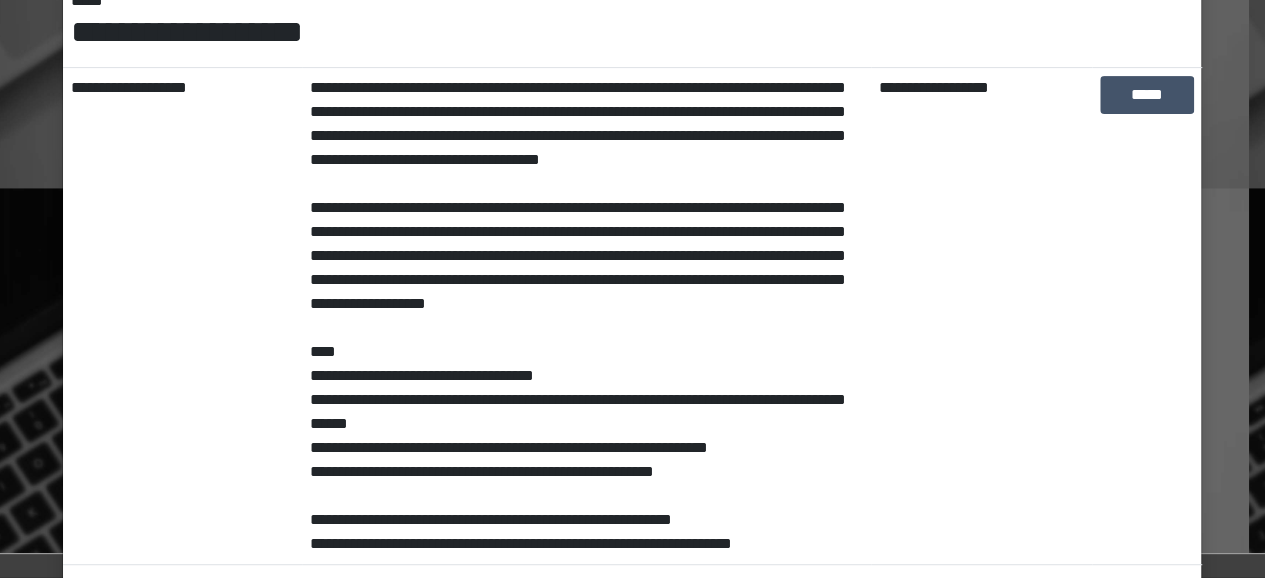 scroll, scrollTop: 310, scrollLeft: 0, axis: vertical 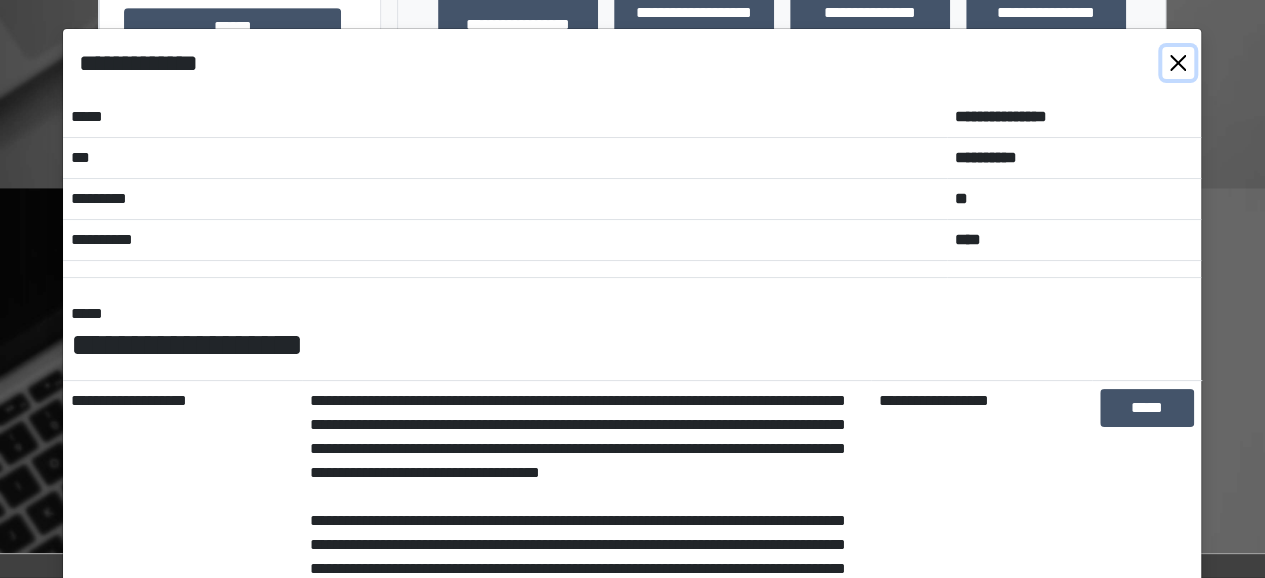 click at bounding box center (1178, 63) 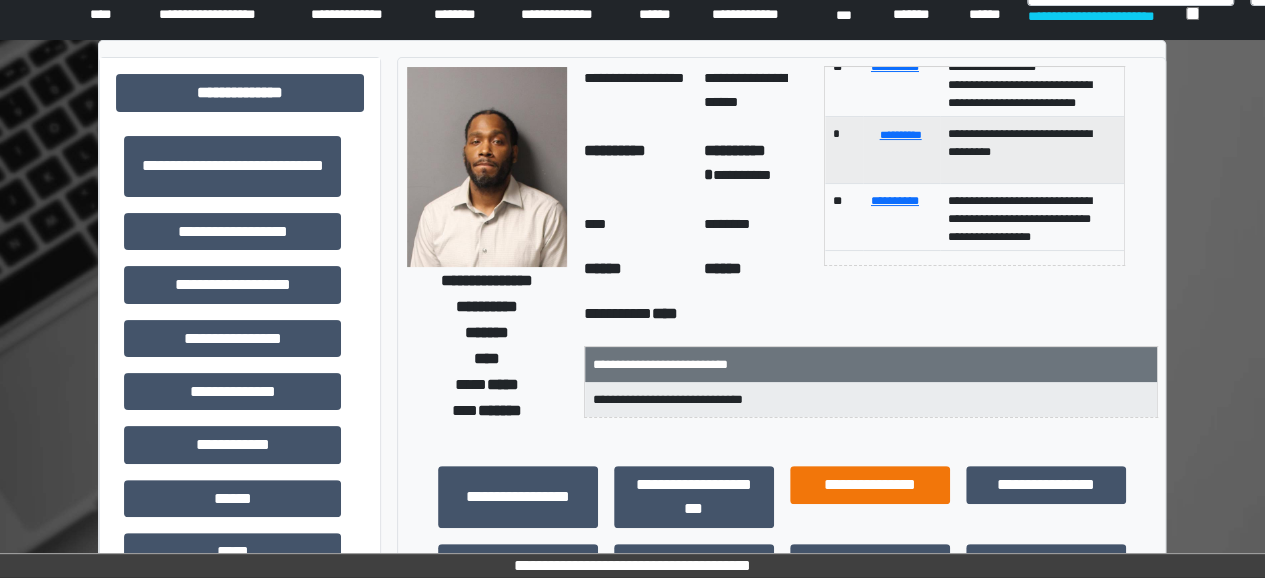 scroll, scrollTop: 0, scrollLeft: 0, axis: both 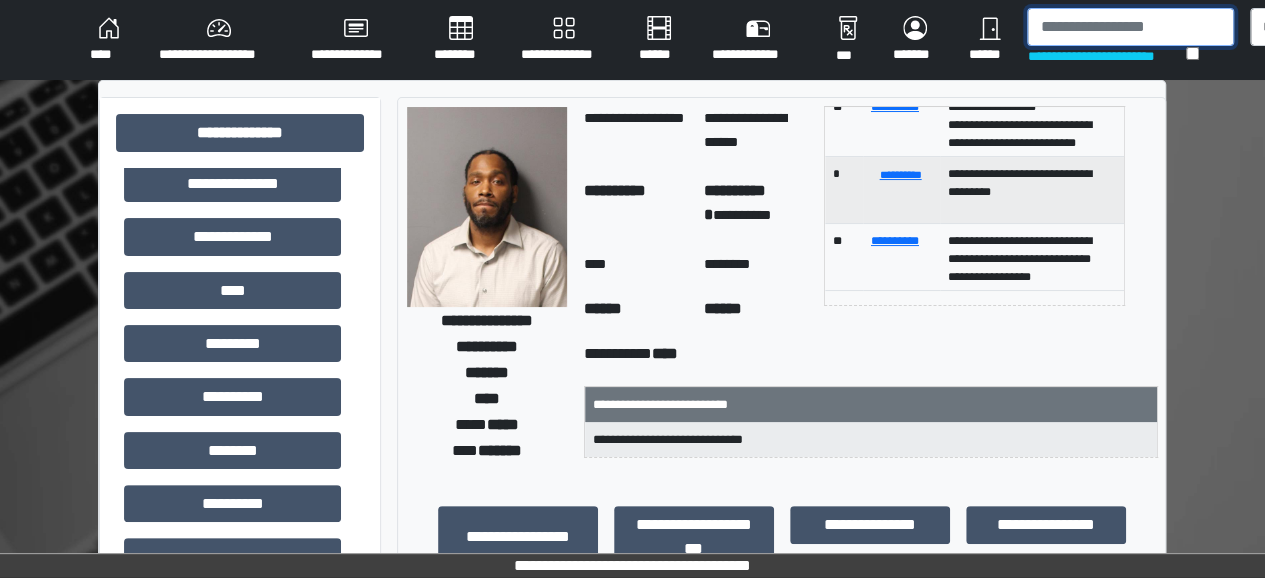 click at bounding box center [1130, 27] 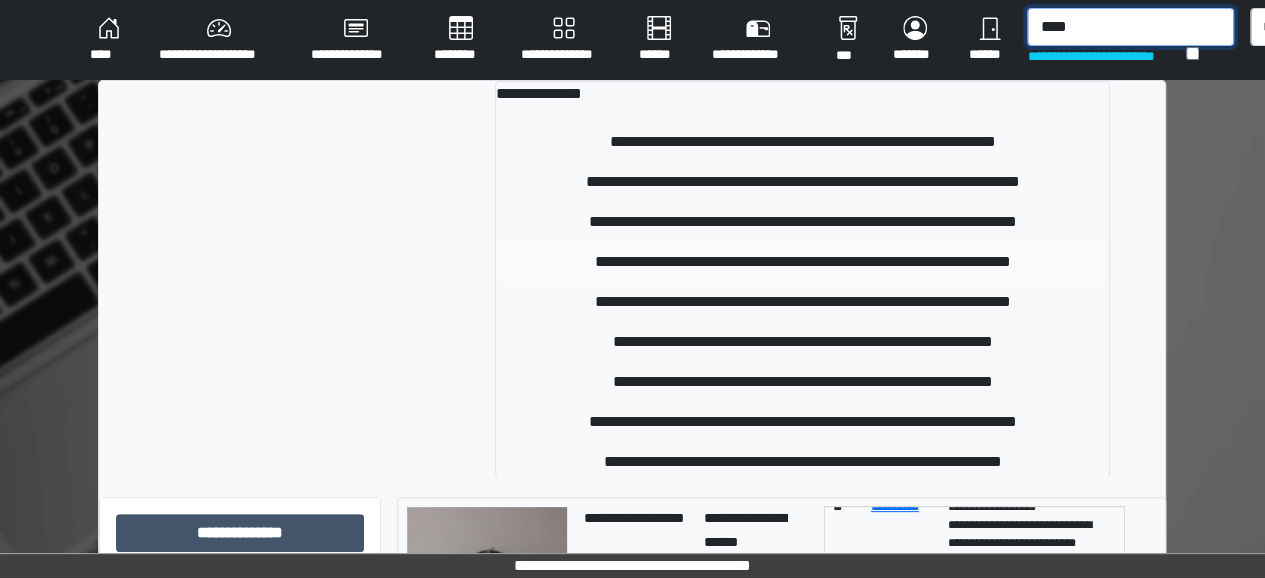 type on "****" 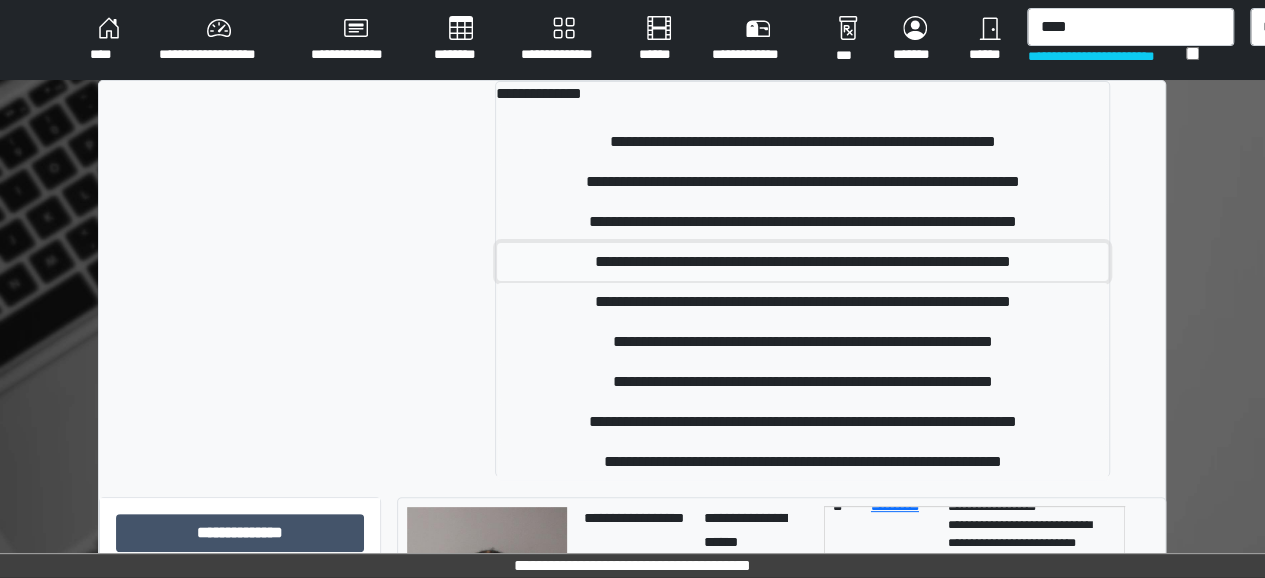 click on "**********" at bounding box center [802, 262] 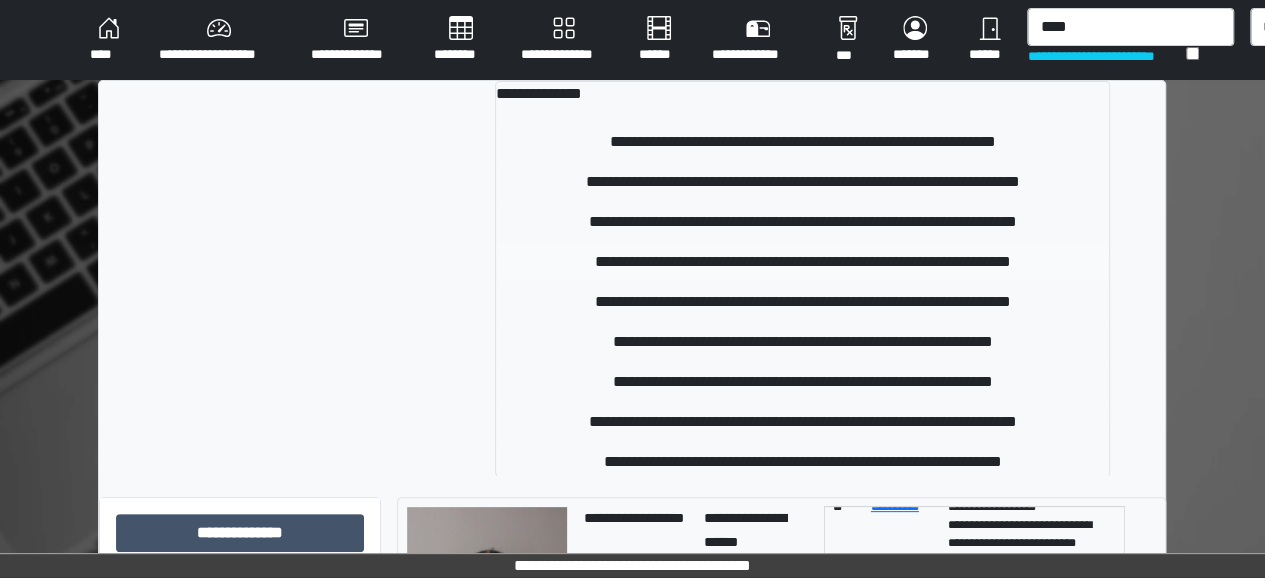type 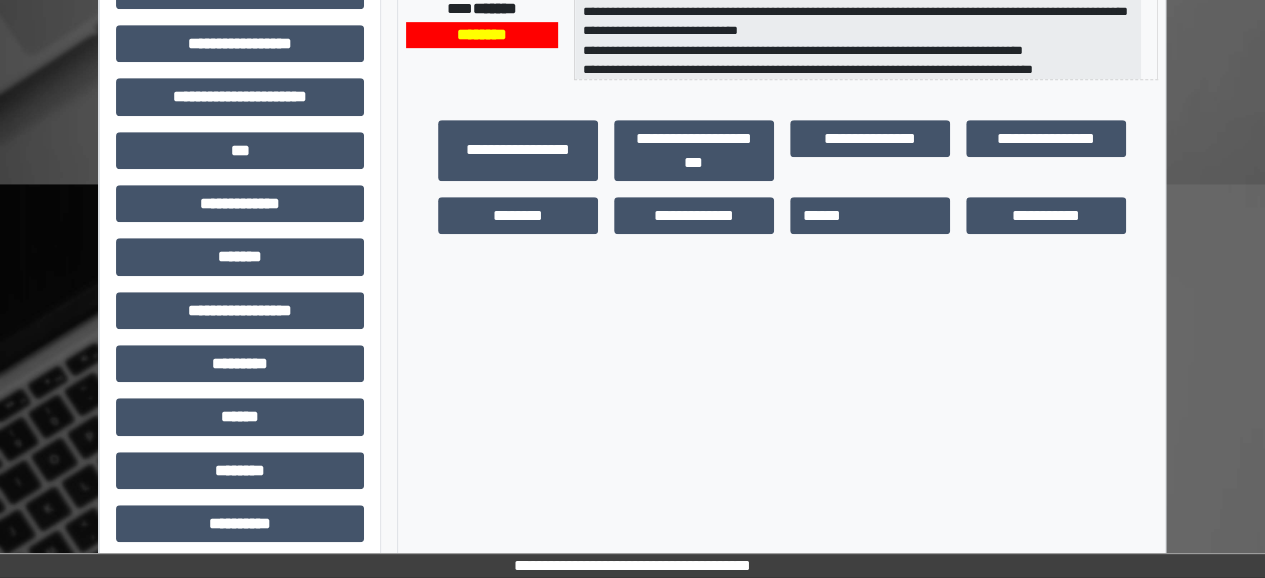 scroll, scrollTop: 582, scrollLeft: 0, axis: vertical 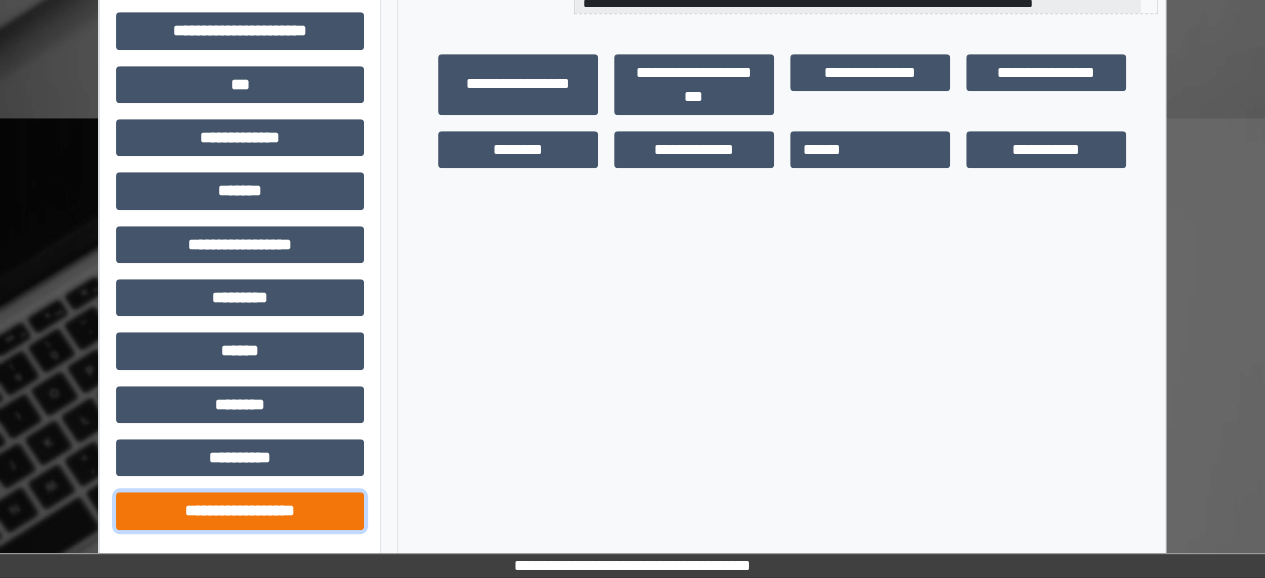 click on "**********" at bounding box center [240, 510] 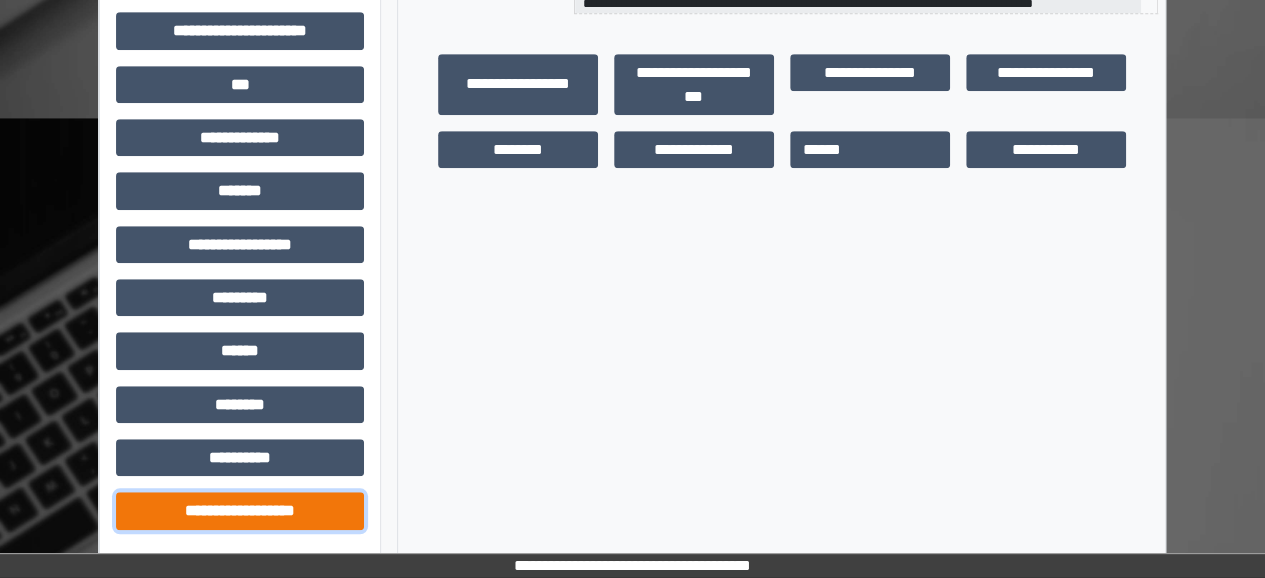 click on "**********" at bounding box center [240, 510] 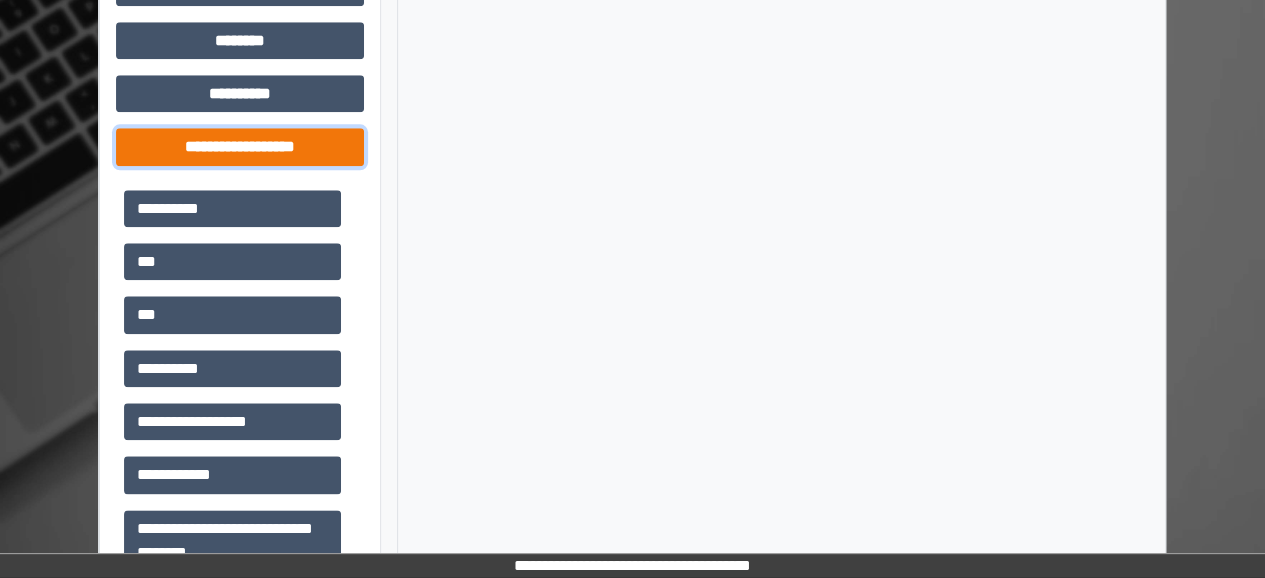 scroll, scrollTop: 974, scrollLeft: 0, axis: vertical 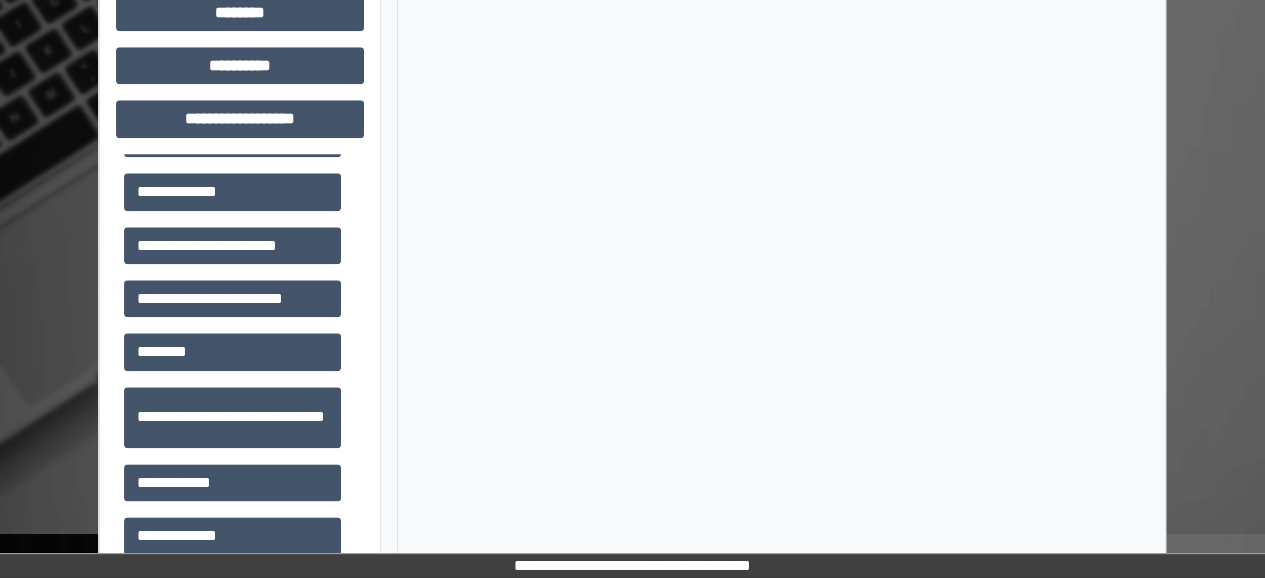 click on "**********" at bounding box center (240, 245) 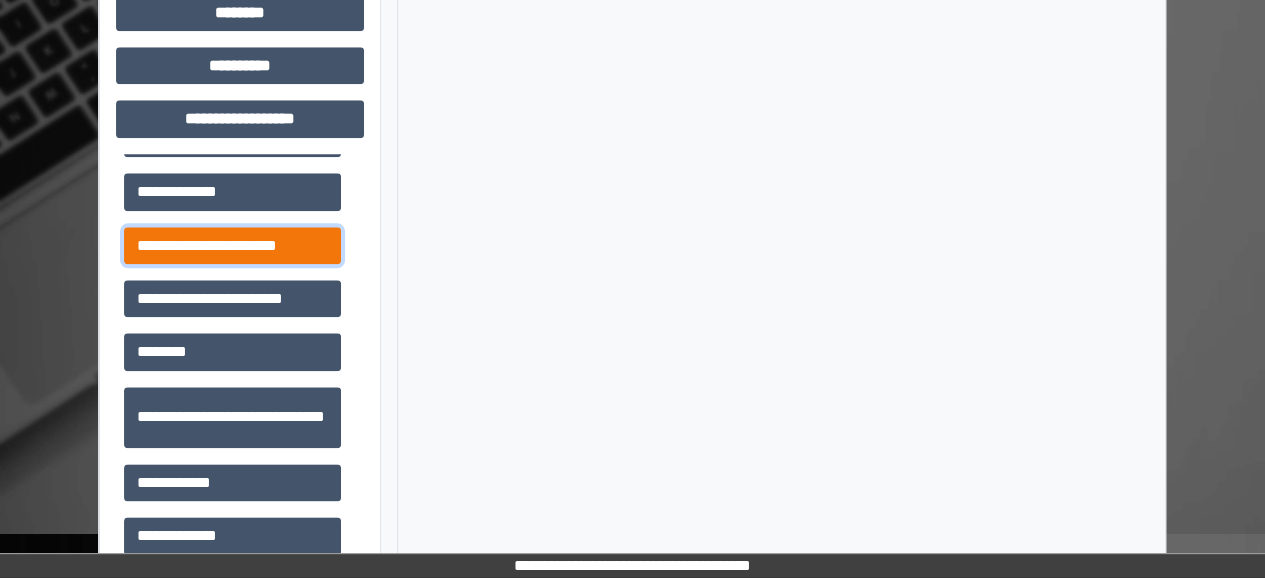 click on "**********" at bounding box center [232, 245] 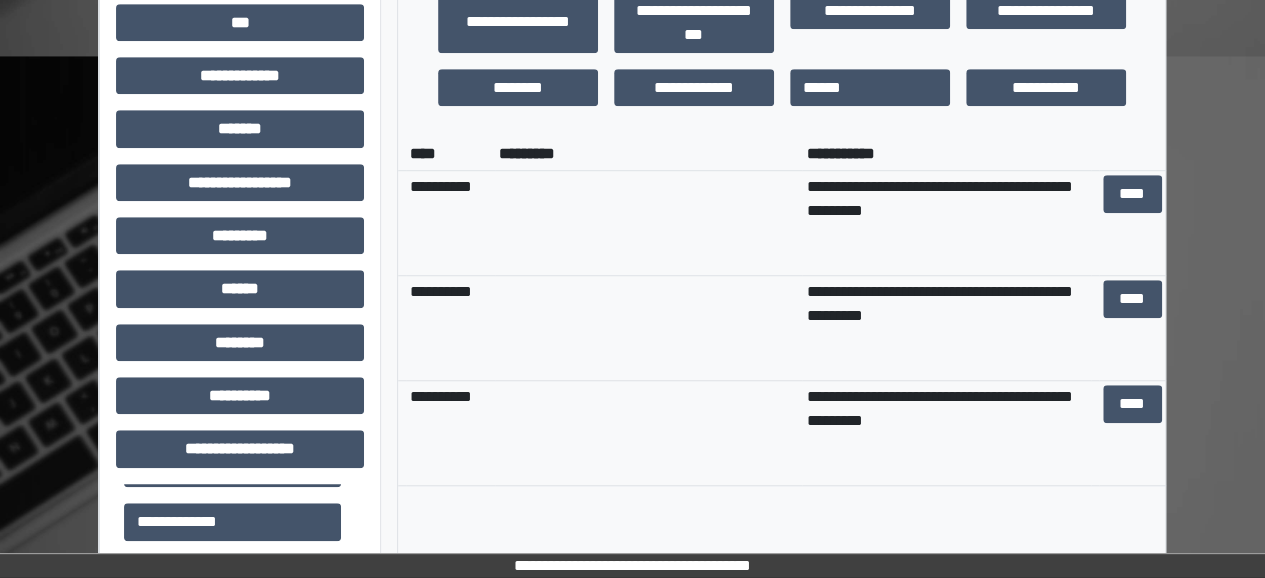 scroll, scrollTop: 632, scrollLeft: 0, axis: vertical 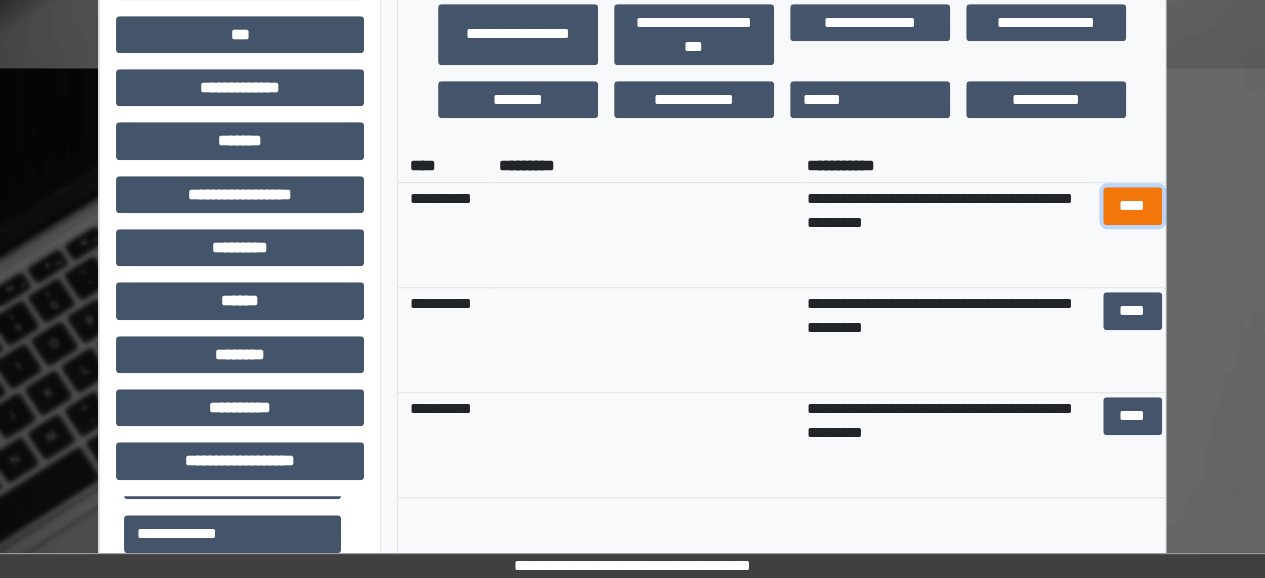 click on "****" at bounding box center [1132, 205] 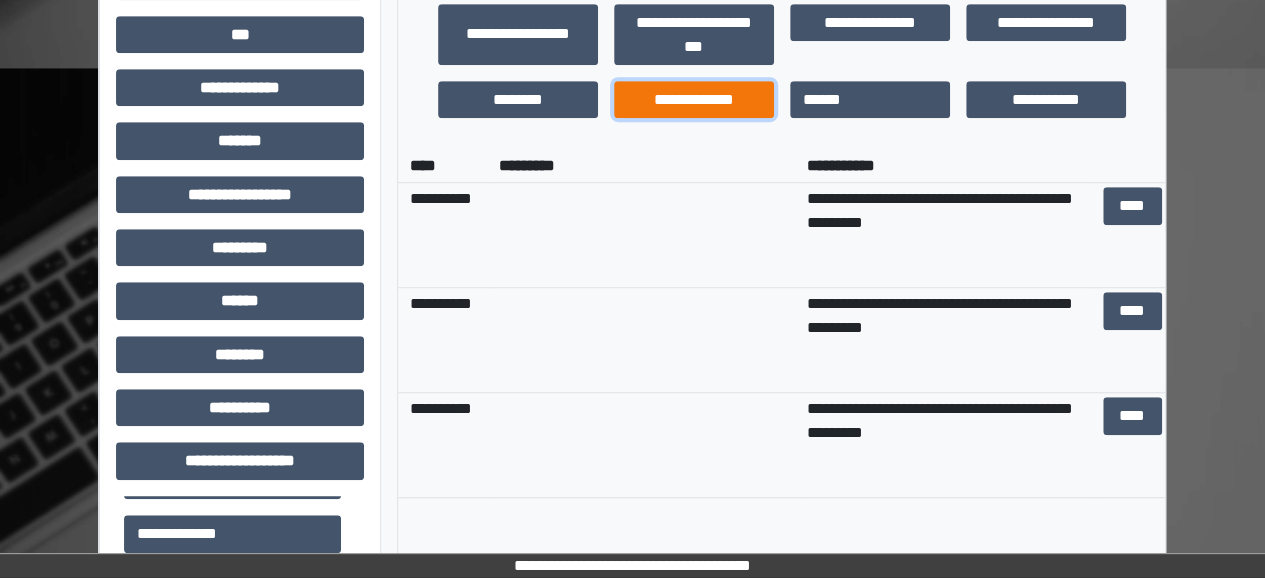 click on "**********" at bounding box center [694, 99] 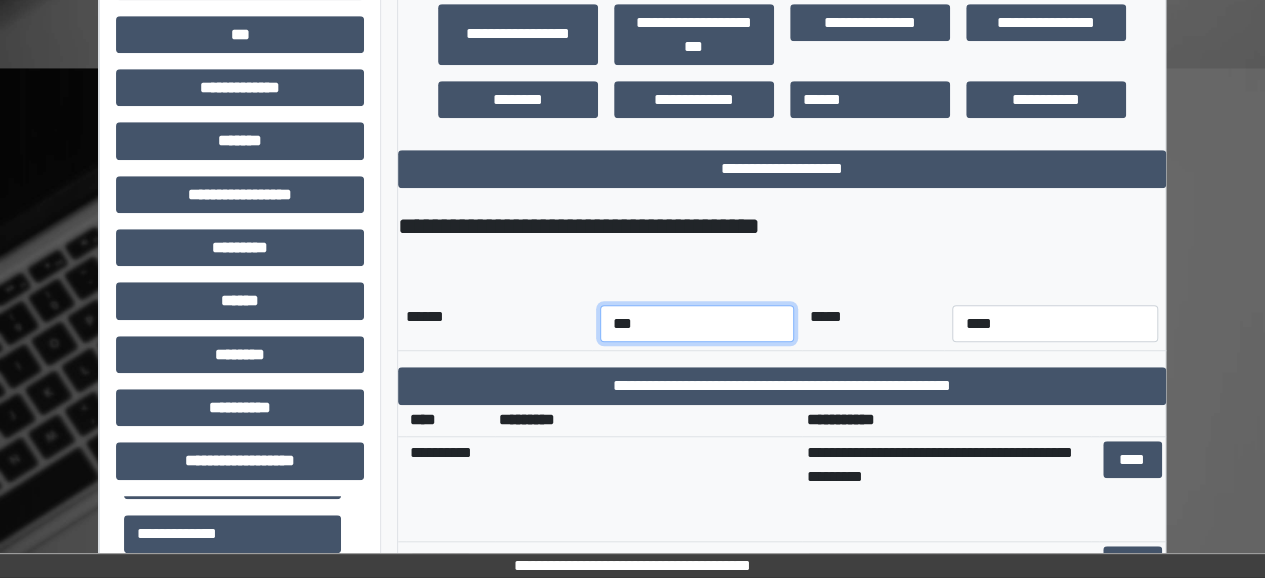 click on "***
***
***
***
***
***
***
***
***
***
***
***" at bounding box center (697, 323) 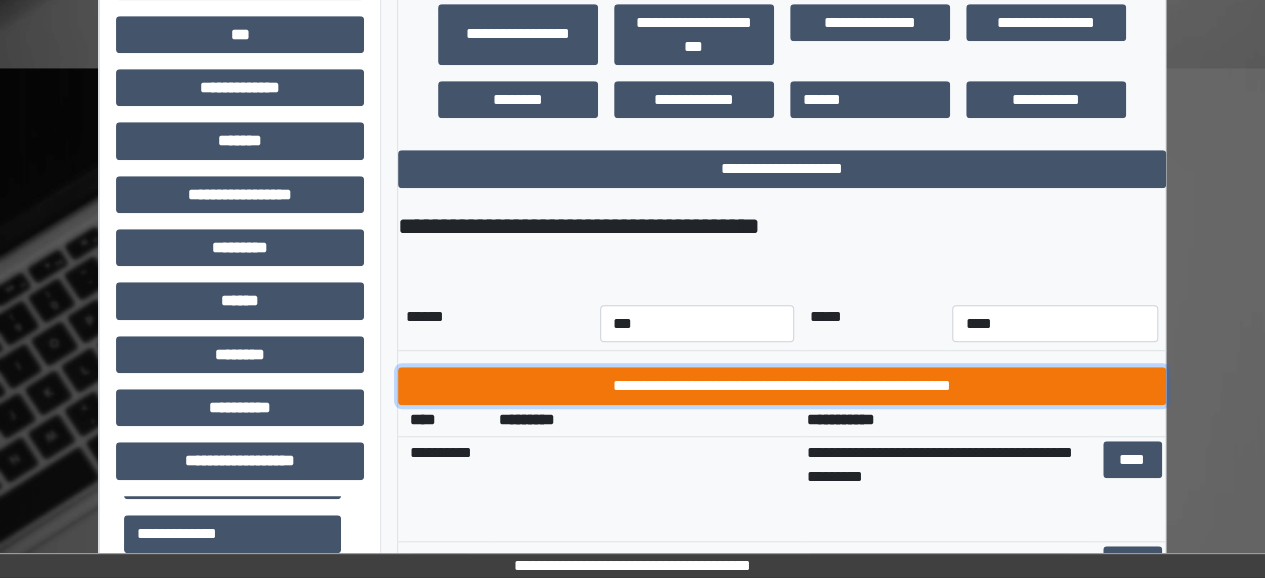 click on "**********" at bounding box center (782, 386) 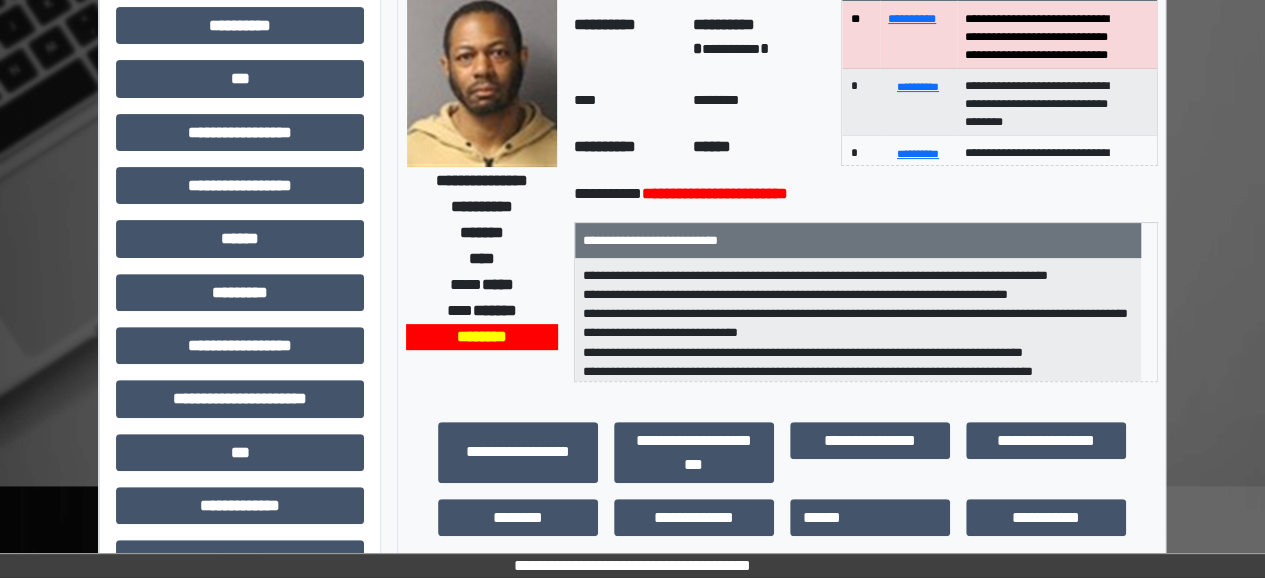 scroll, scrollTop: 217, scrollLeft: 0, axis: vertical 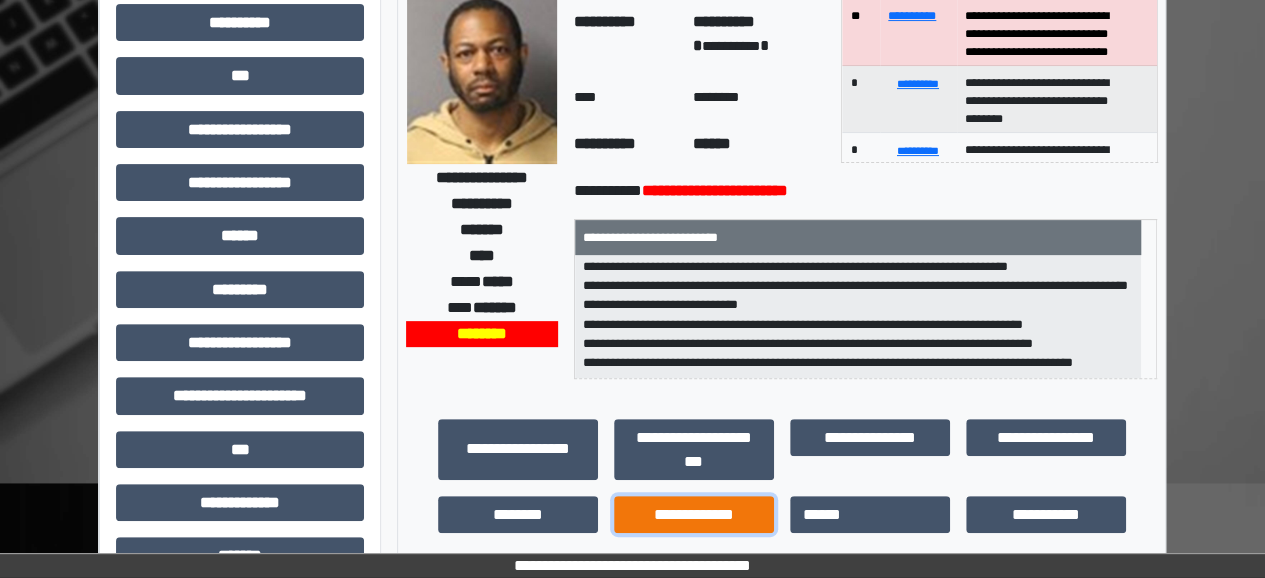 click on "**********" at bounding box center [694, 514] 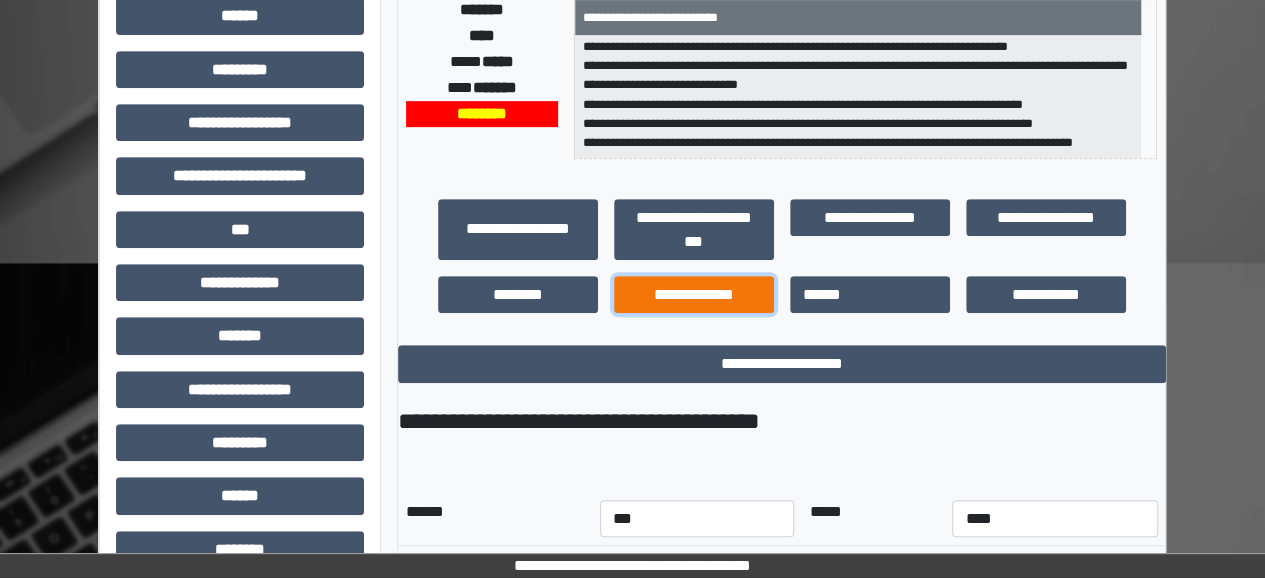 scroll, scrollTop: 436, scrollLeft: 0, axis: vertical 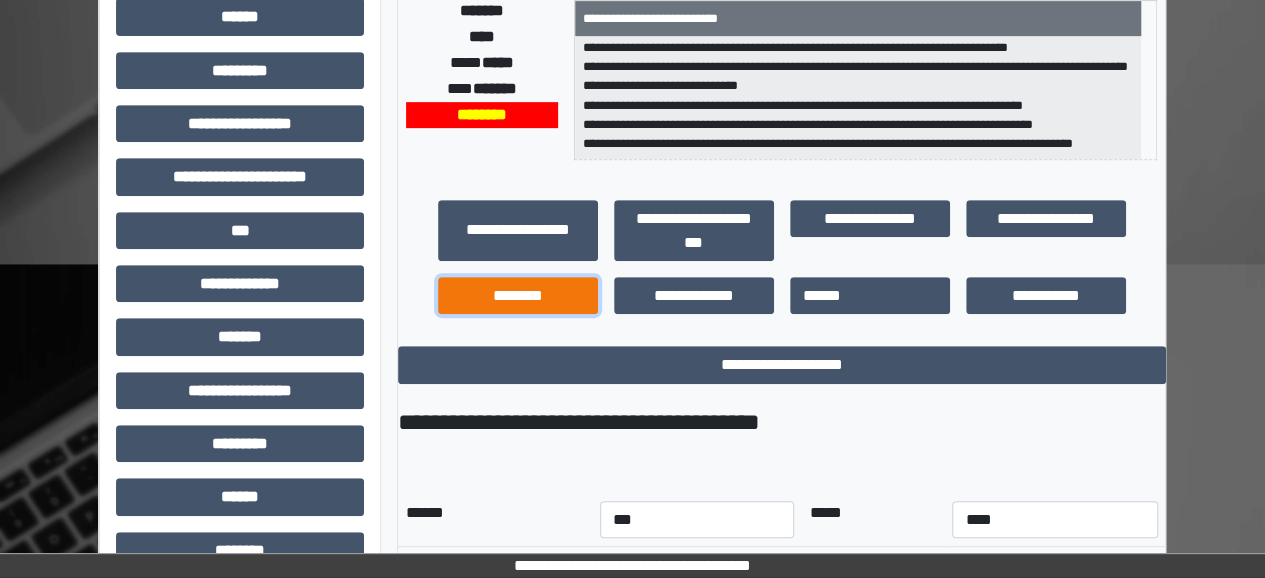click on "********" at bounding box center (518, 295) 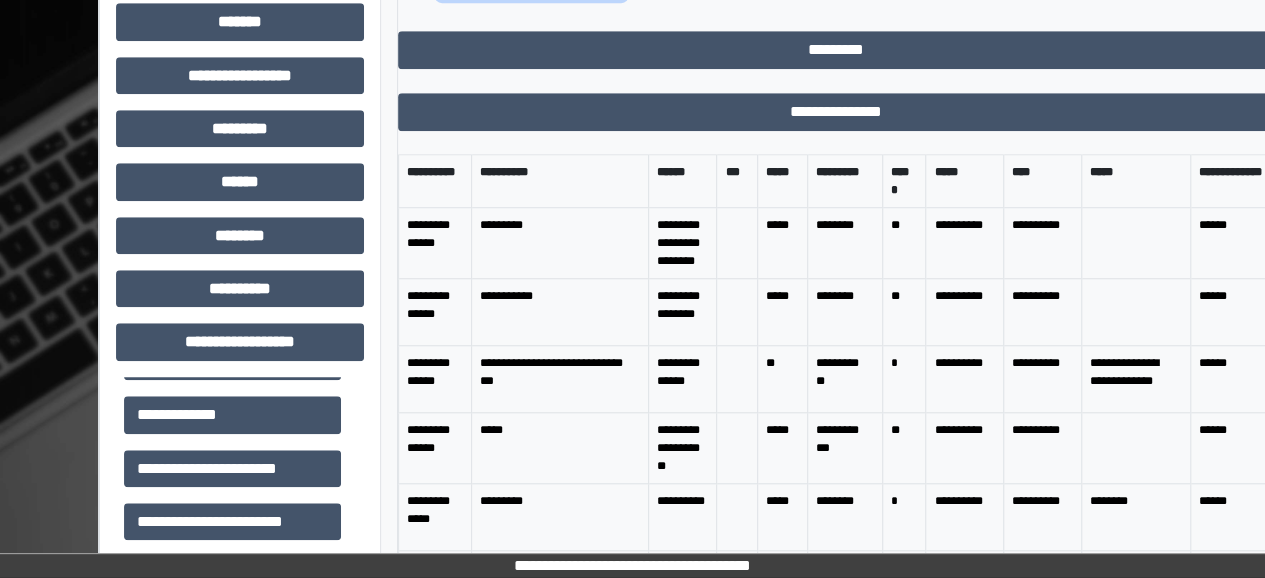 scroll, scrollTop: 752, scrollLeft: 0, axis: vertical 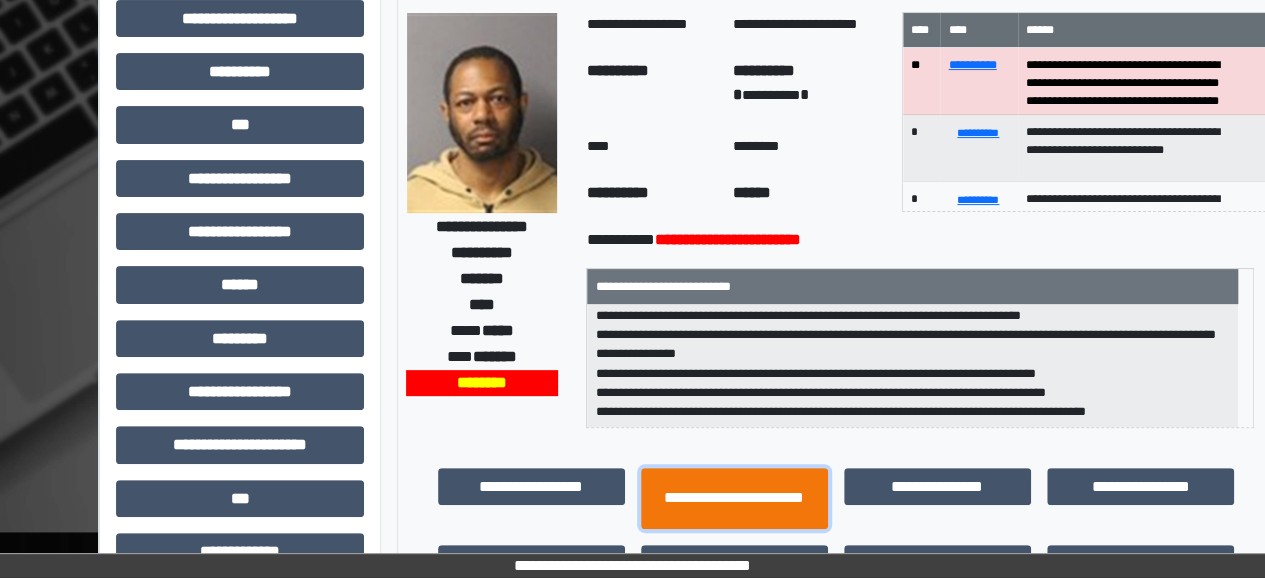 click on "**********" at bounding box center (734, 498) 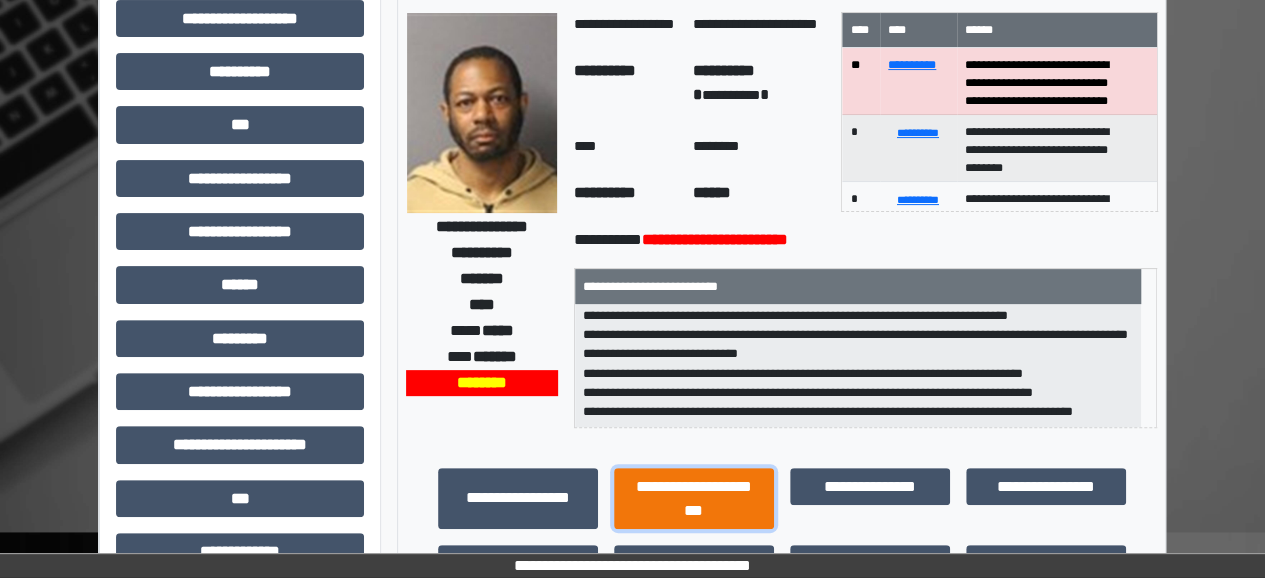 scroll, scrollTop: 34, scrollLeft: 0, axis: vertical 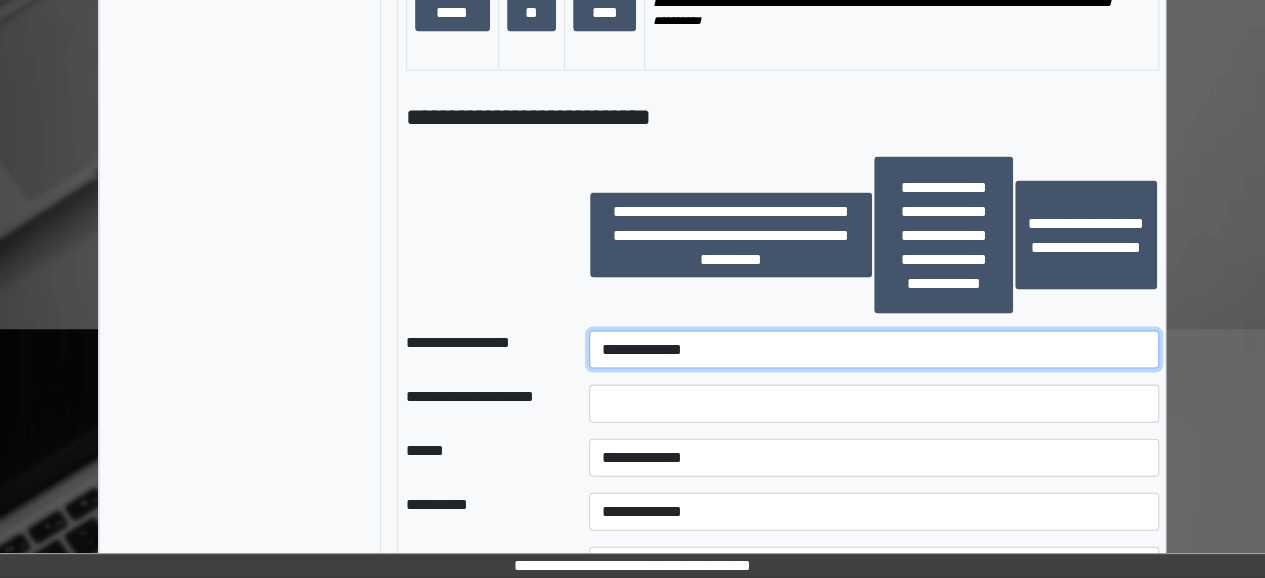click on "**********" at bounding box center [874, 350] 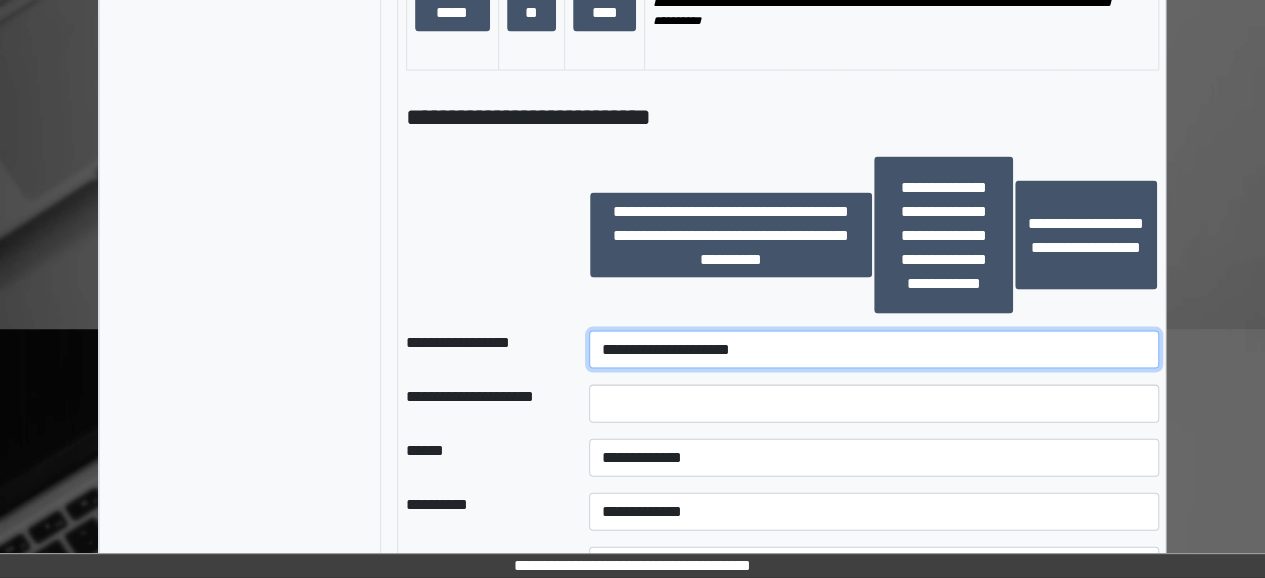 click on "**********" at bounding box center [874, 350] 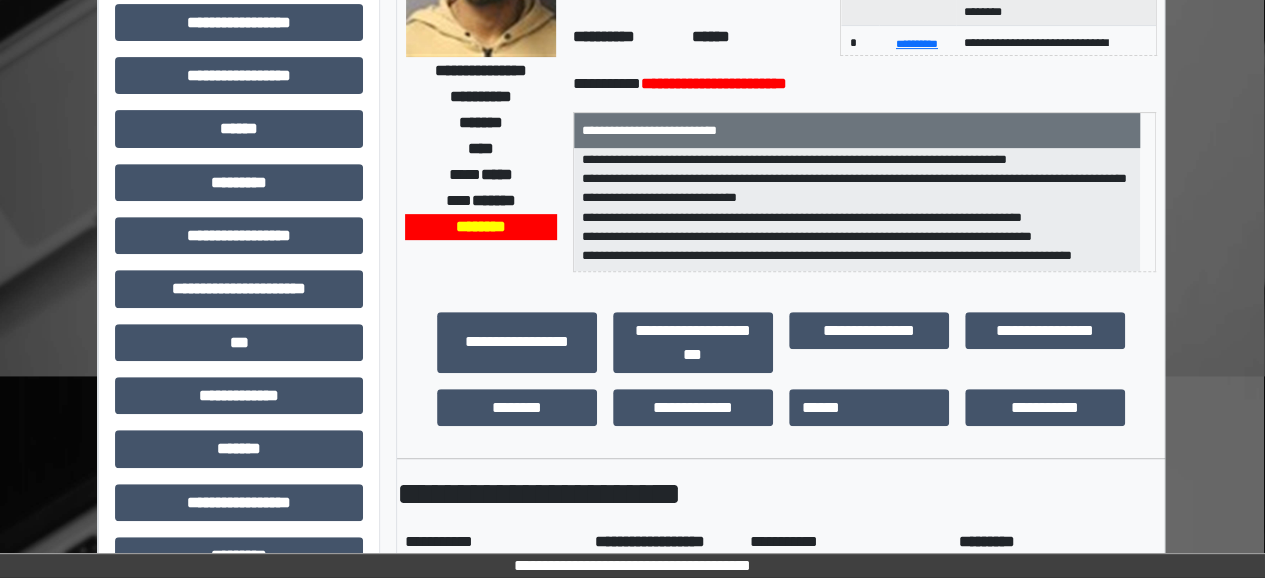 scroll, scrollTop: 327, scrollLeft: 1, axis: both 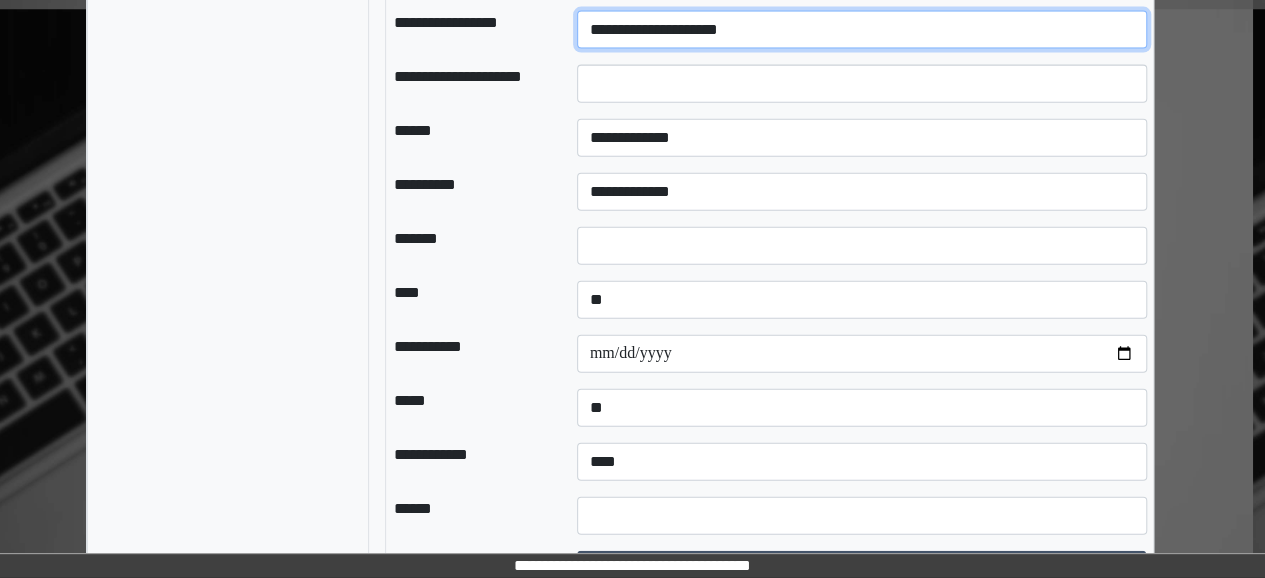 click on "**********" at bounding box center [862, 30] 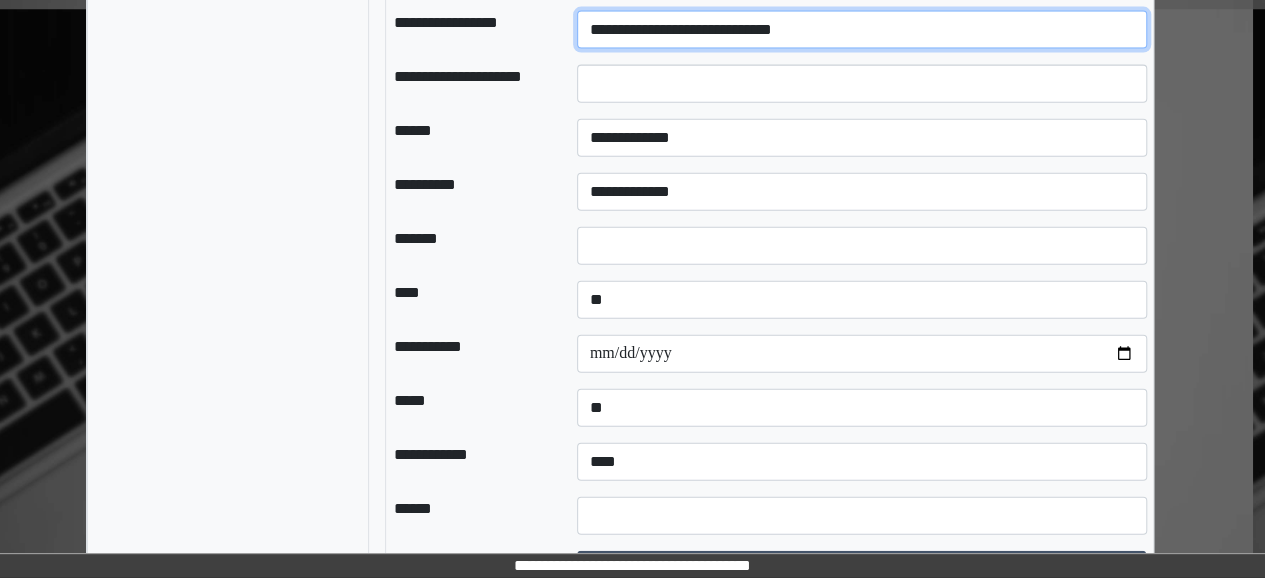 click on "**********" at bounding box center (862, 30) 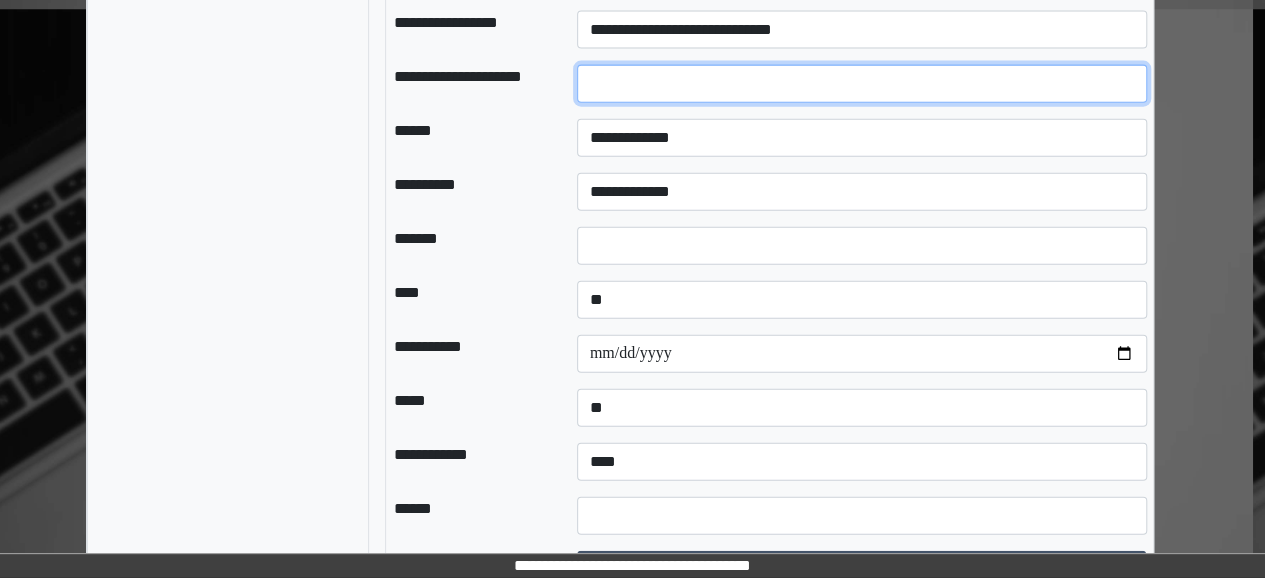 click at bounding box center (862, 84) 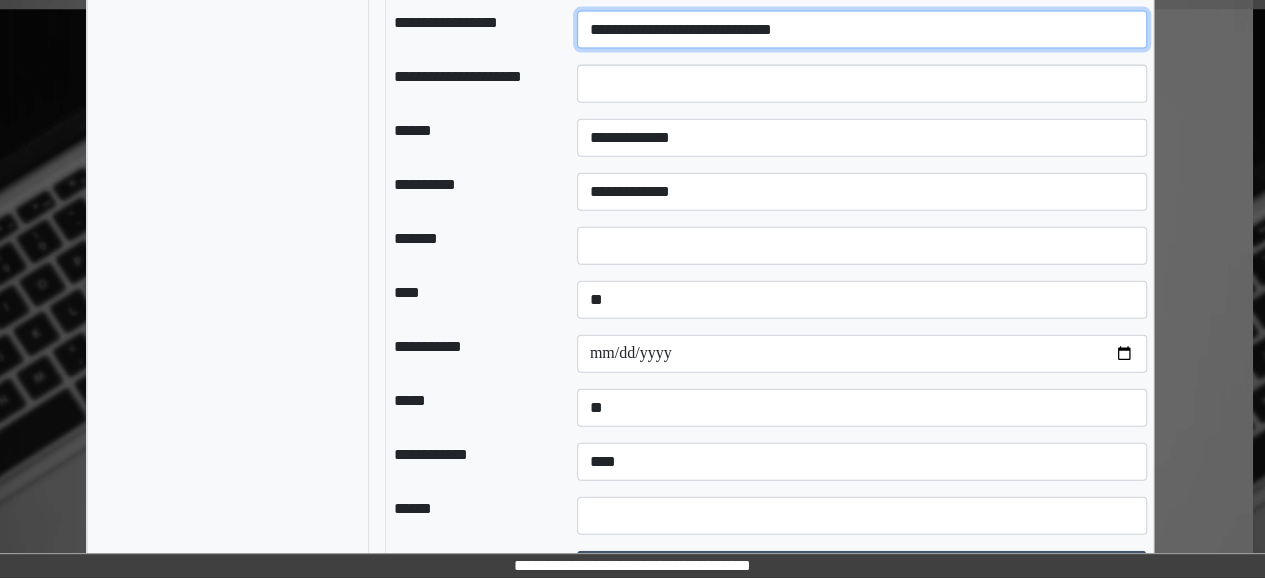 click on "**********" at bounding box center (862, 30) 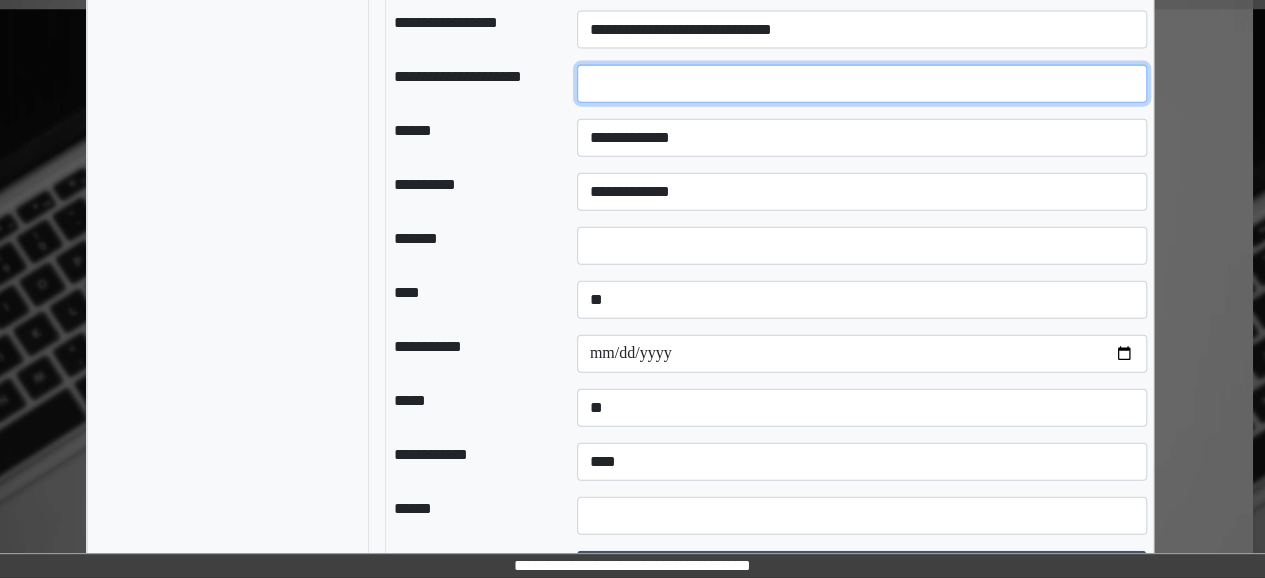 click at bounding box center [862, 84] 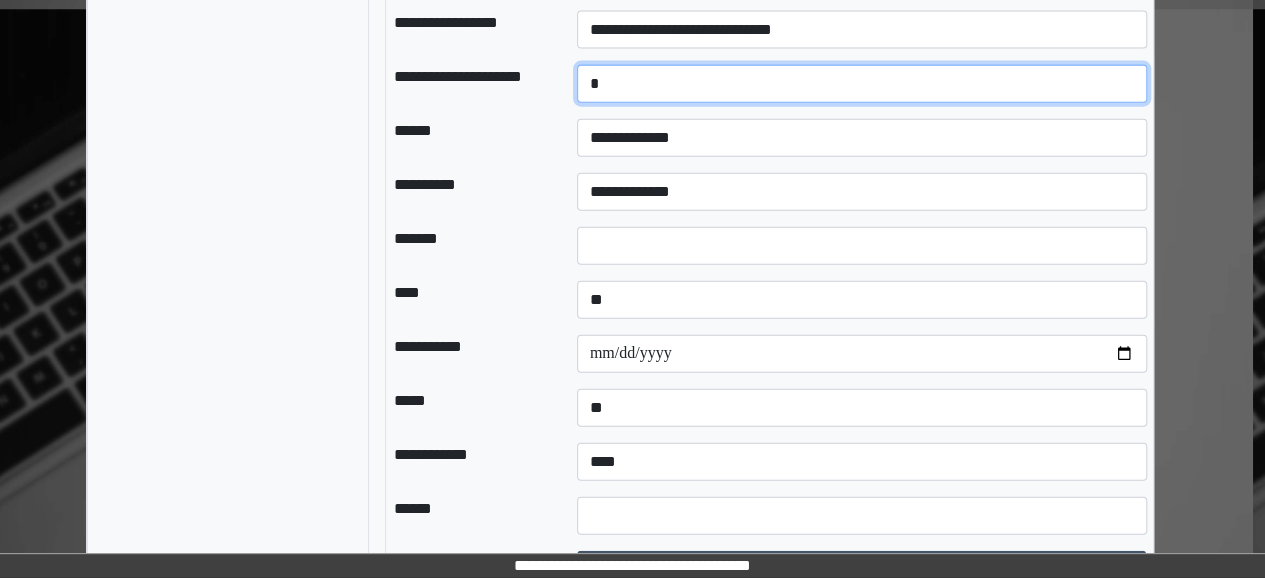 type on "*" 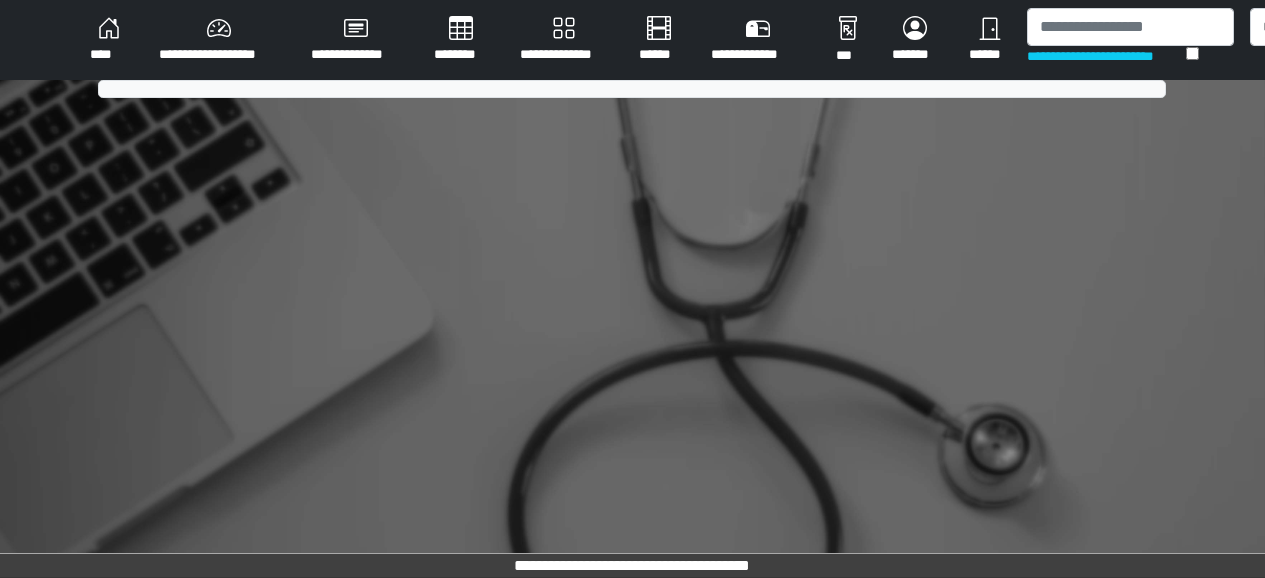 scroll, scrollTop: 0, scrollLeft: 0, axis: both 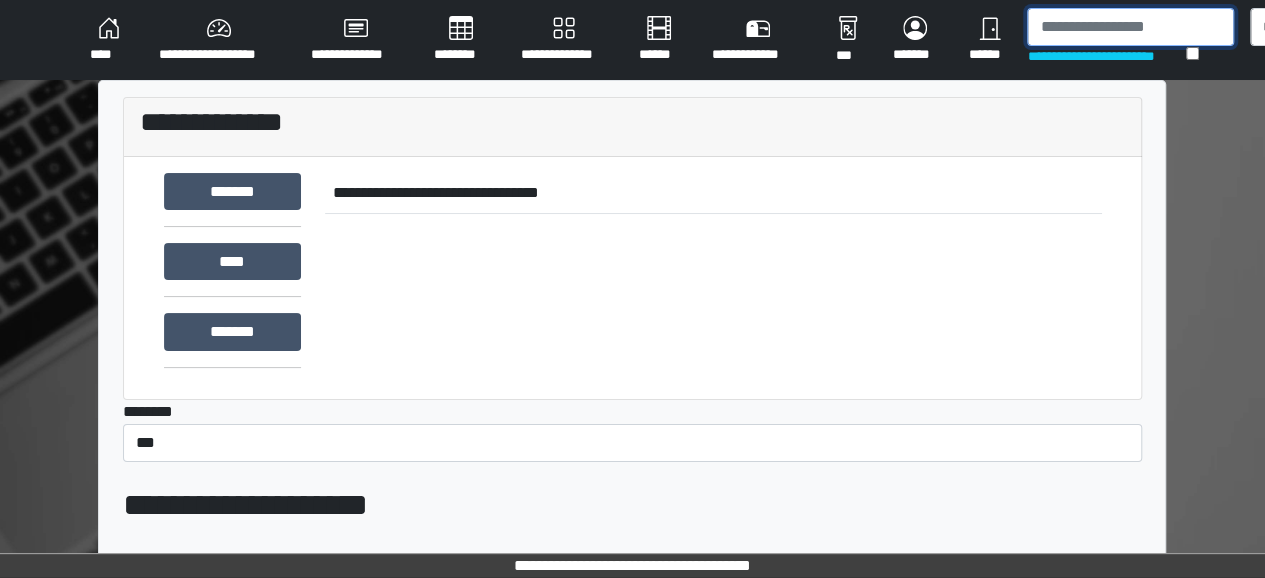 click at bounding box center (1130, 27) 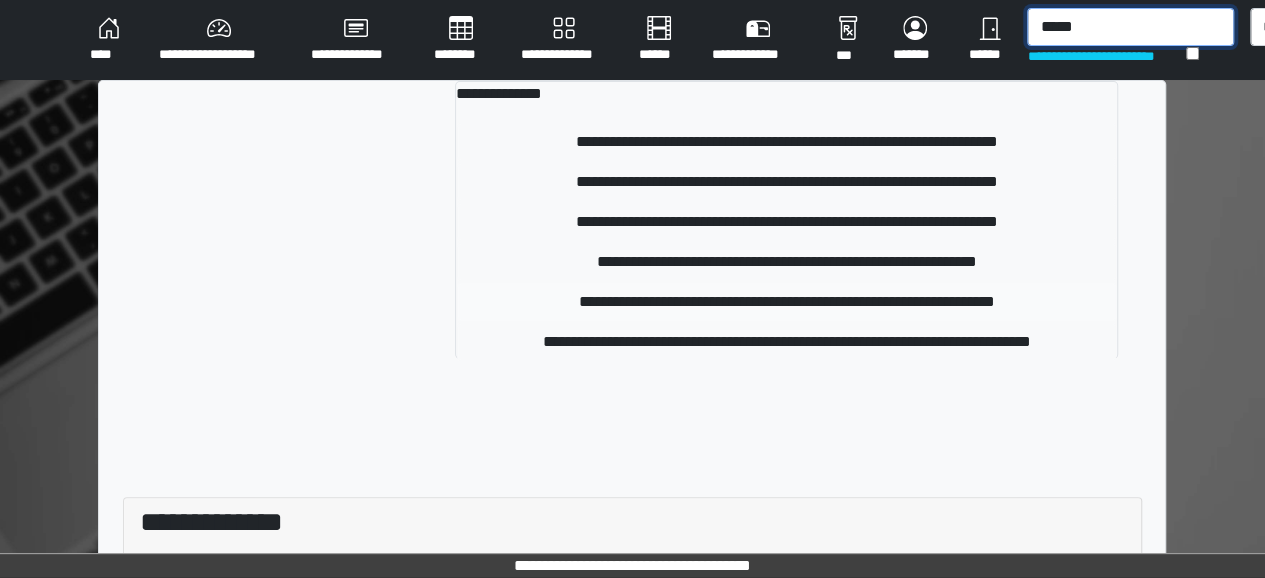type on "*****" 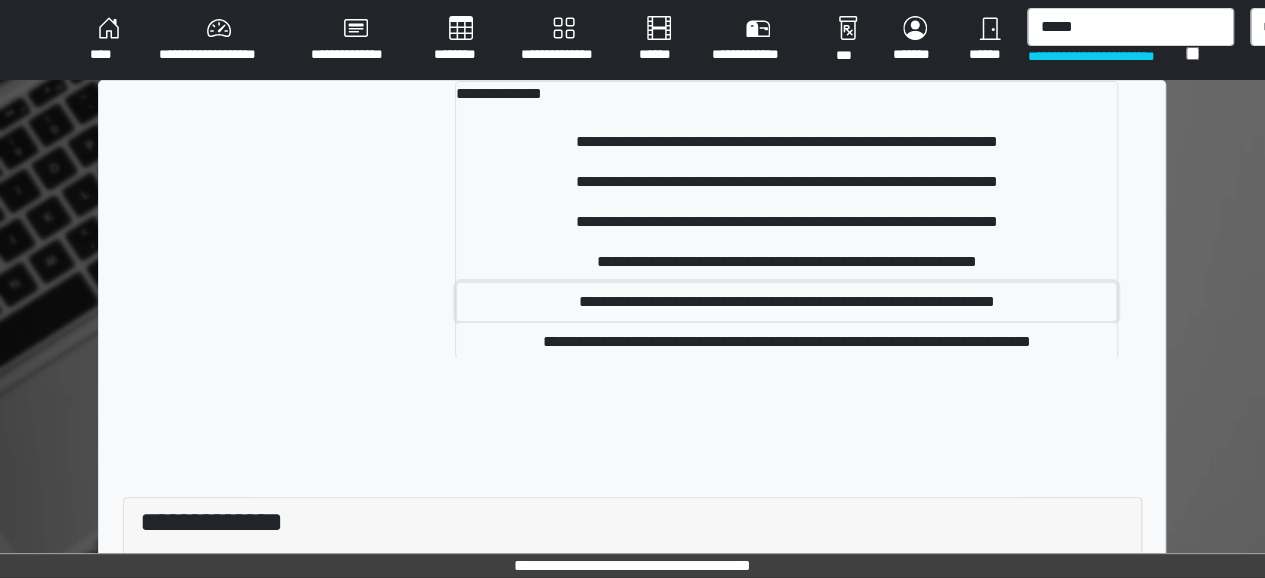 click on "**********" at bounding box center [786, 302] 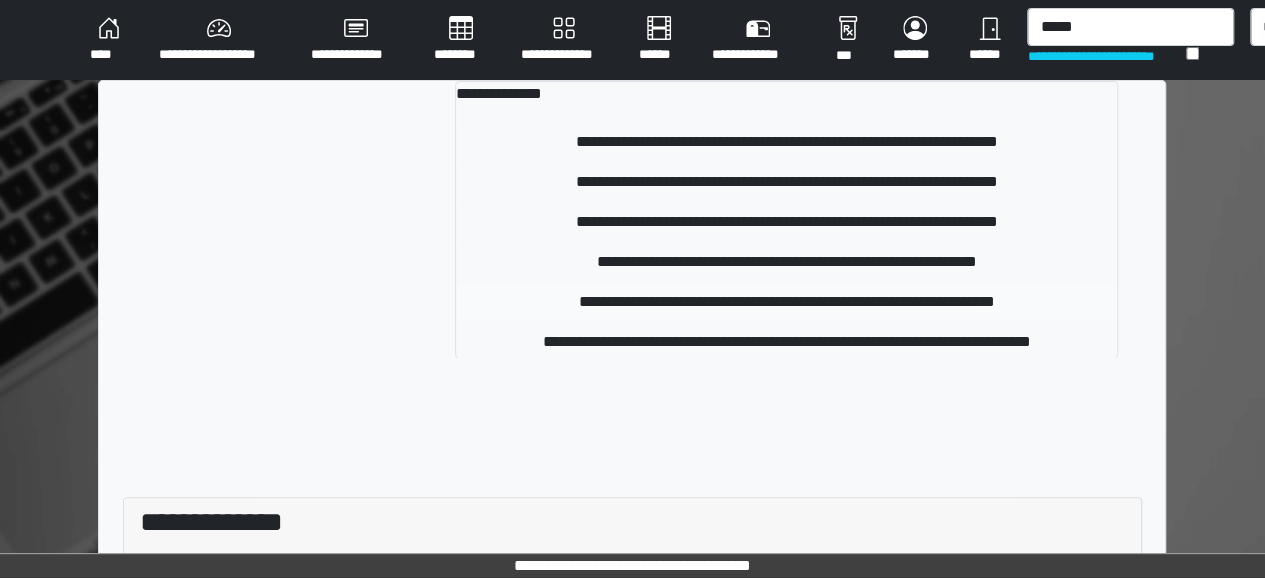 type 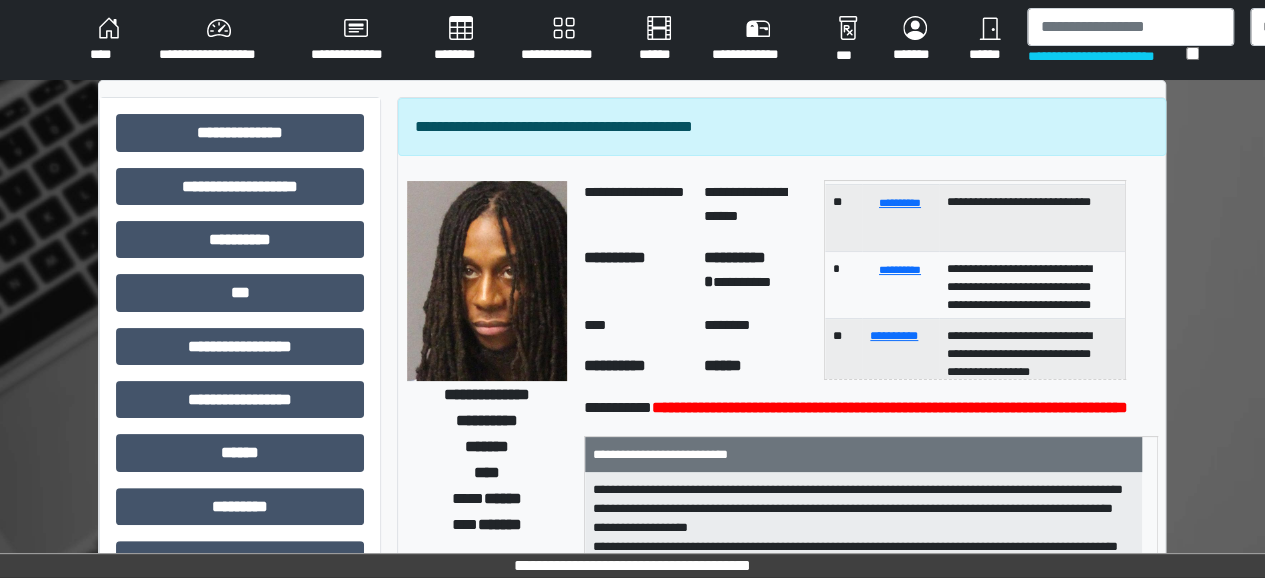 scroll, scrollTop: 103, scrollLeft: 0, axis: vertical 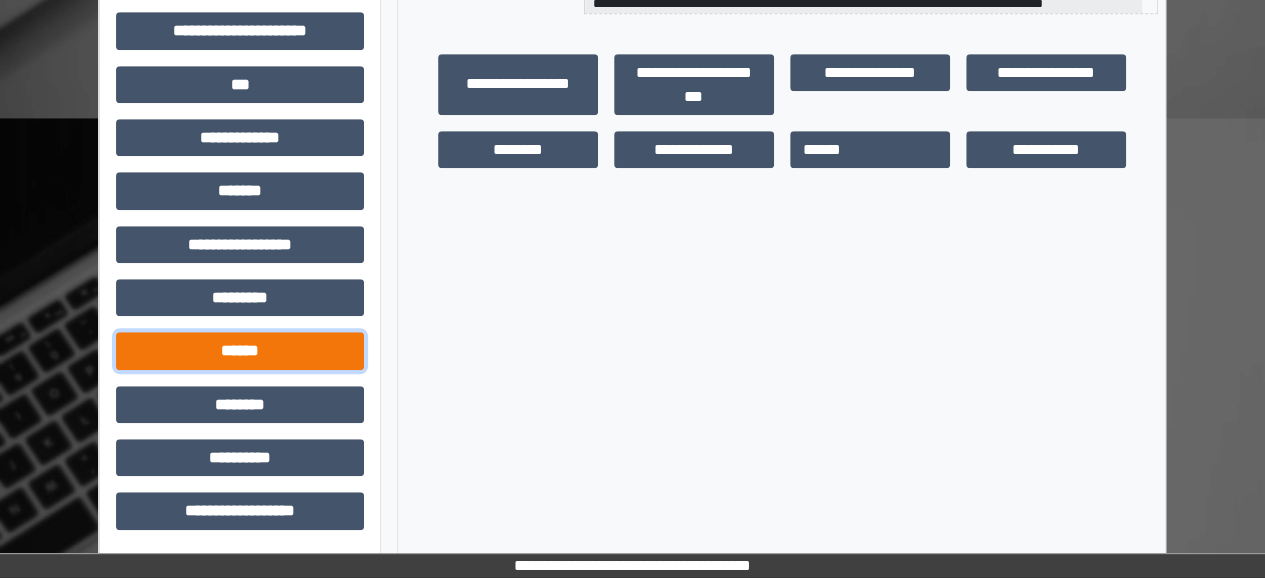 click on "******" at bounding box center [240, 350] 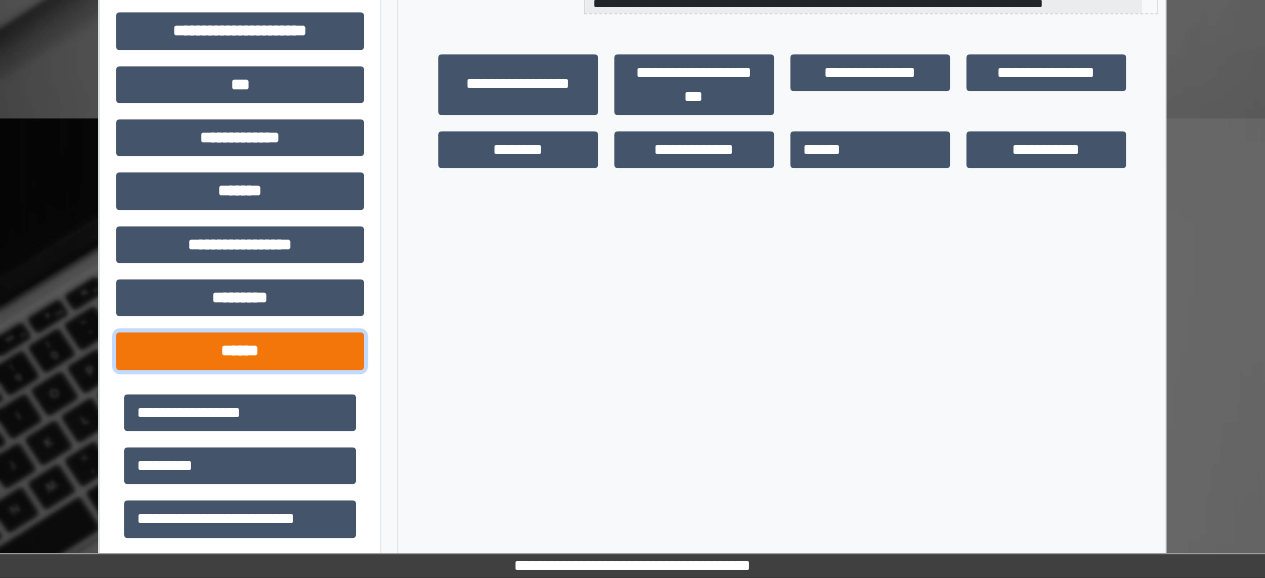scroll, scrollTop: 812, scrollLeft: 0, axis: vertical 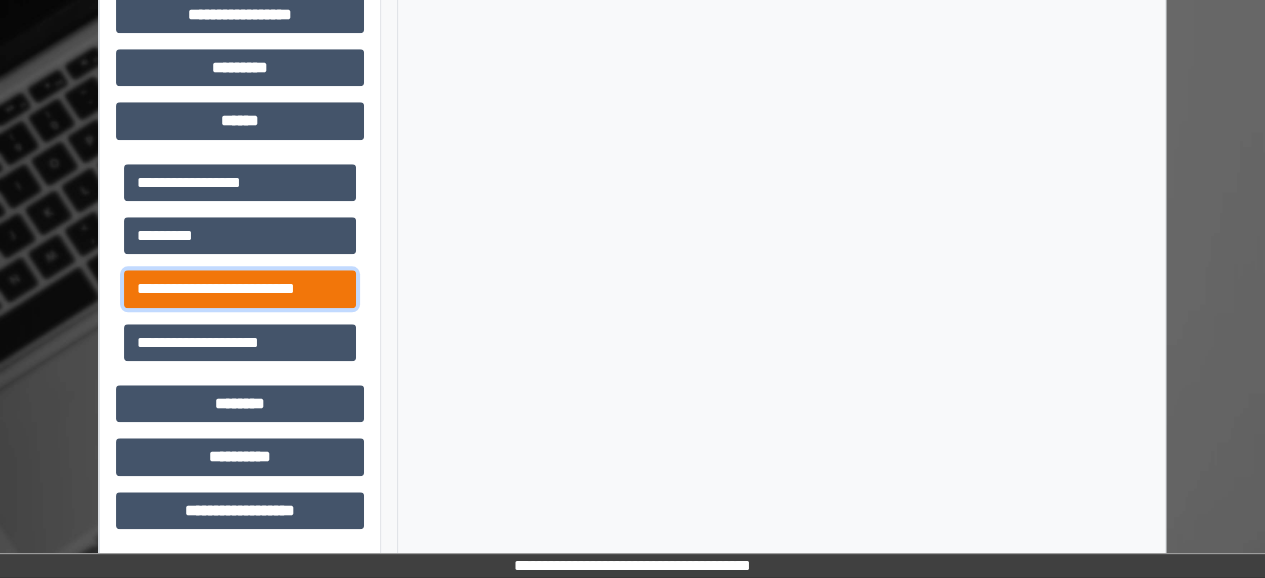 click on "**********" at bounding box center (240, 288) 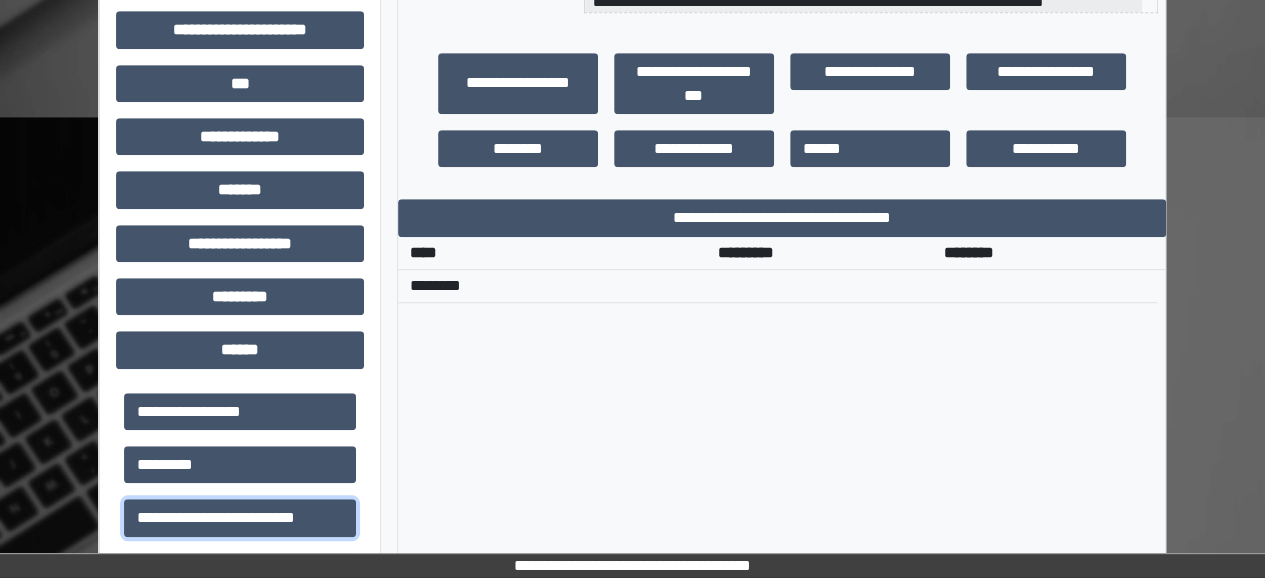 scroll, scrollTop: 582, scrollLeft: 0, axis: vertical 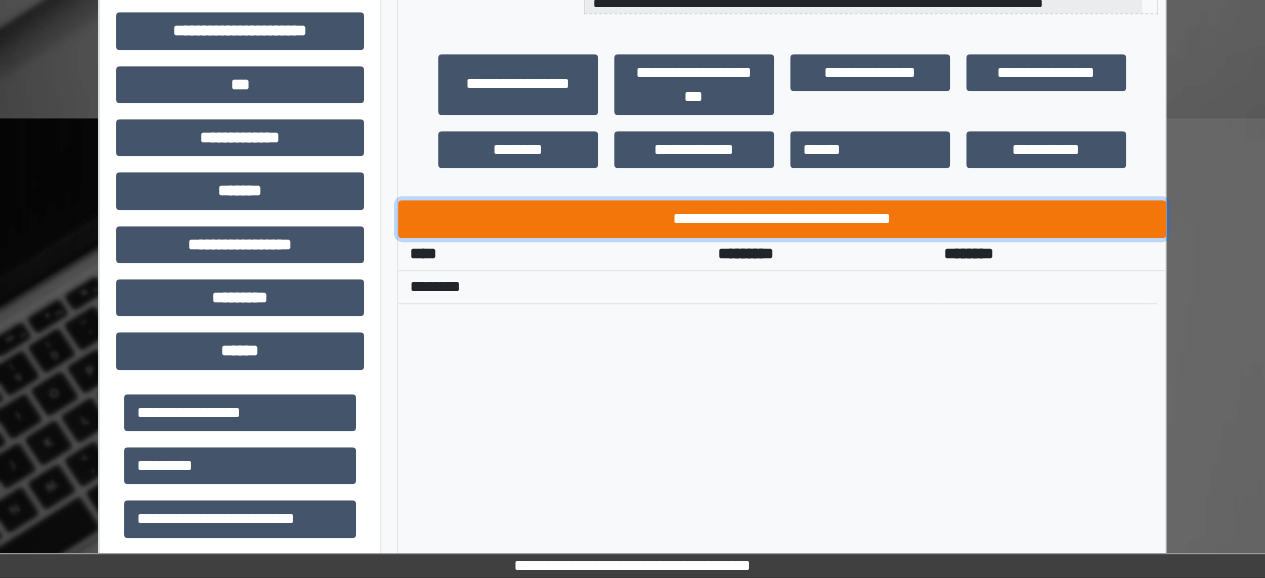 click on "**********" at bounding box center [782, 218] 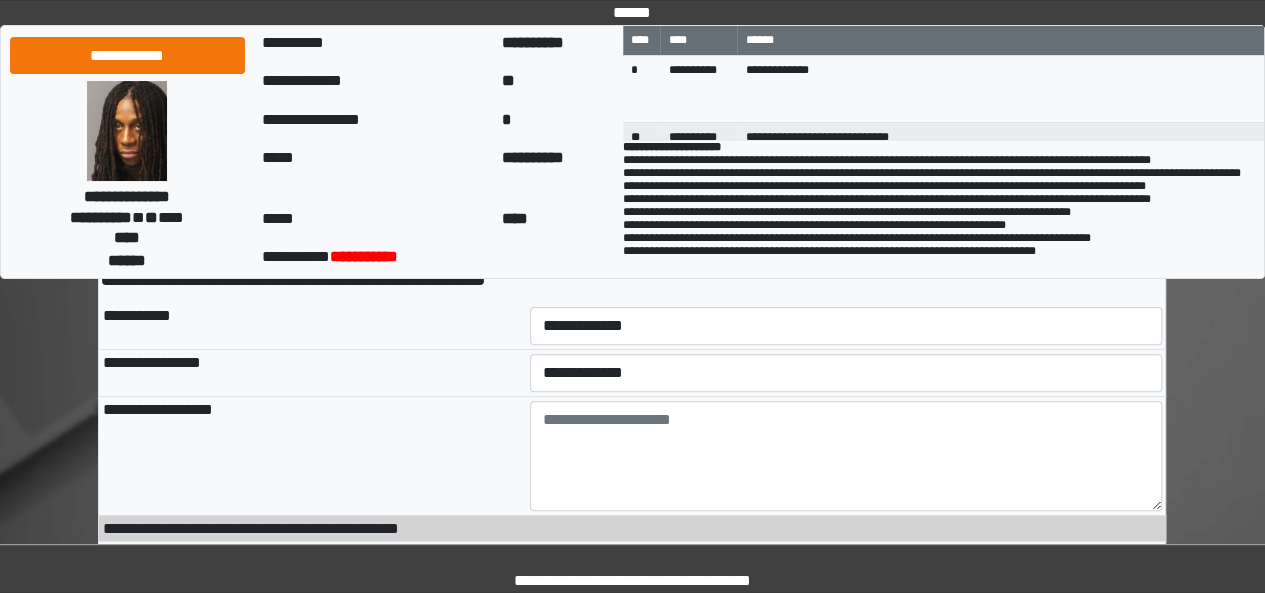 scroll, scrollTop: 135, scrollLeft: 0, axis: vertical 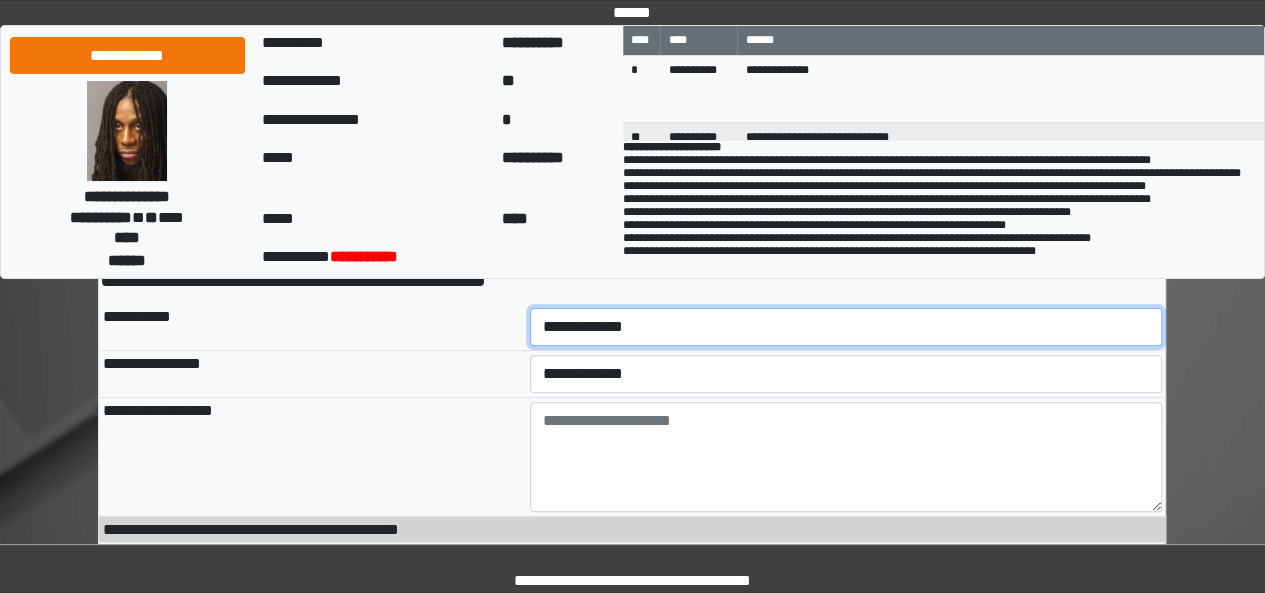 click on "**********" at bounding box center (846, 327) 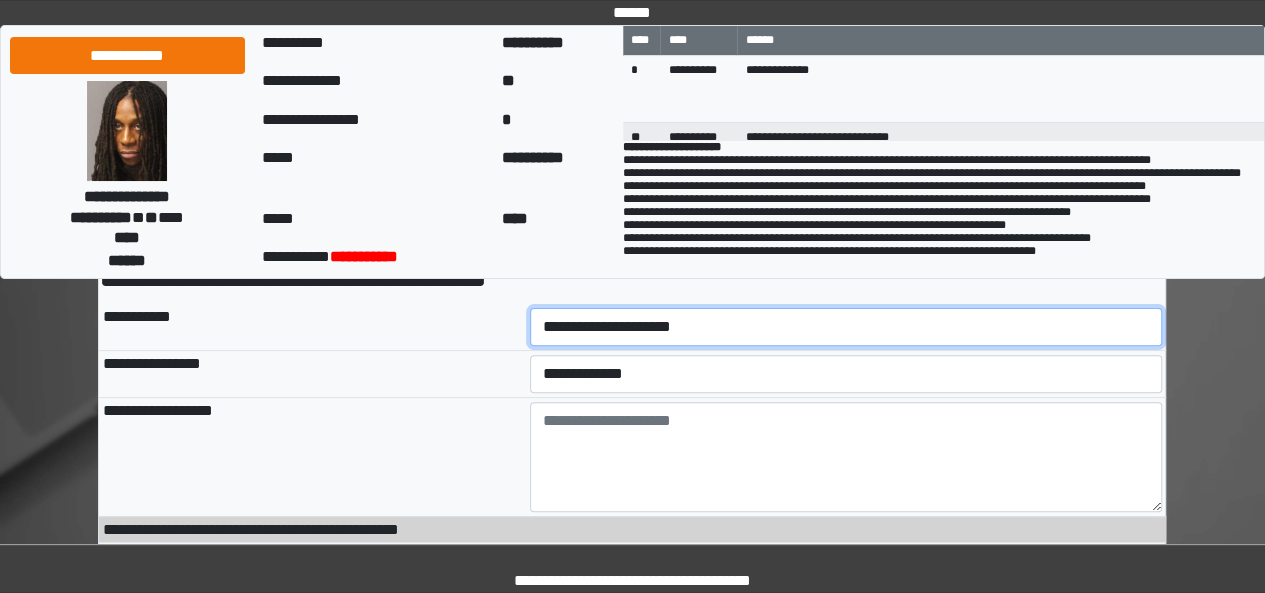 click on "**********" at bounding box center [846, 327] 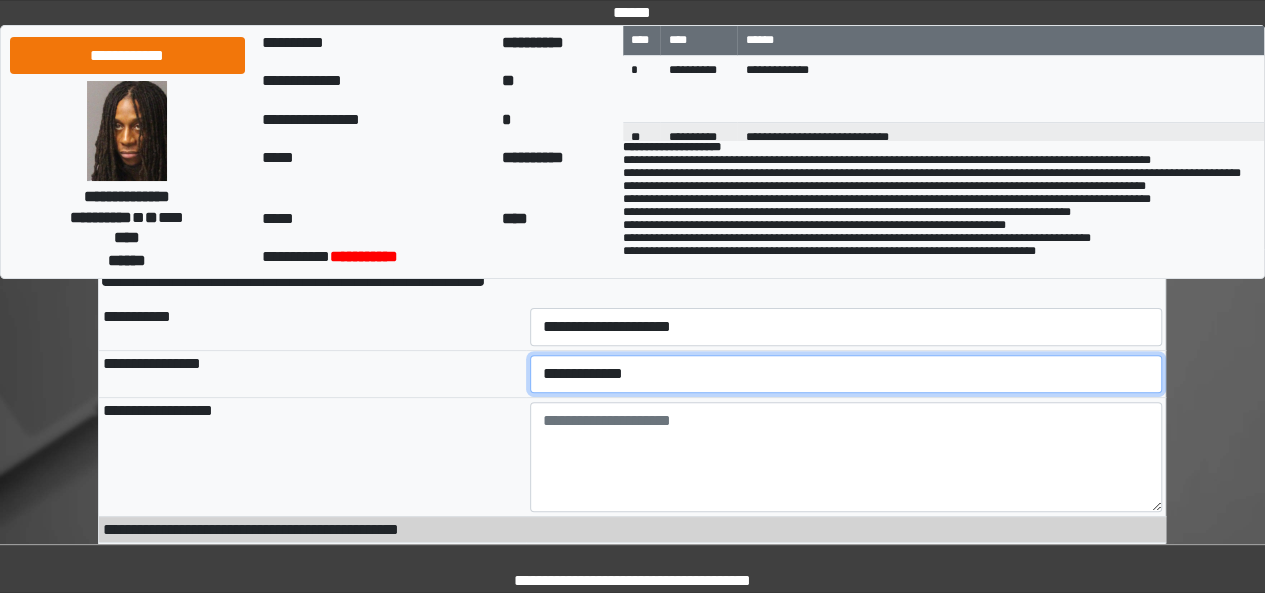 click on "**********" at bounding box center (846, 373) 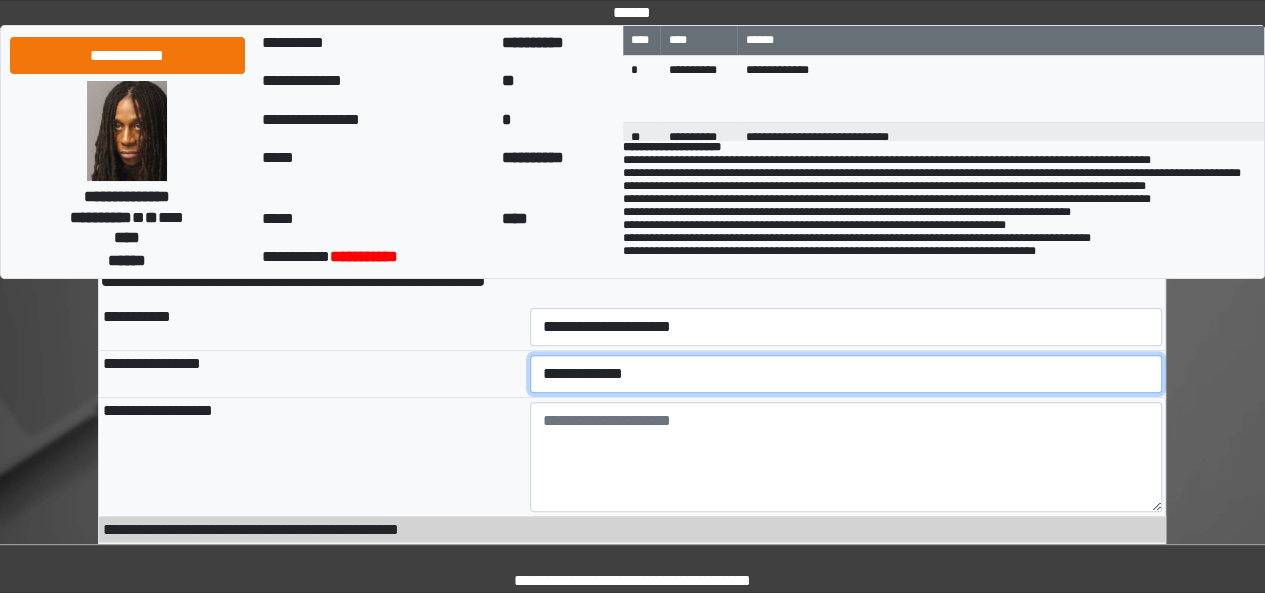 select on "*" 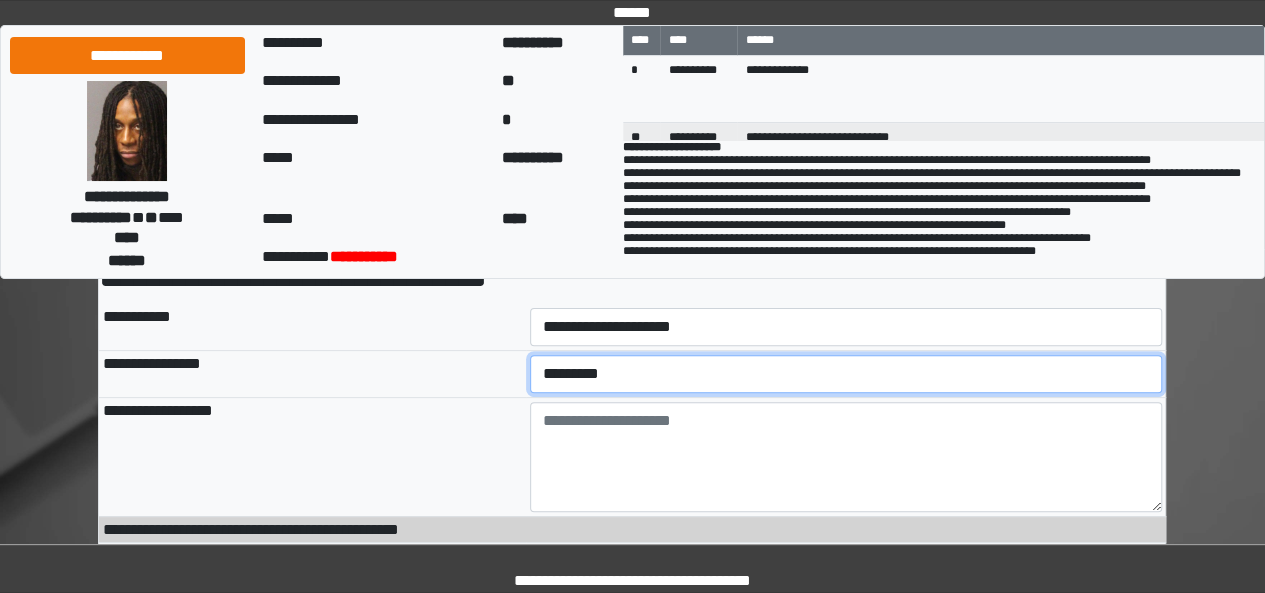 click on "**********" at bounding box center (846, 373) 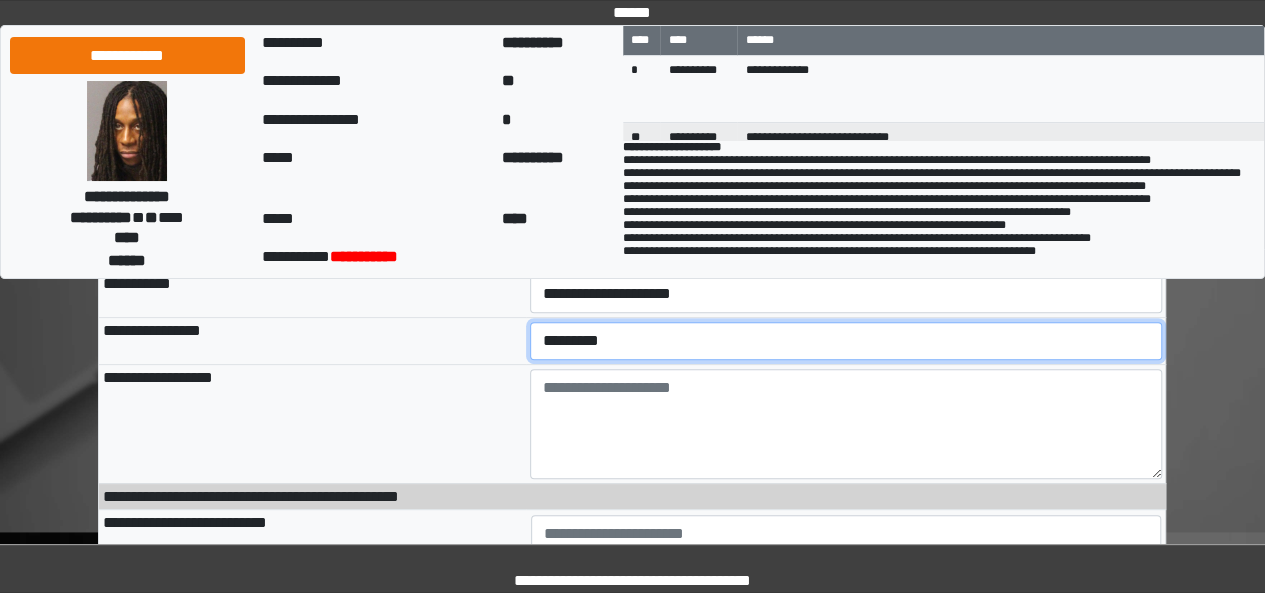 scroll, scrollTop: 173, scrollLeft: 0, axis: vertical 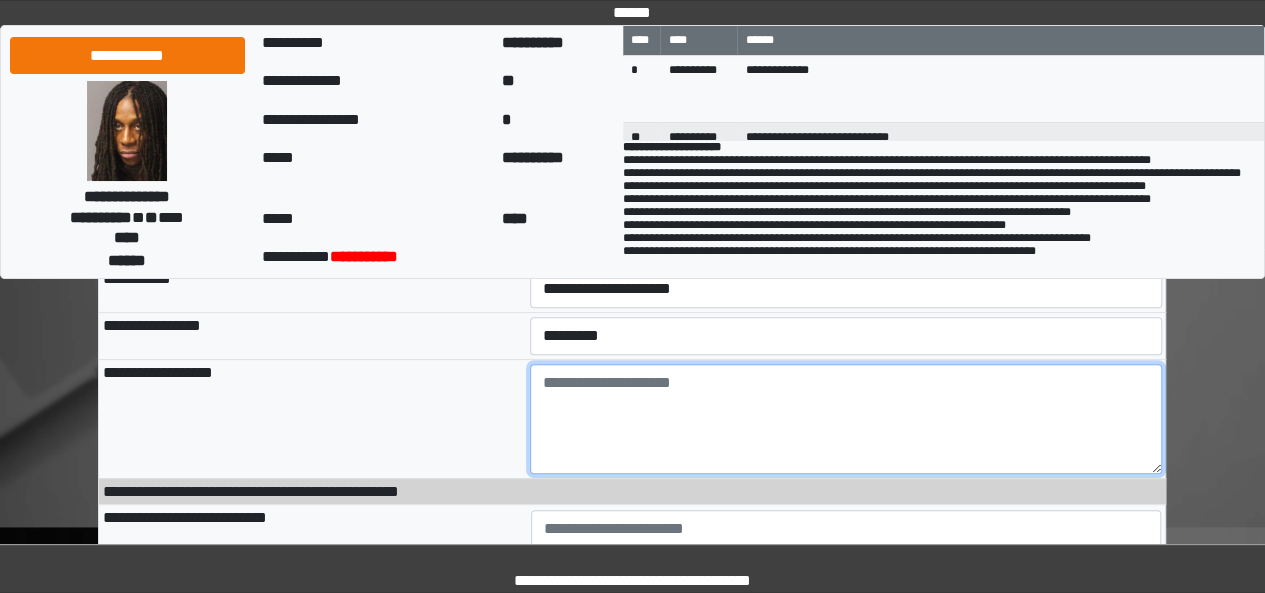 click at bounding box center [846, 419] 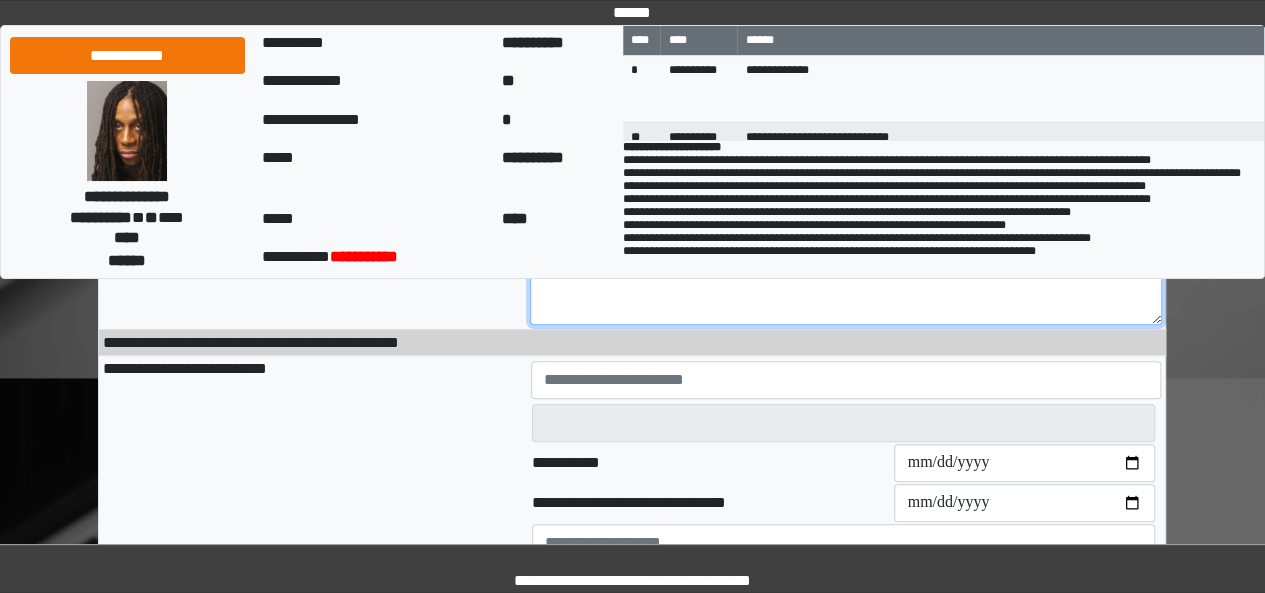 scroll, scrollTop: 325, scrollLeft: 0, axis: vertical 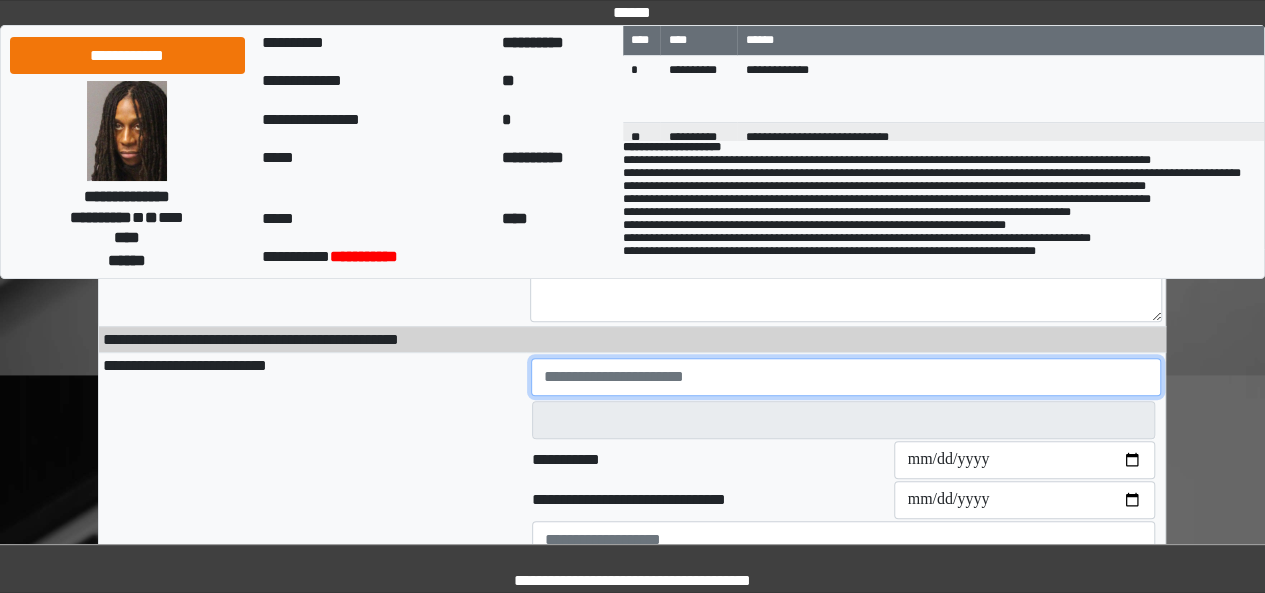 click at bounding box center (846, 377) 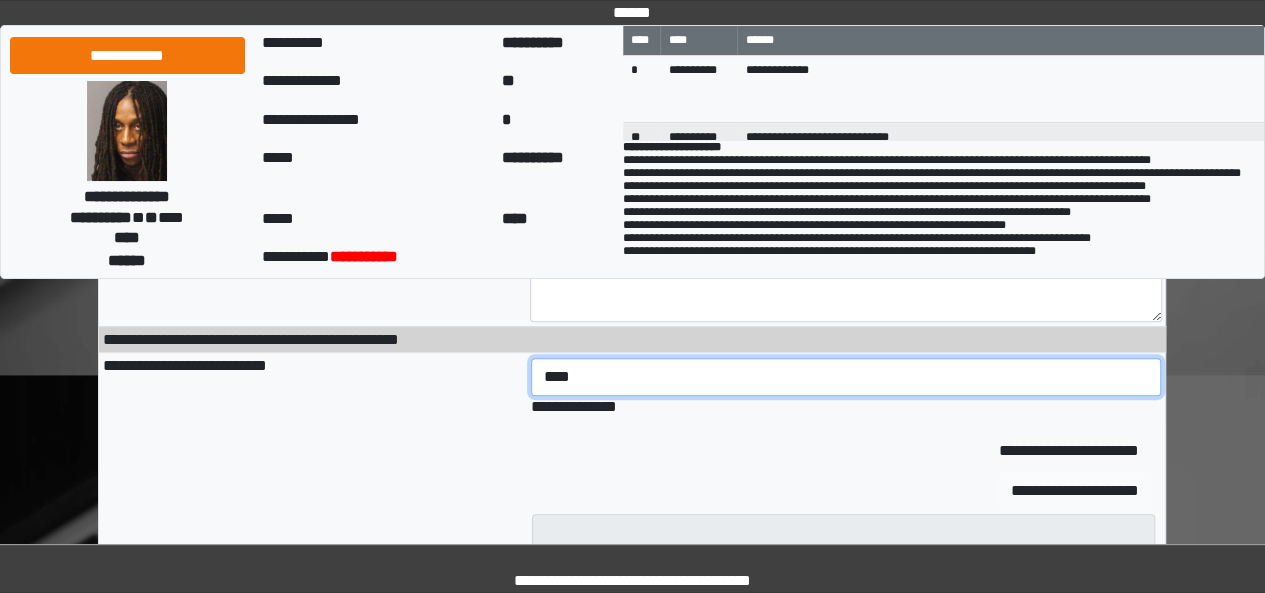 type on "****" 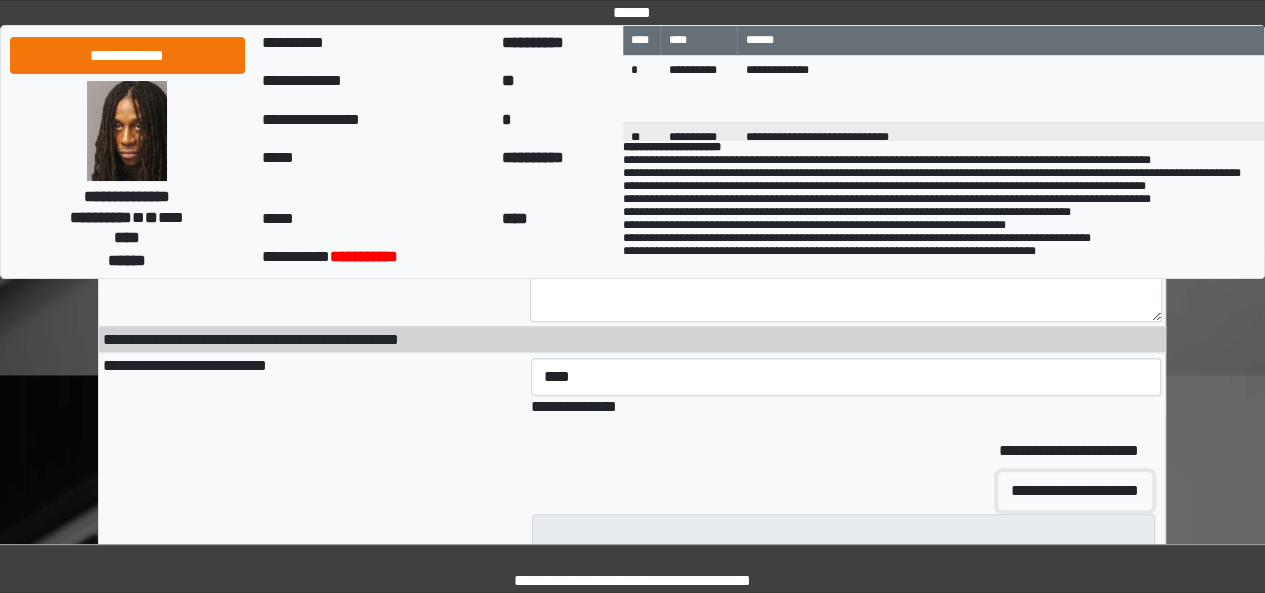 click on "**********" at bounding box center [1075, 491] 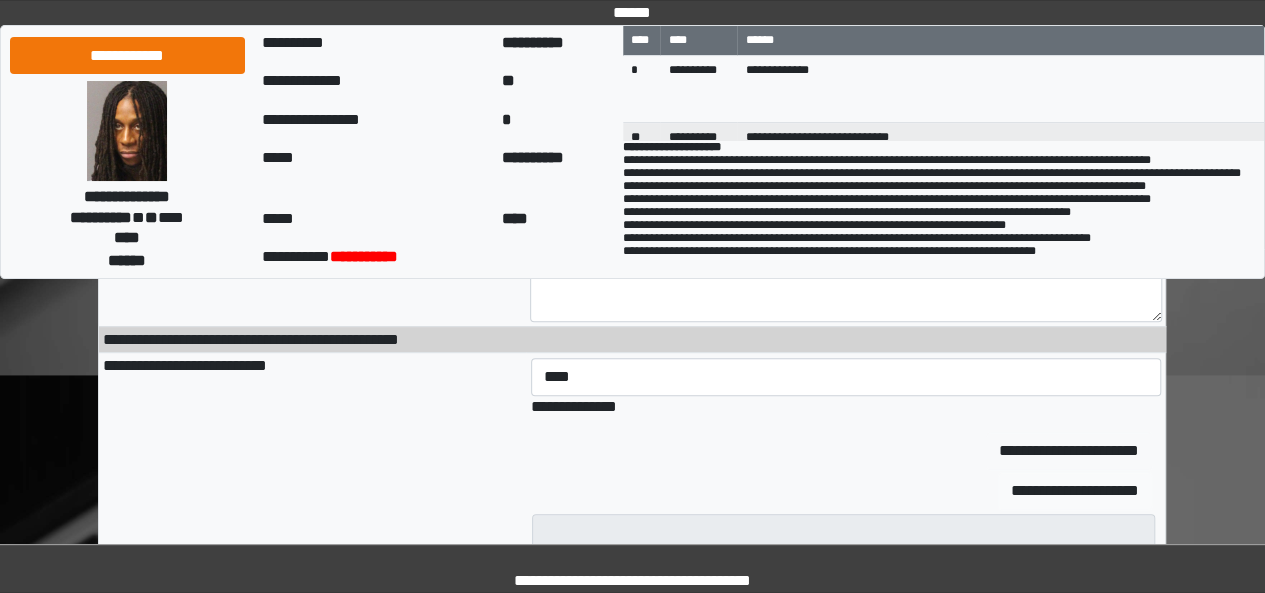 type 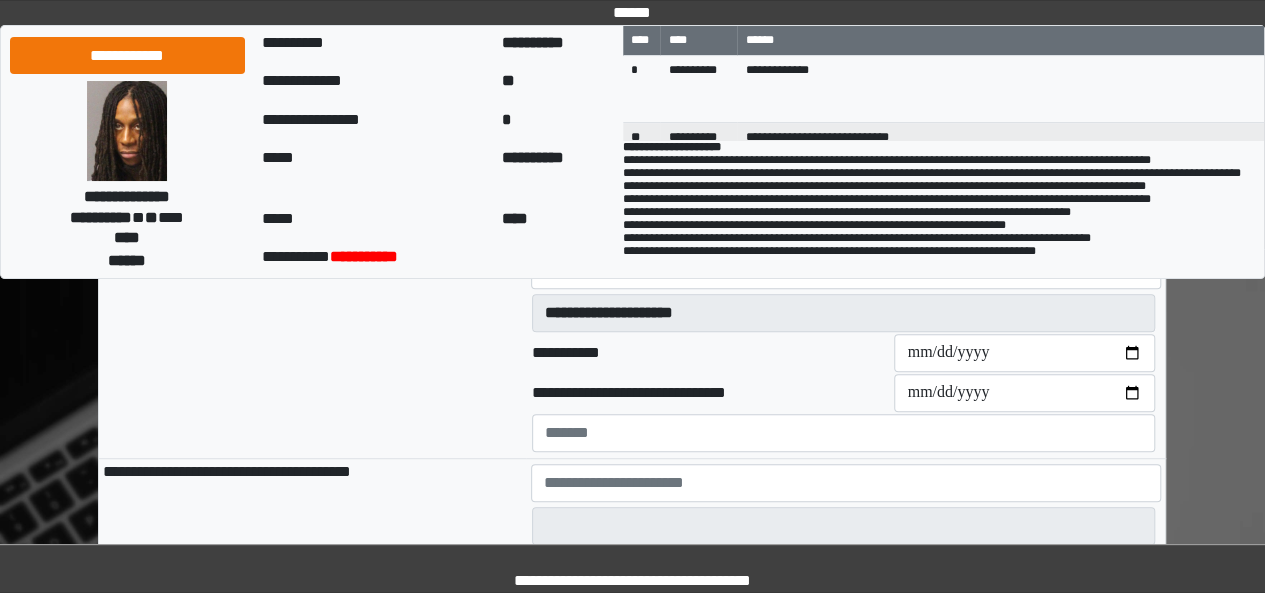 scroll, scrollTop: 433, scrollLeft: 0, axis: vertical 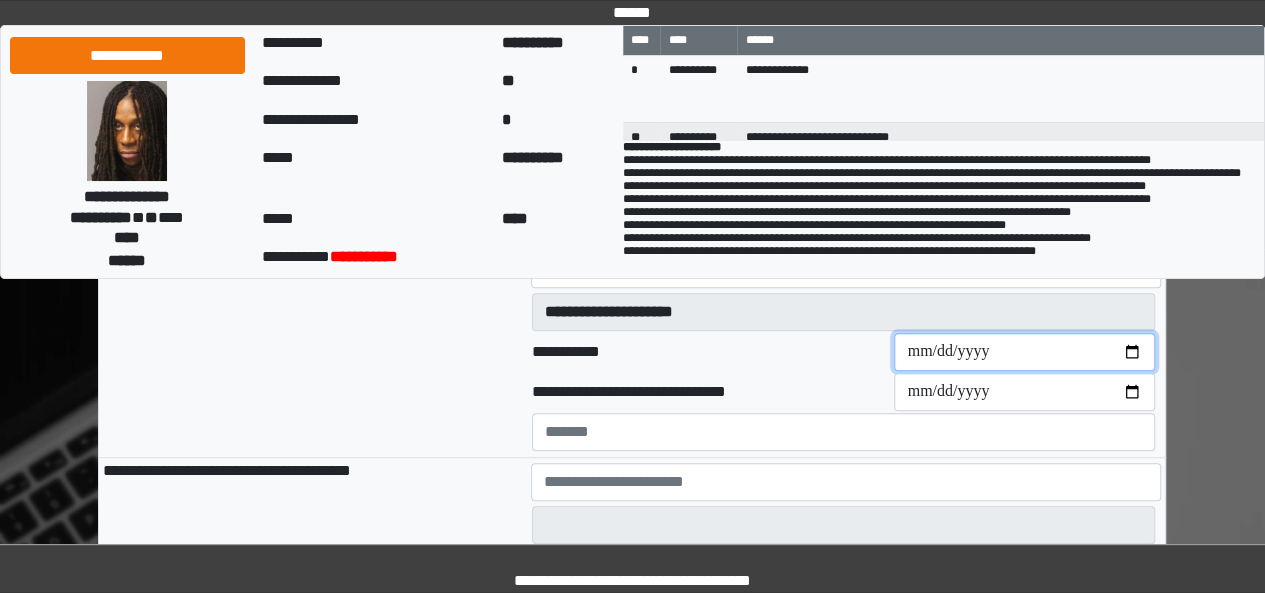 click on "**********" at bounding box center (1024, 352) 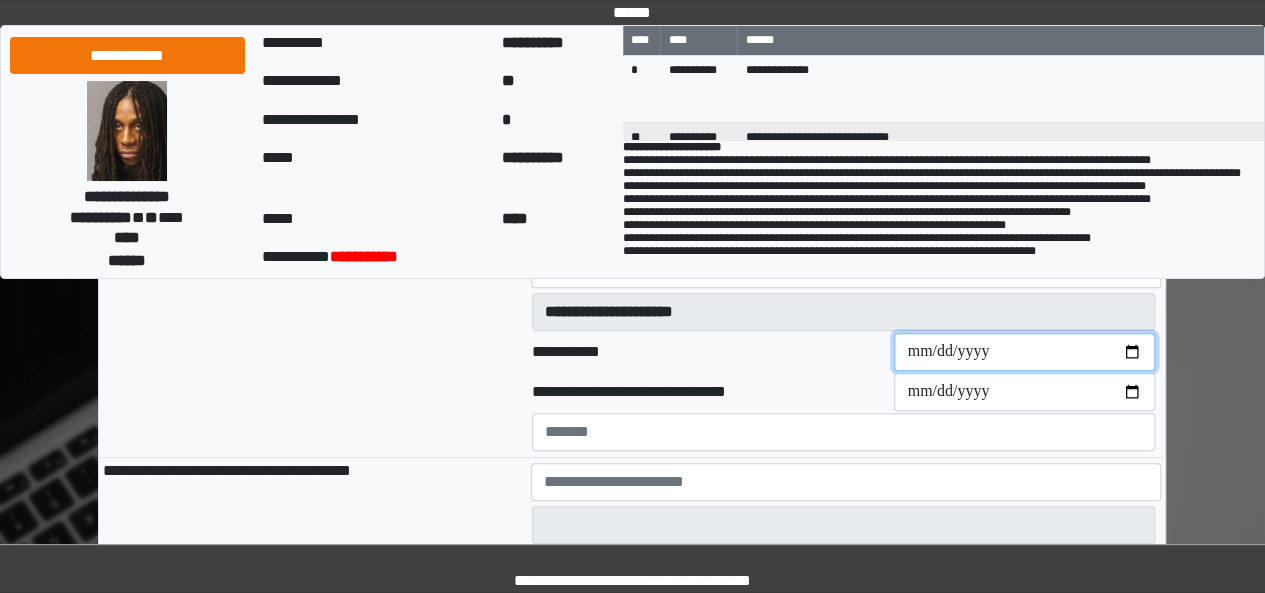 click on "**********" at bounding box center [1024, 352] 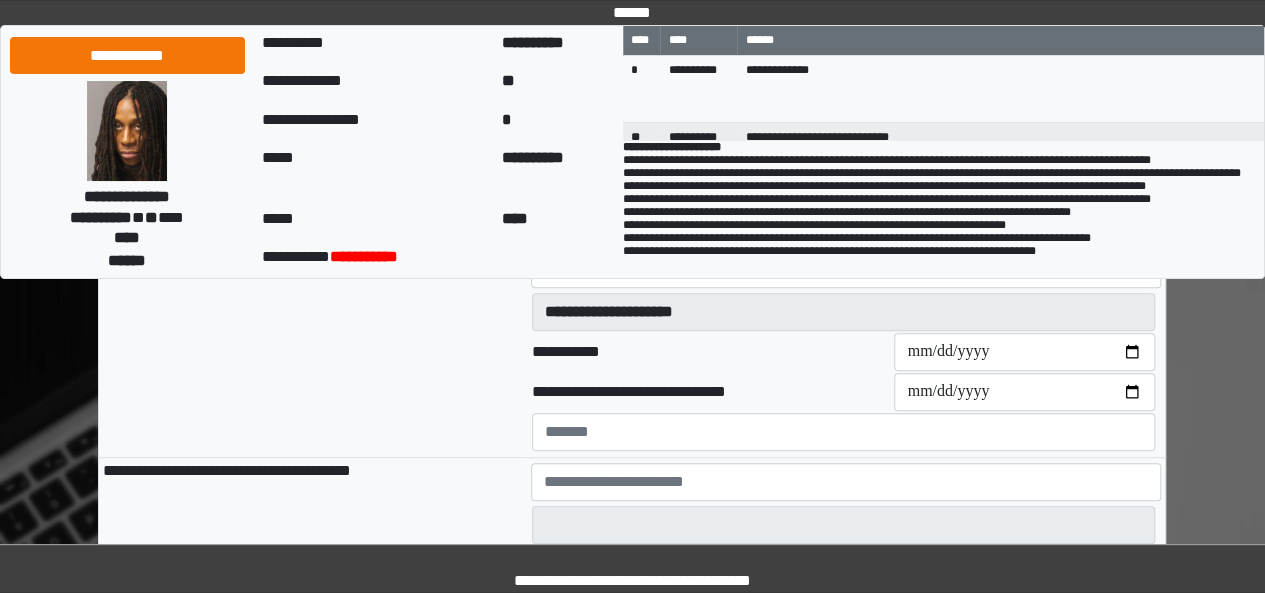 click on "**********" at bounding box center [632, 512] 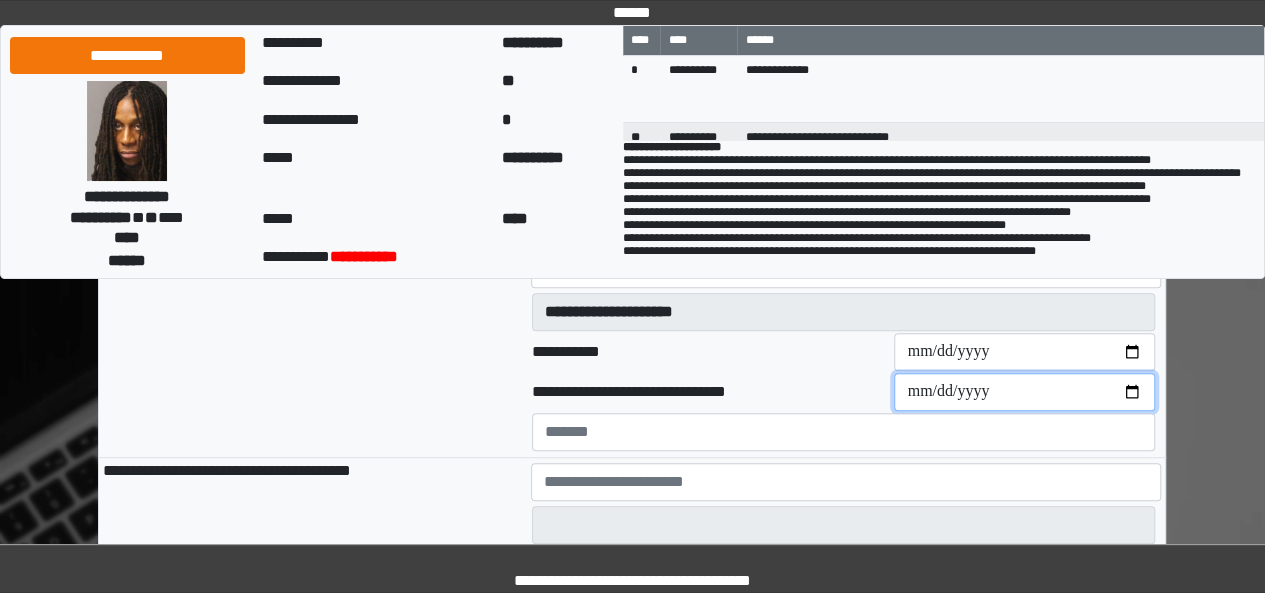 click on "**********" at bounding box center (1024, 392) 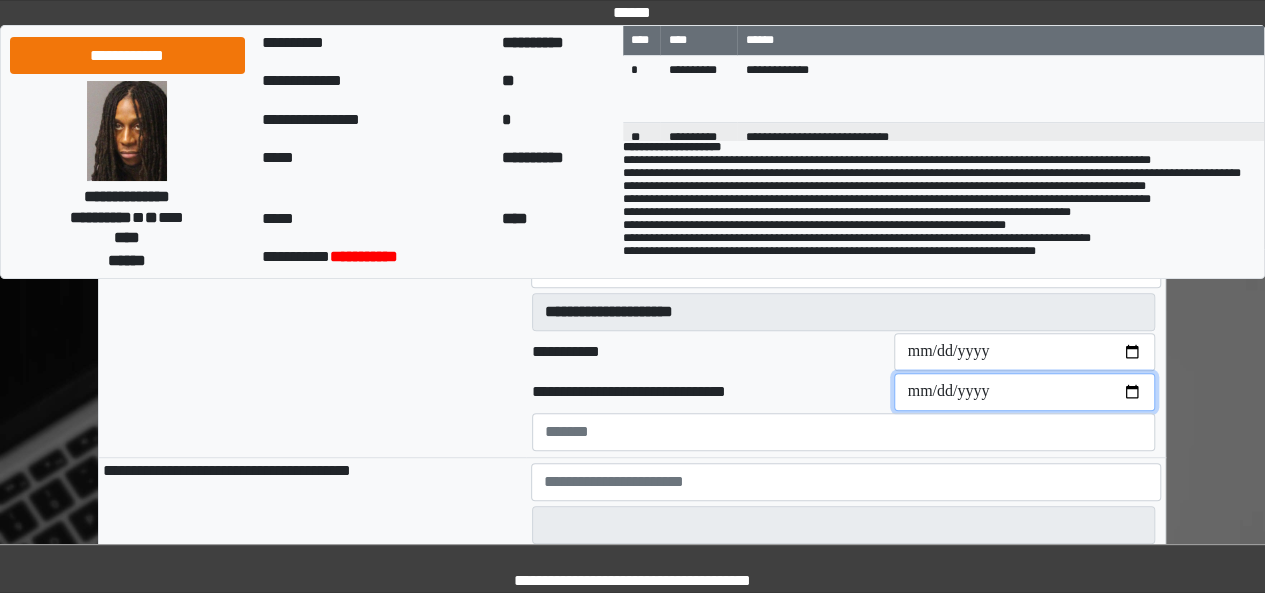 type on "**********" 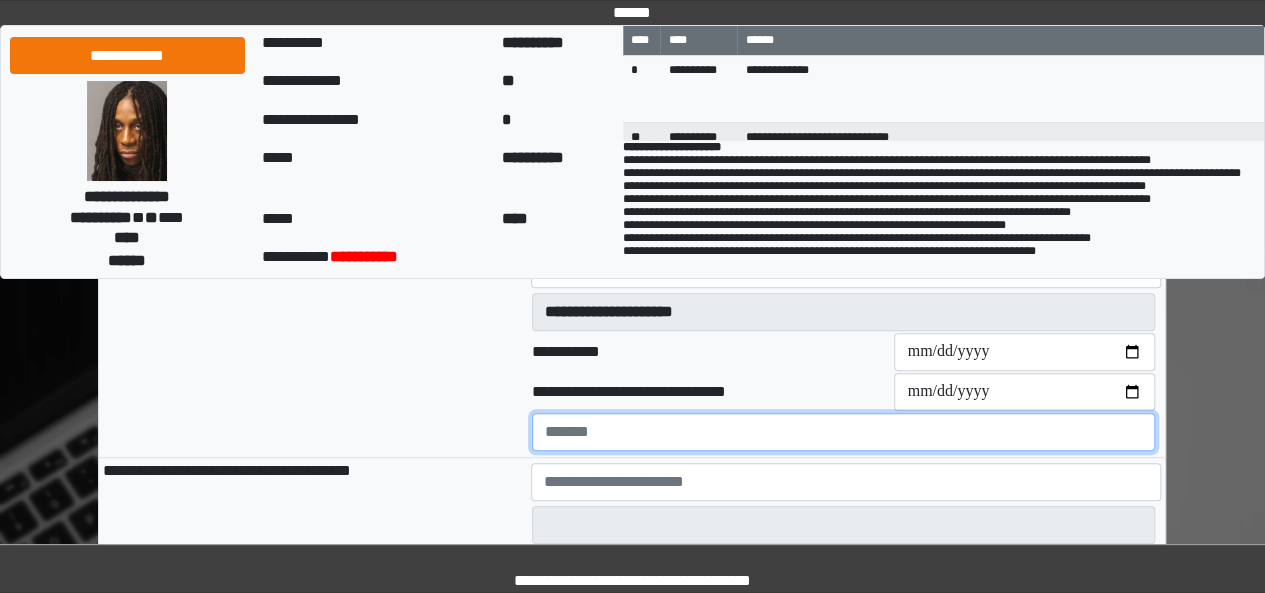 click at bounding box center [843, 432] 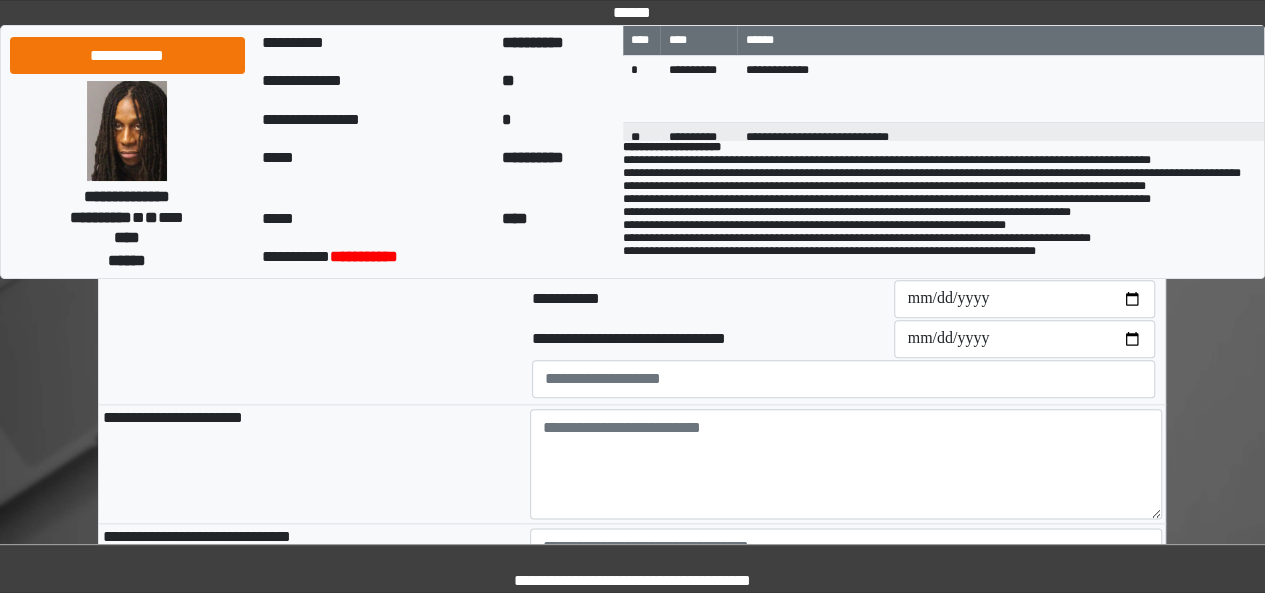 scroll, scrollTop: 914, scrollLeft: 0, axis: vertical 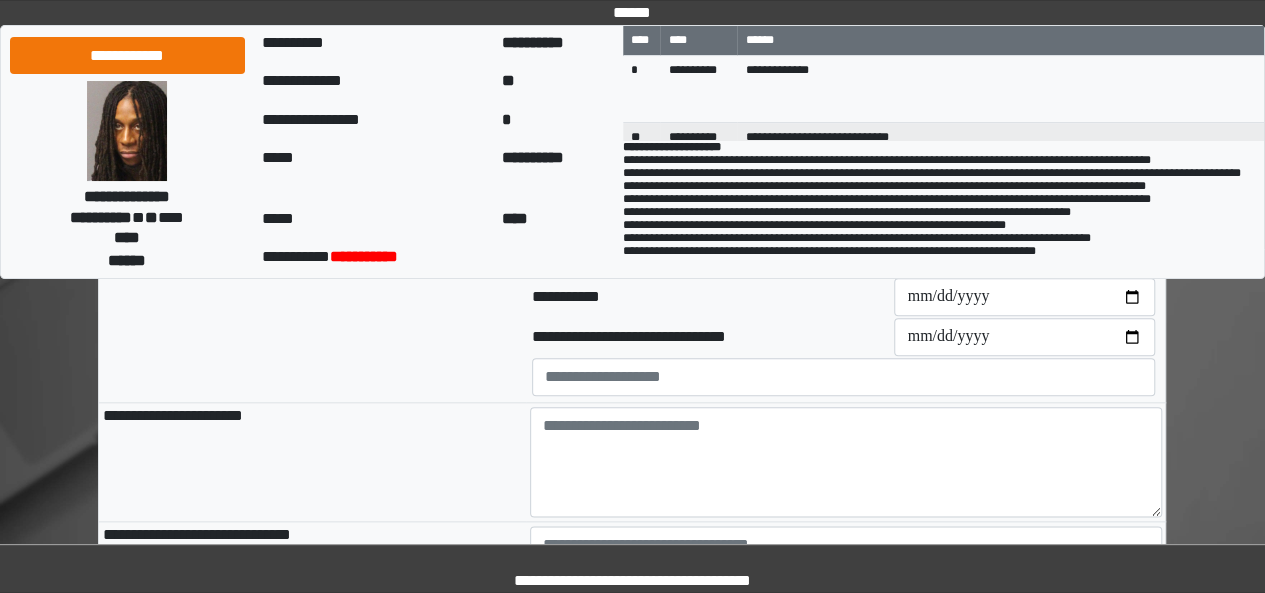 type on "**********" 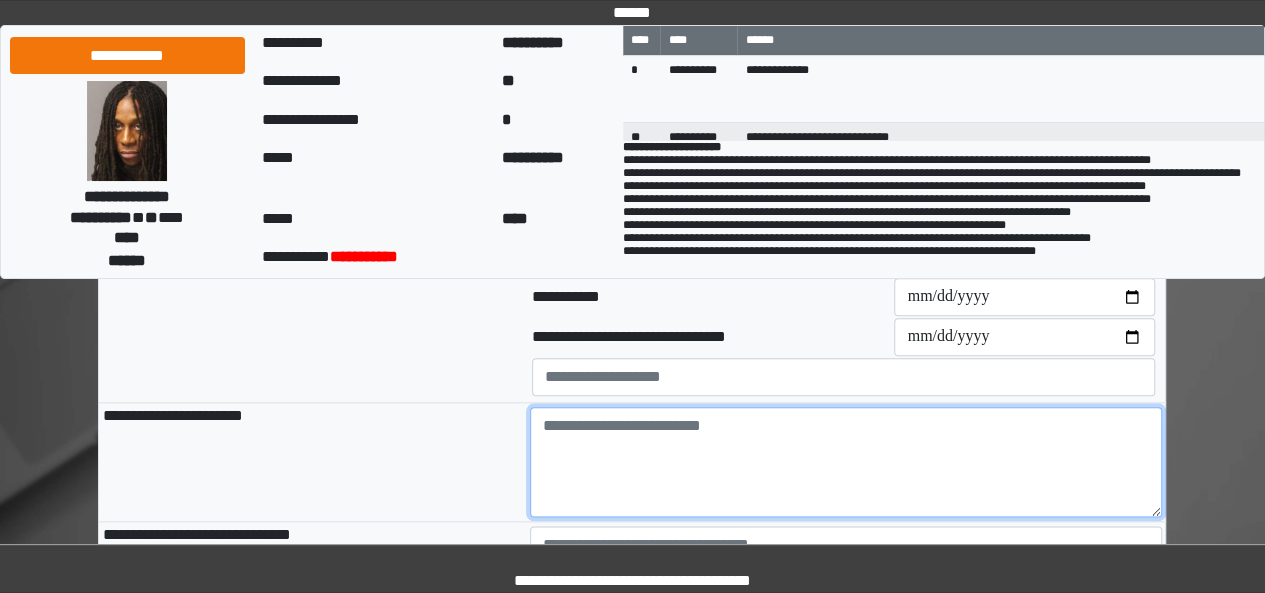 click at bounding box center [846, 462] 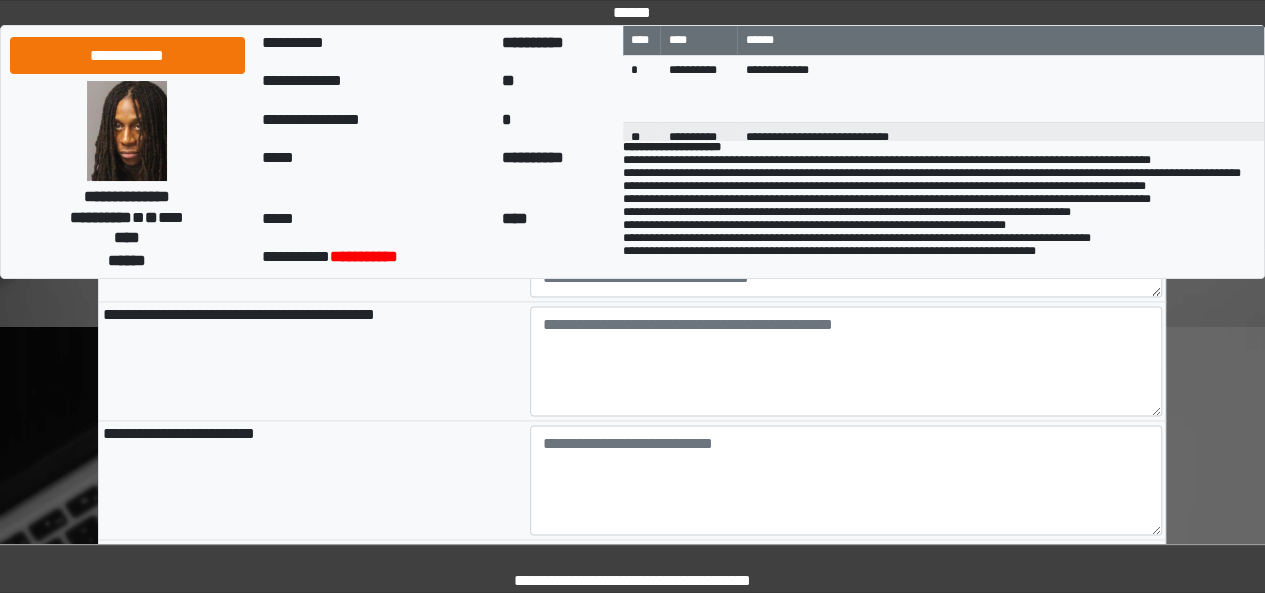 scroll, scrollTop: 1186, scrollLeft: 0, axis: vertical 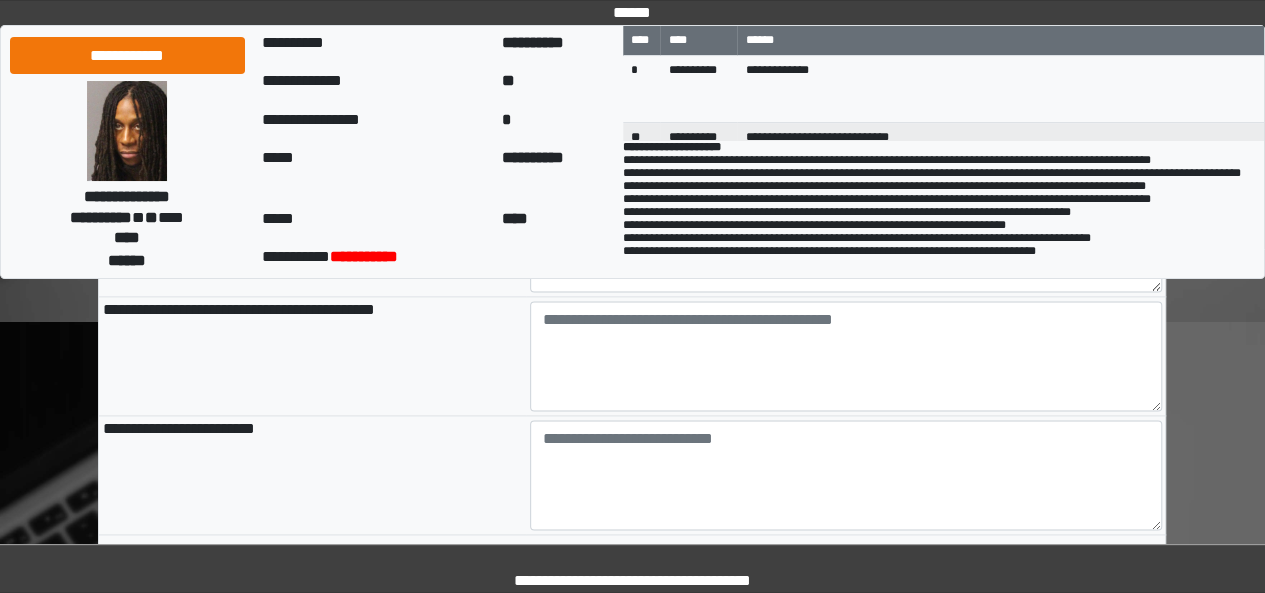 type on "**********" 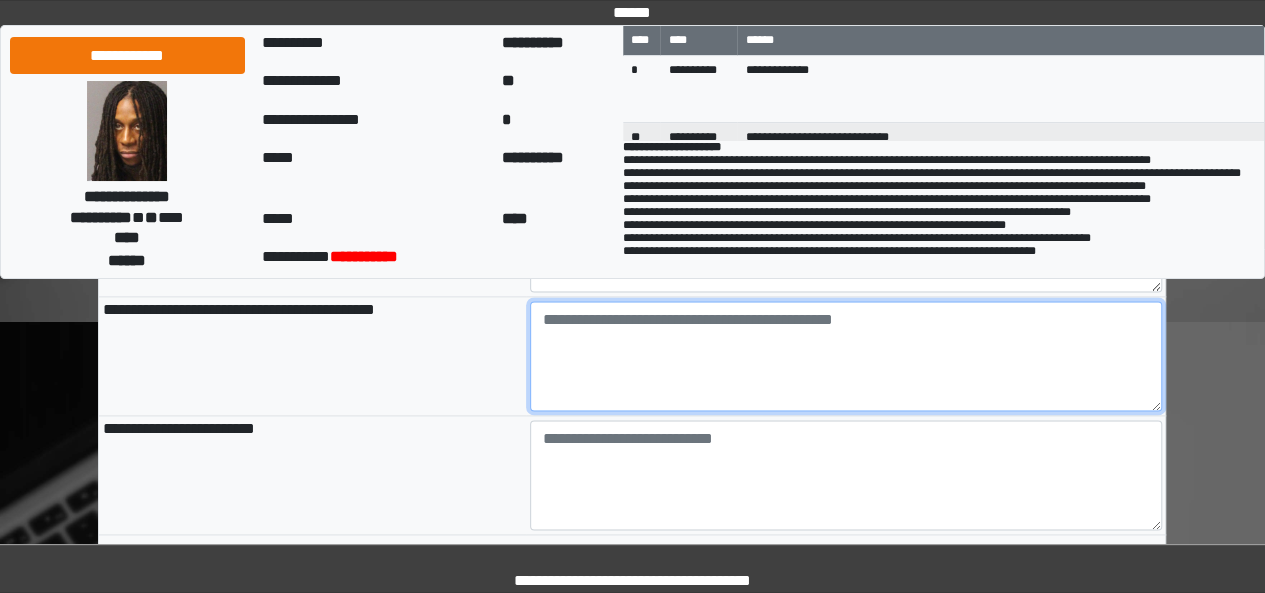 click at bounding box center (846, 356) 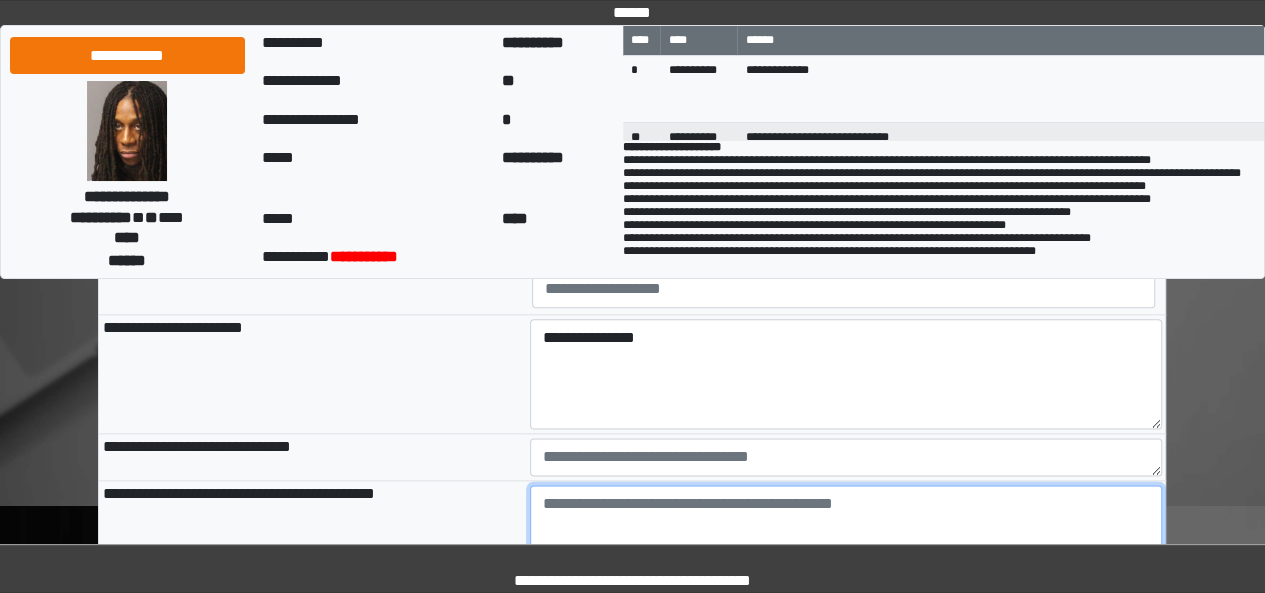 scroll, scrollTop: 1003, scrollLeft: 0, axis: vertical 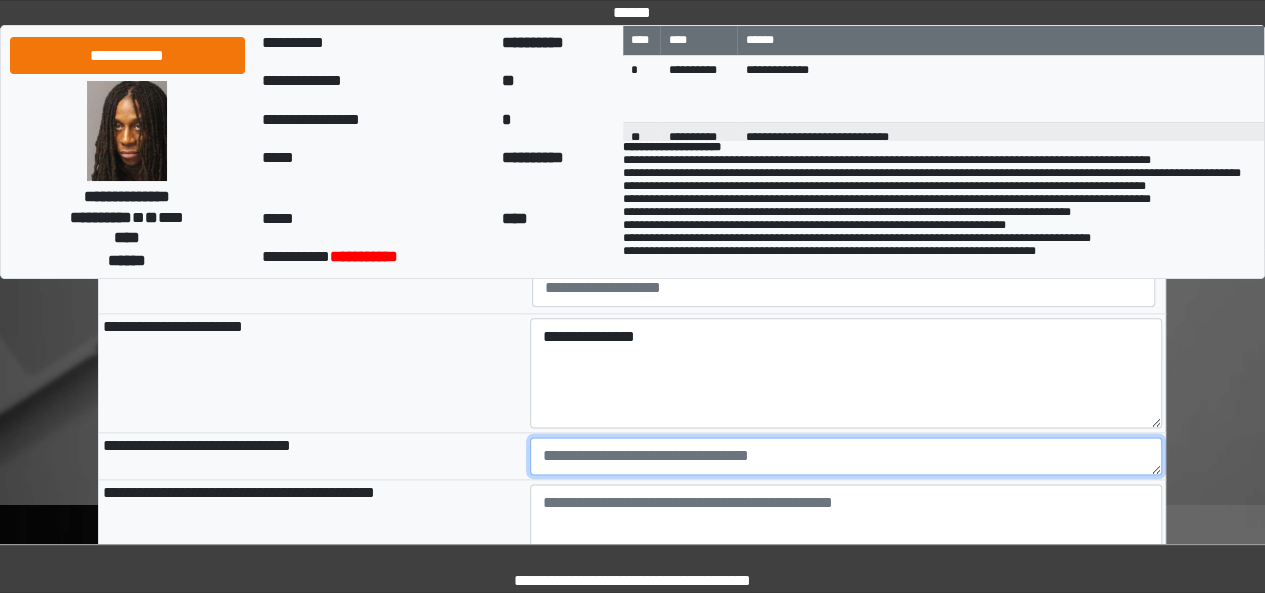 click at bounding box center (846, 456) 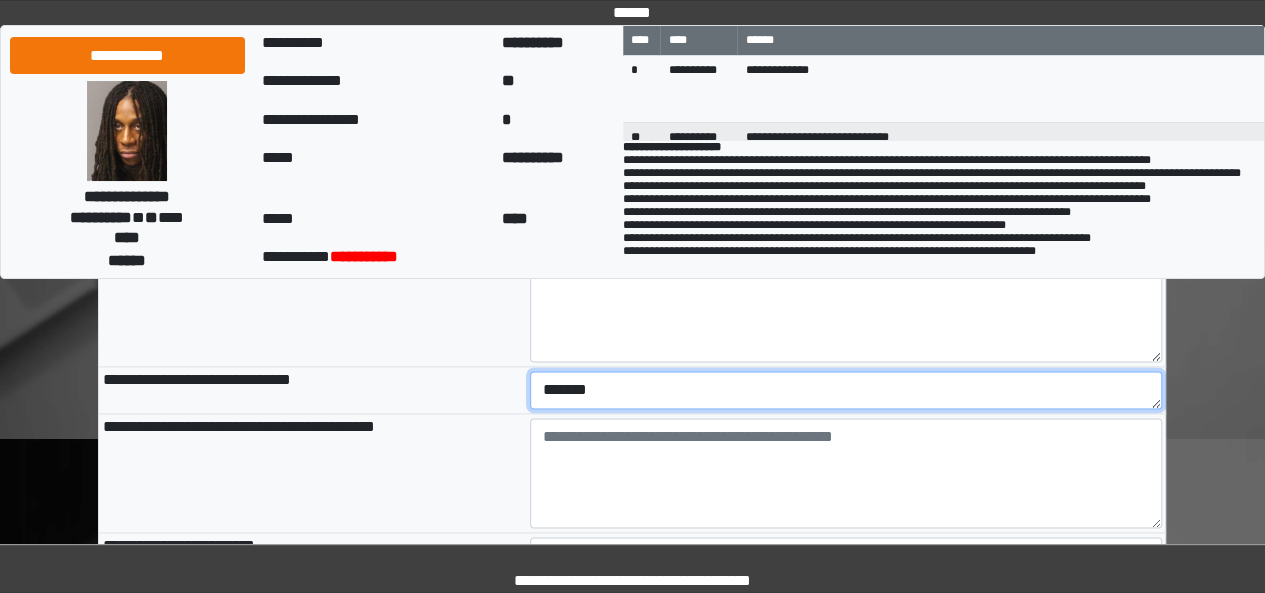 scroll, scrollTop: 1070, scrollLeft: 0, axis: vertical 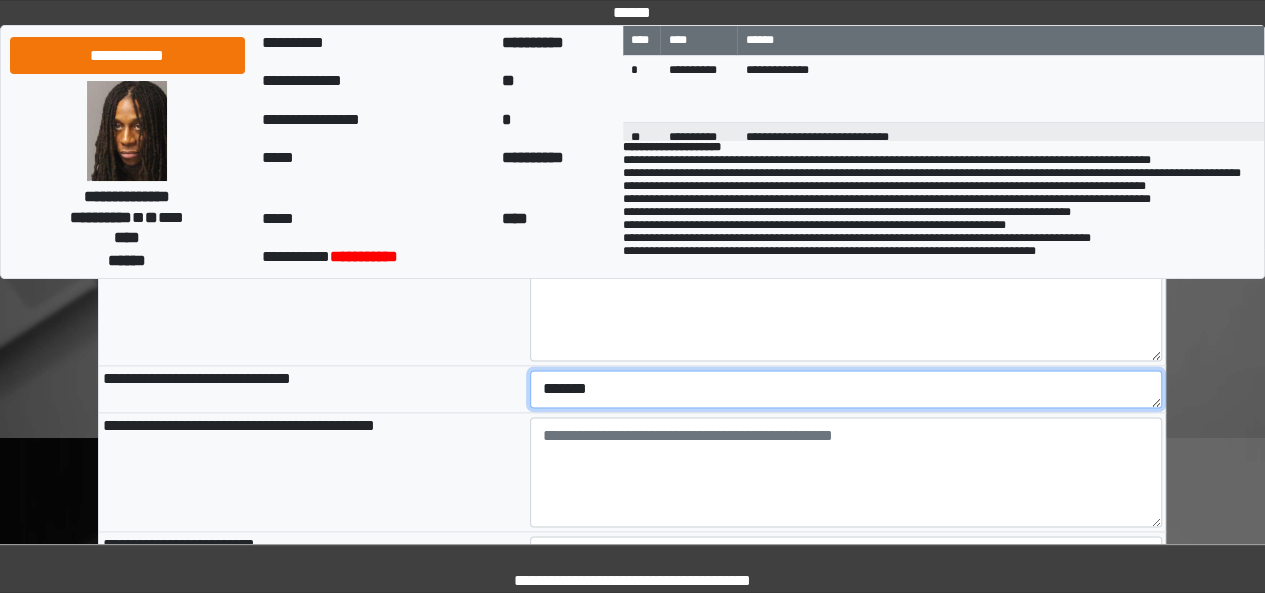 type on "*******" 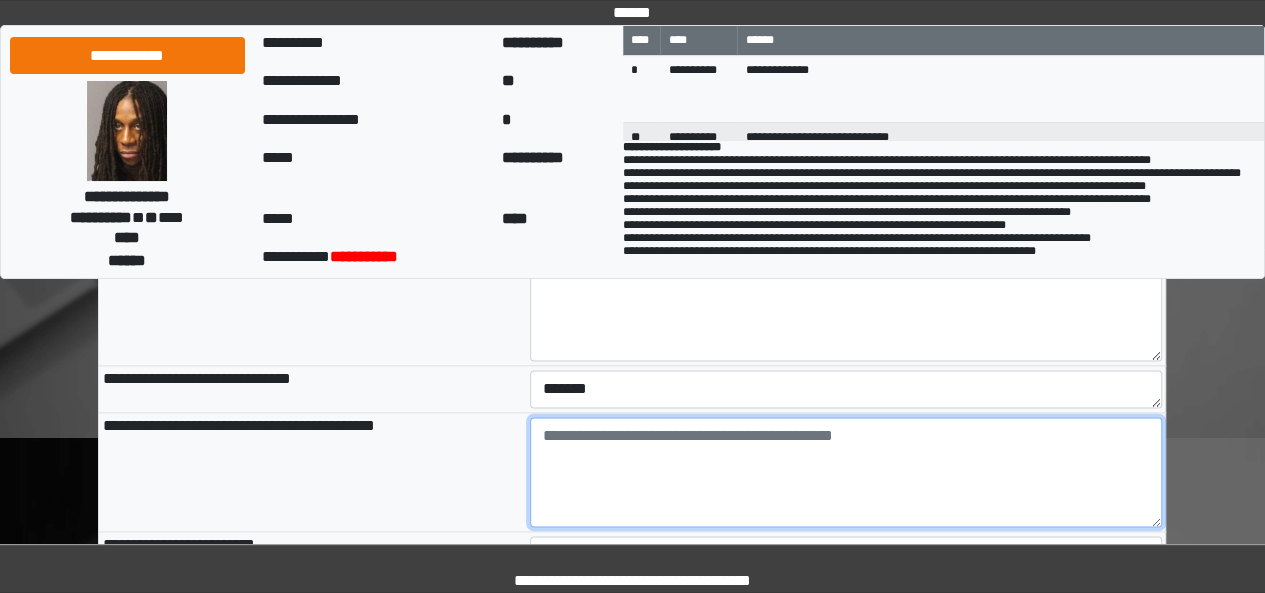 click at bounding box center (846, 472) 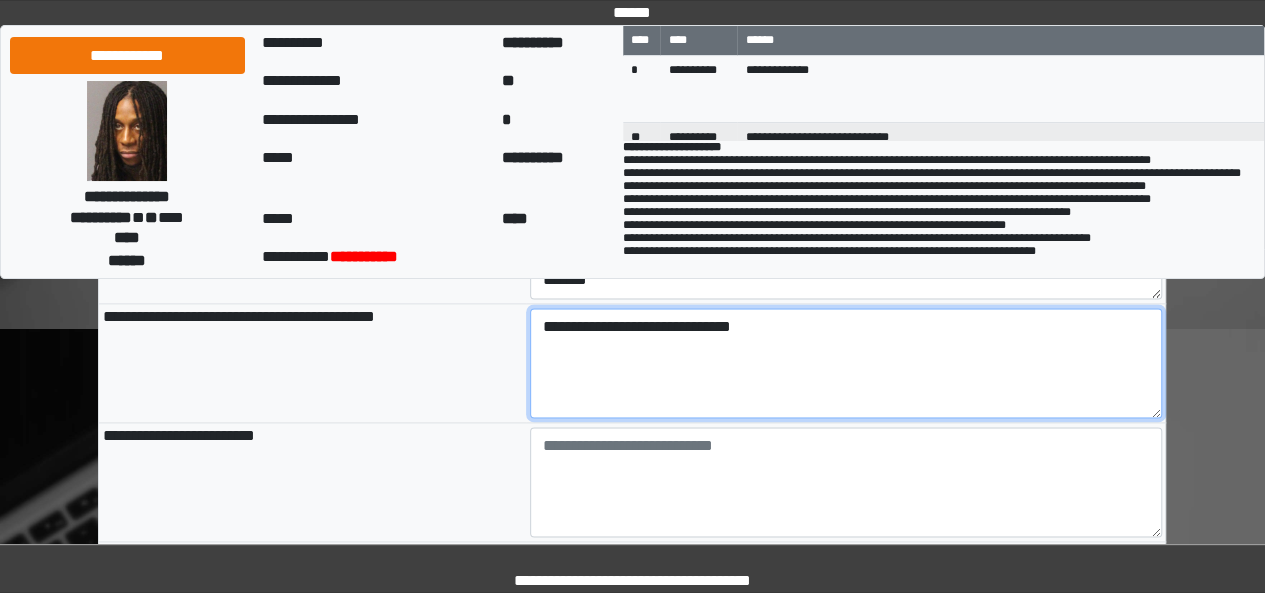 scroll, scrollTop: 1183, scrollLeft: 0, axis: vertical 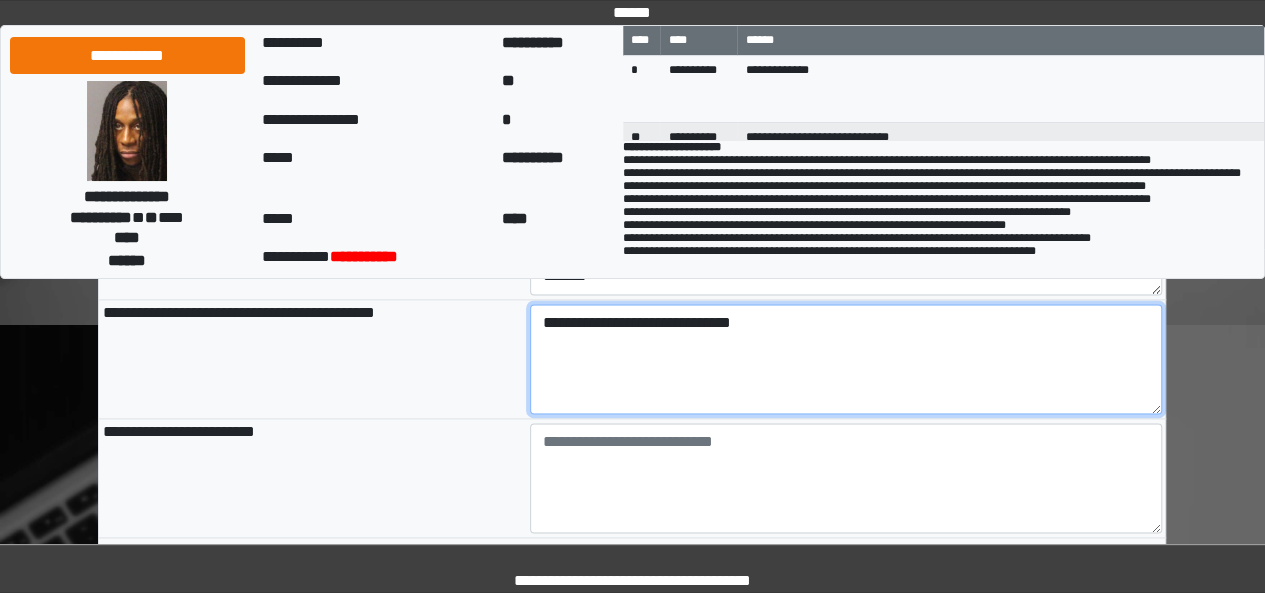 type on "**********" 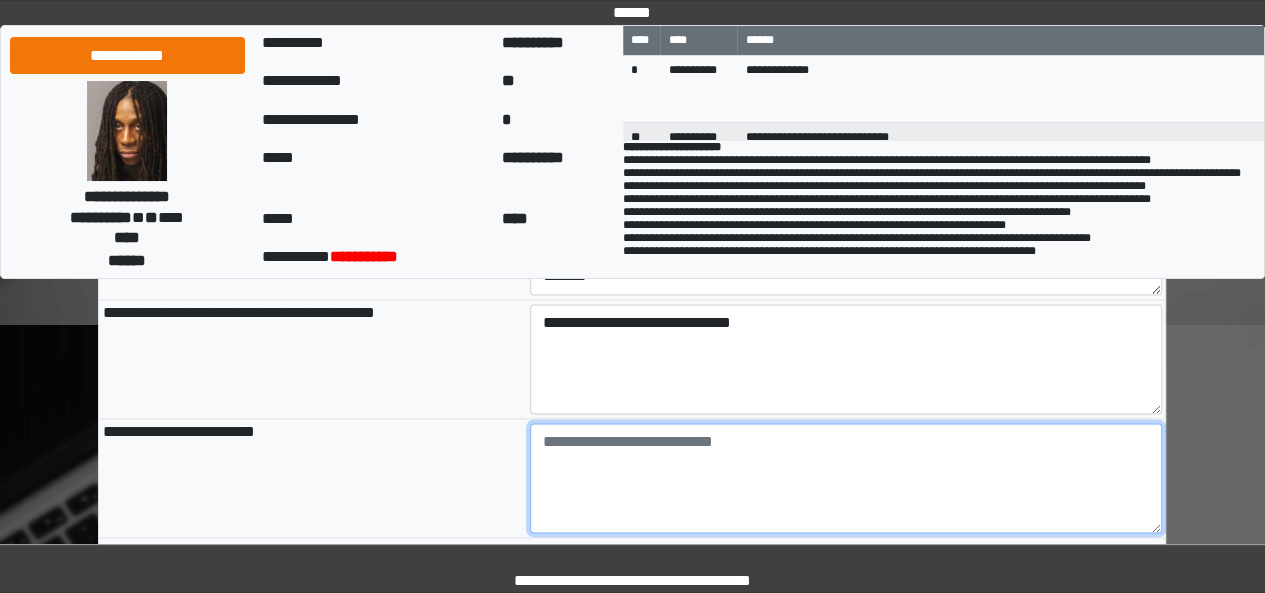 click at bounding box center [846, 478] 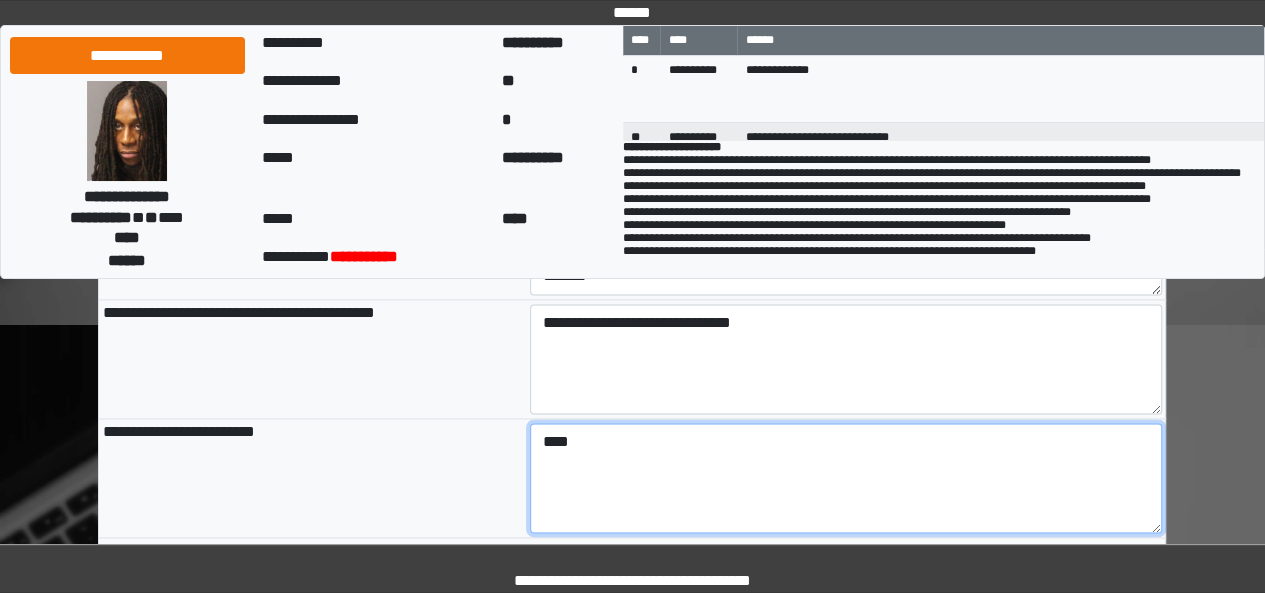 scroll, scrollTop: 1321, scrollLeft: 0, axis: vertical 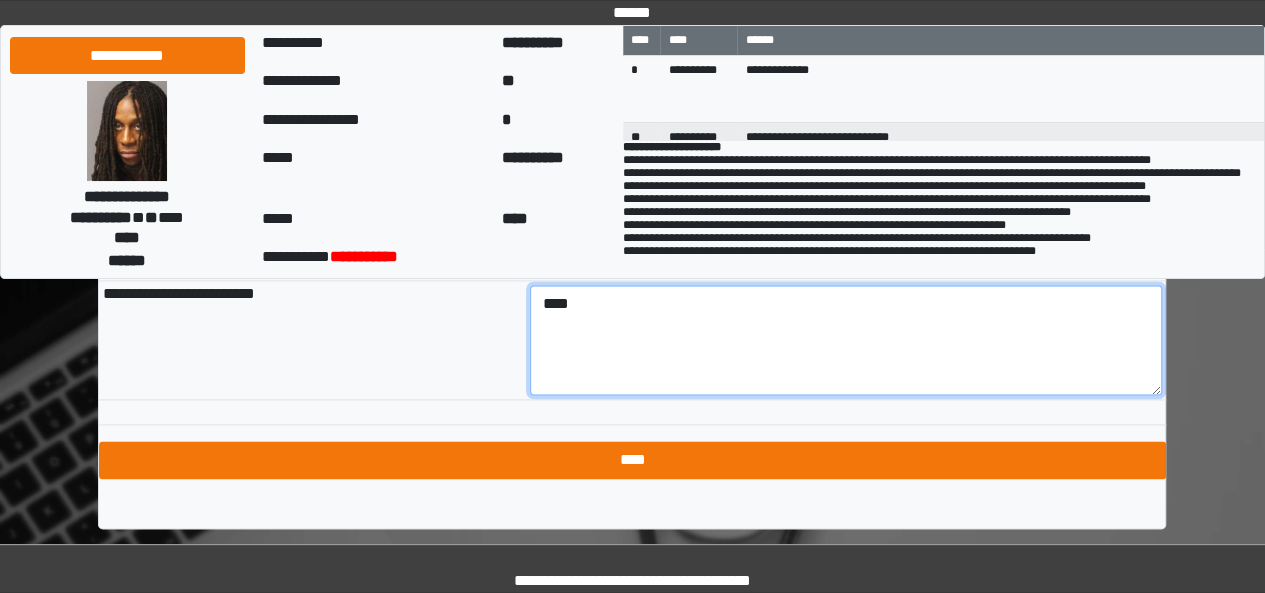 type on "****" 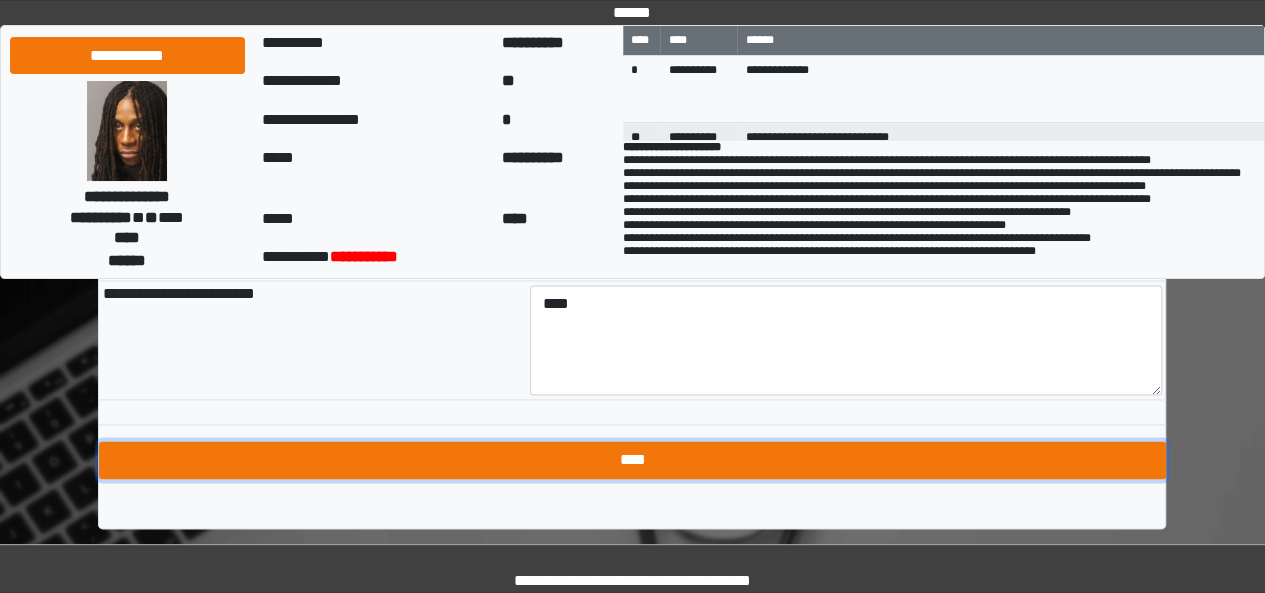 click on "****" at bounding box center (632, 460) 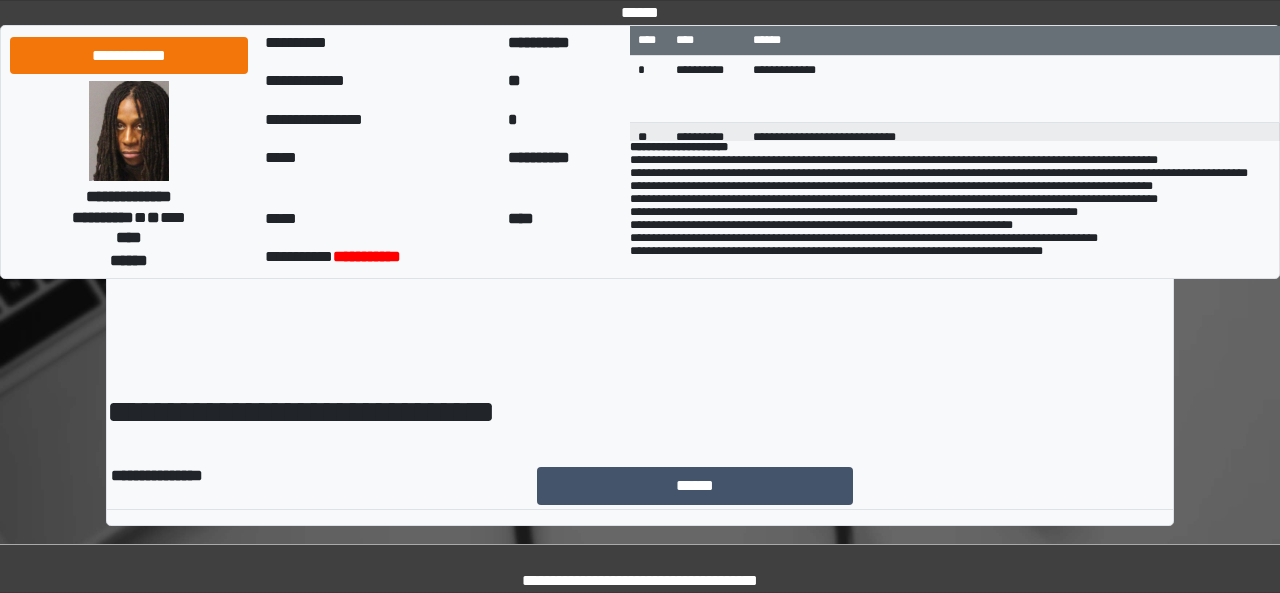 scroll, scrollTop: 0, scrollLeft: 0, axis: both 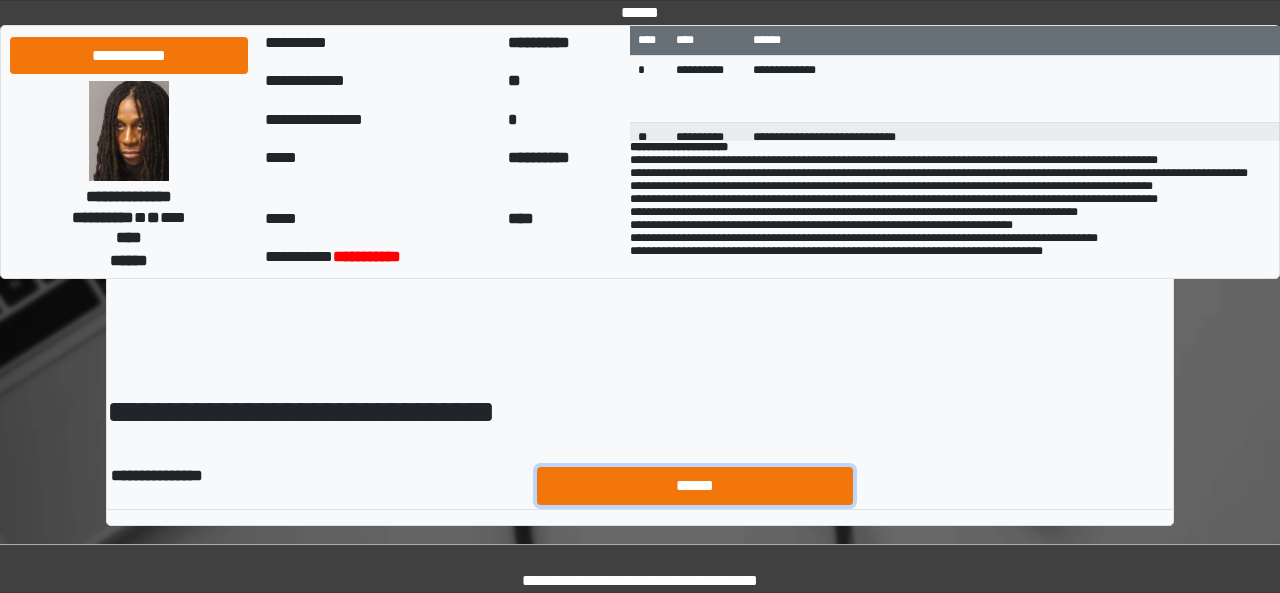 click on "******" at bounding box center (695, 485) 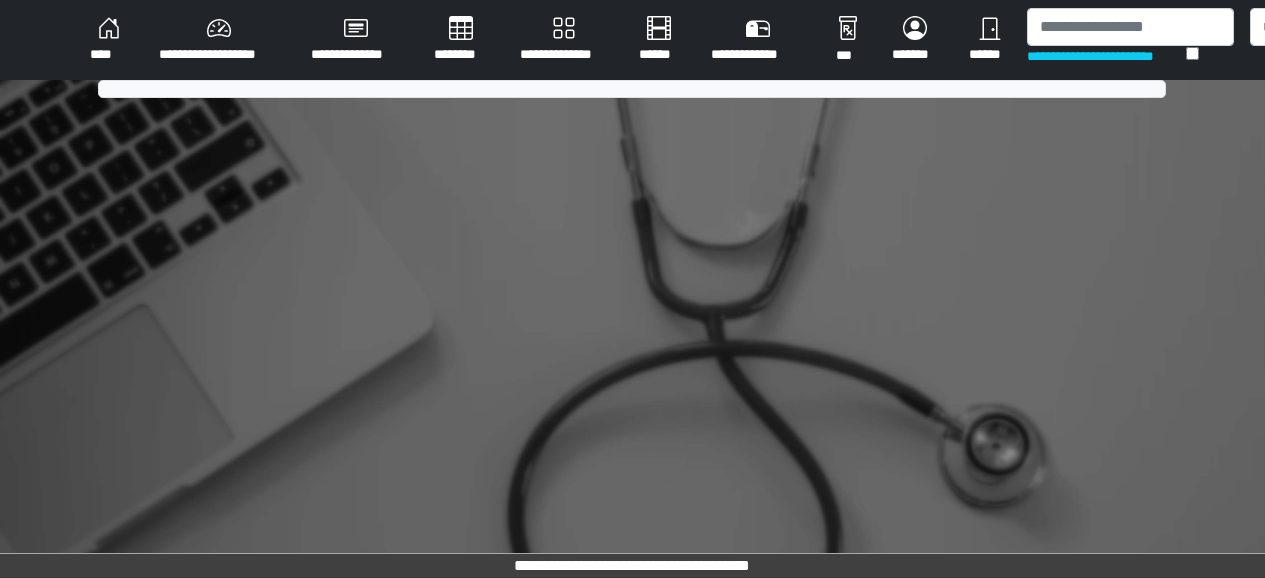 scroll, scrollTop: 0, scrollLeft: 0, axis: both 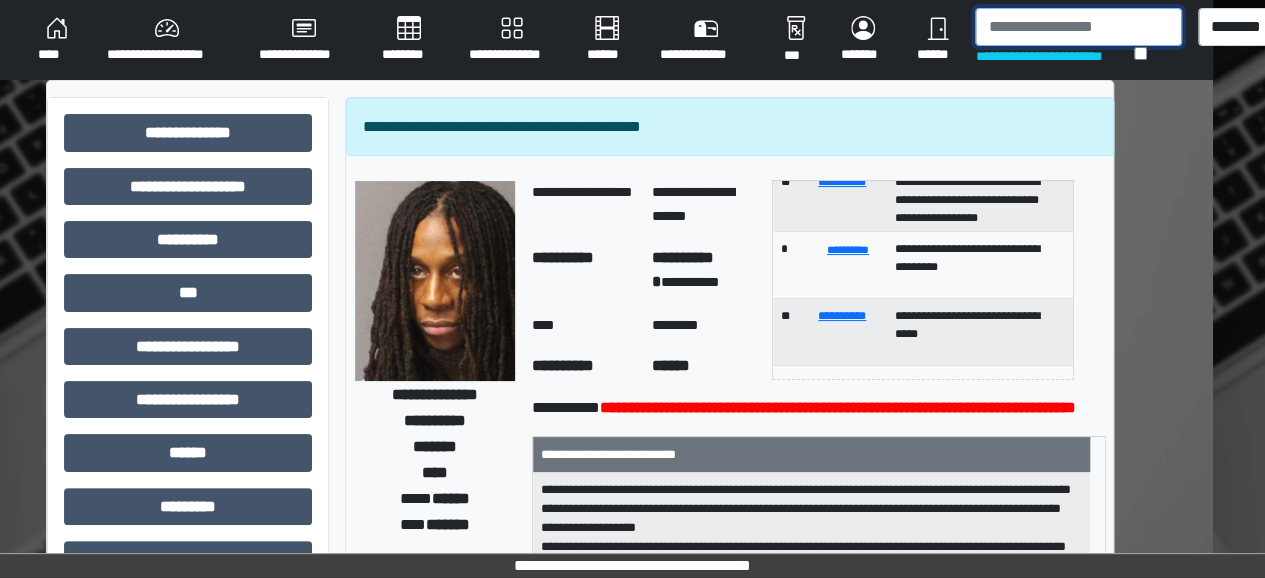 click at bounding box center [1078, 27] 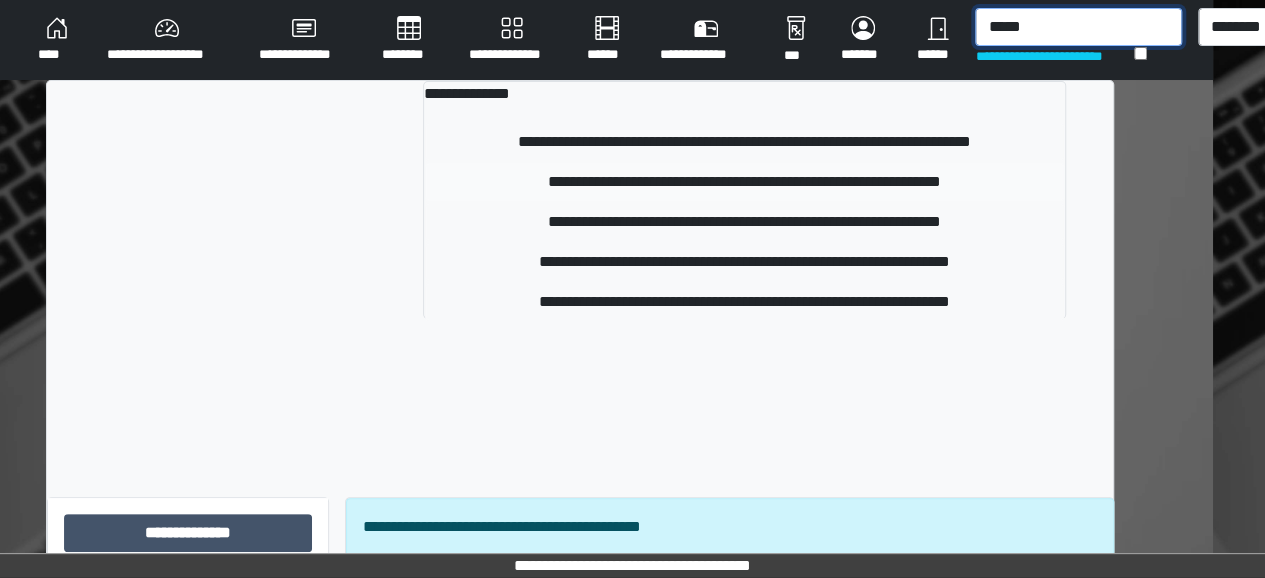 type on "*****" 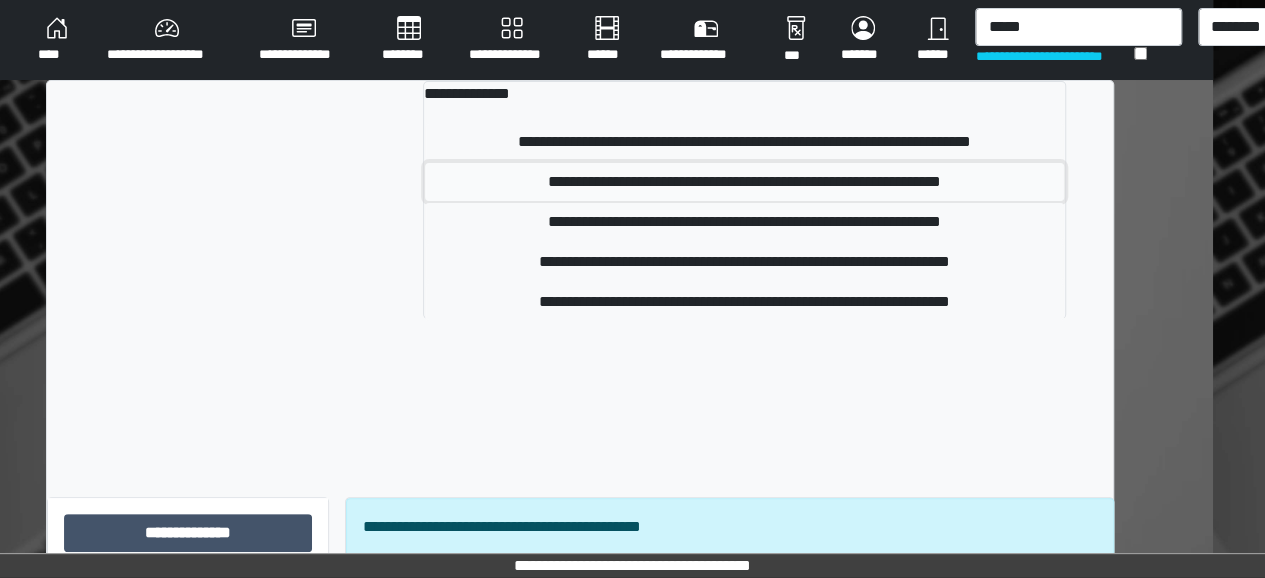 click on "**********" at bounding box center (744, 182) 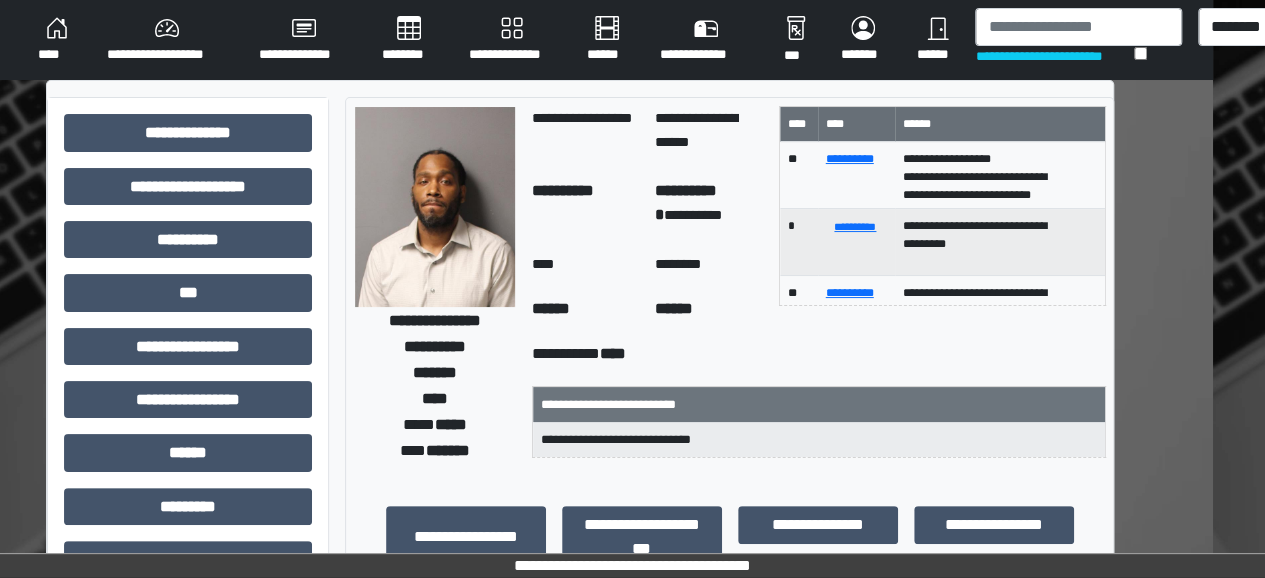 scroll, scrollTop: 0, scrollLeft: 0, axis: both 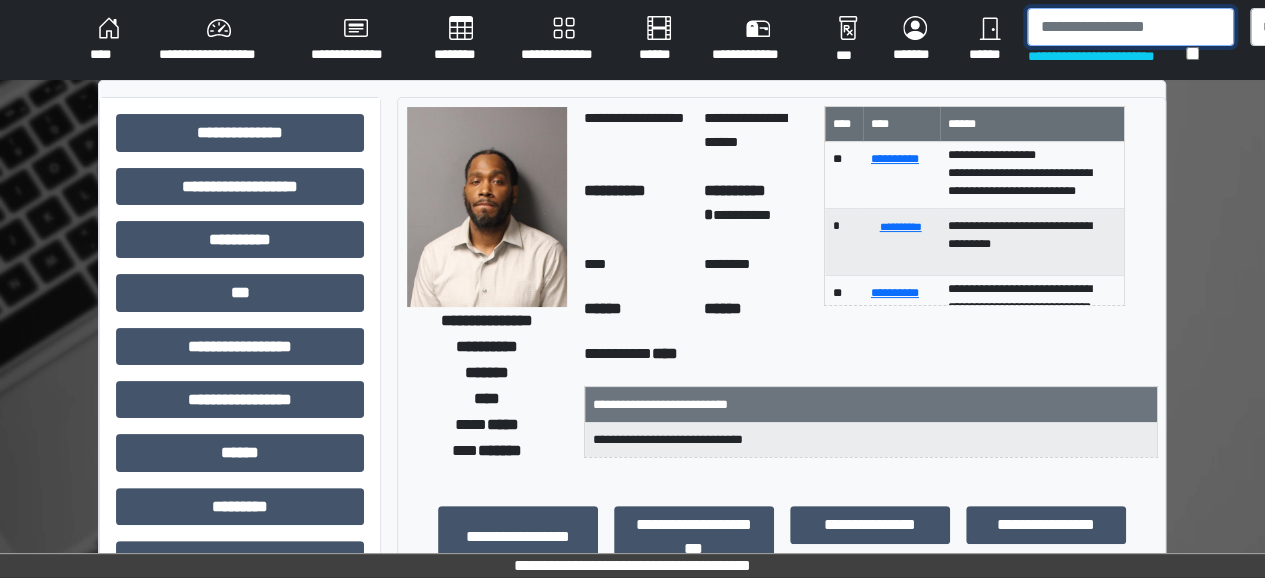 click at bounding box center [1130, 27] 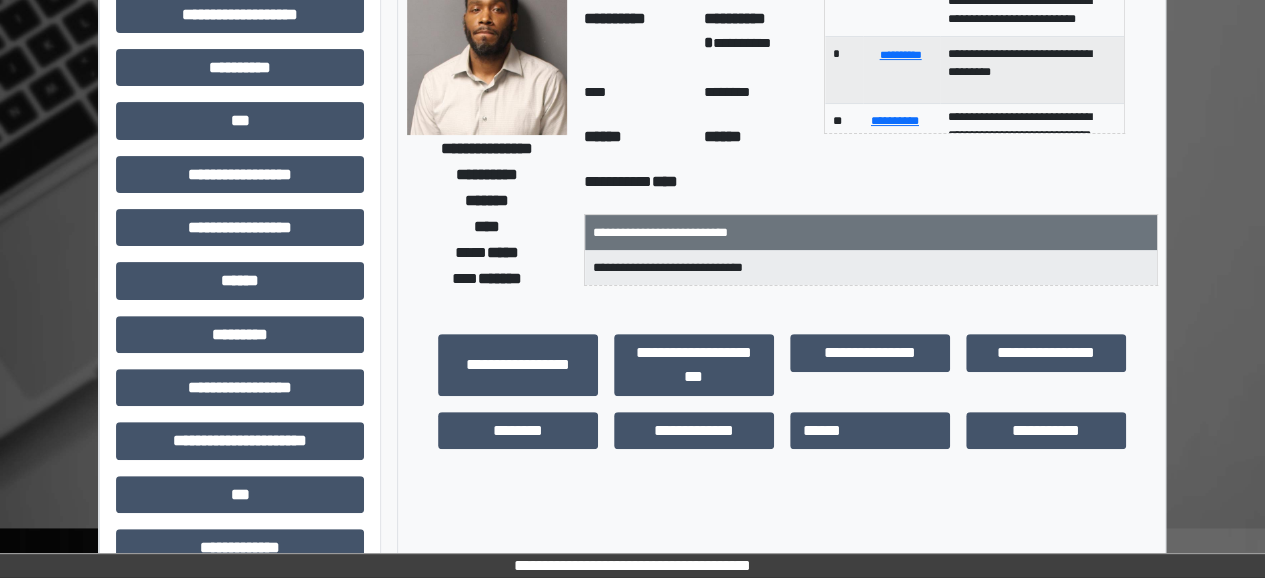 scroll, scrollTop: 126, scrollLeft: 0, axis: vertical 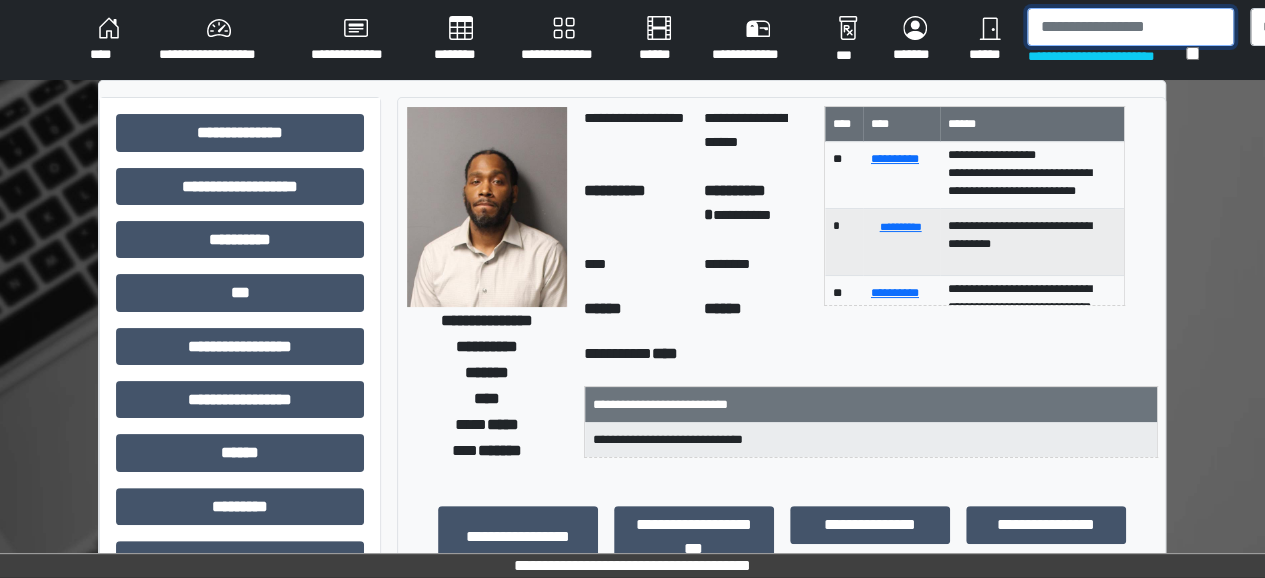click at bounding box center [1130, 27] 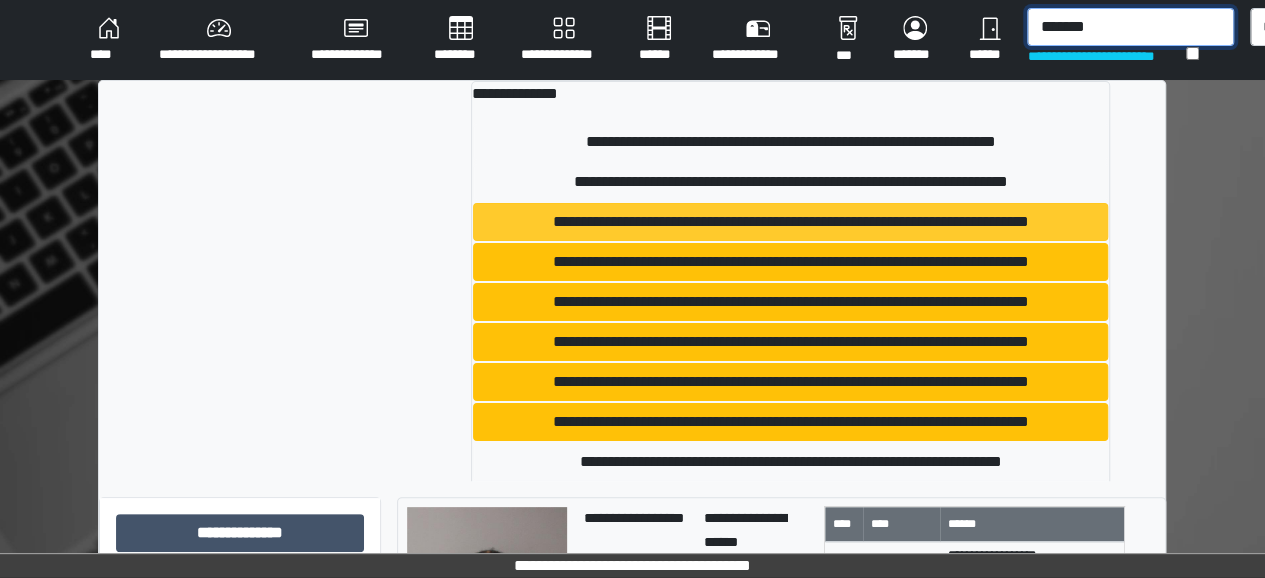 type on "*******" 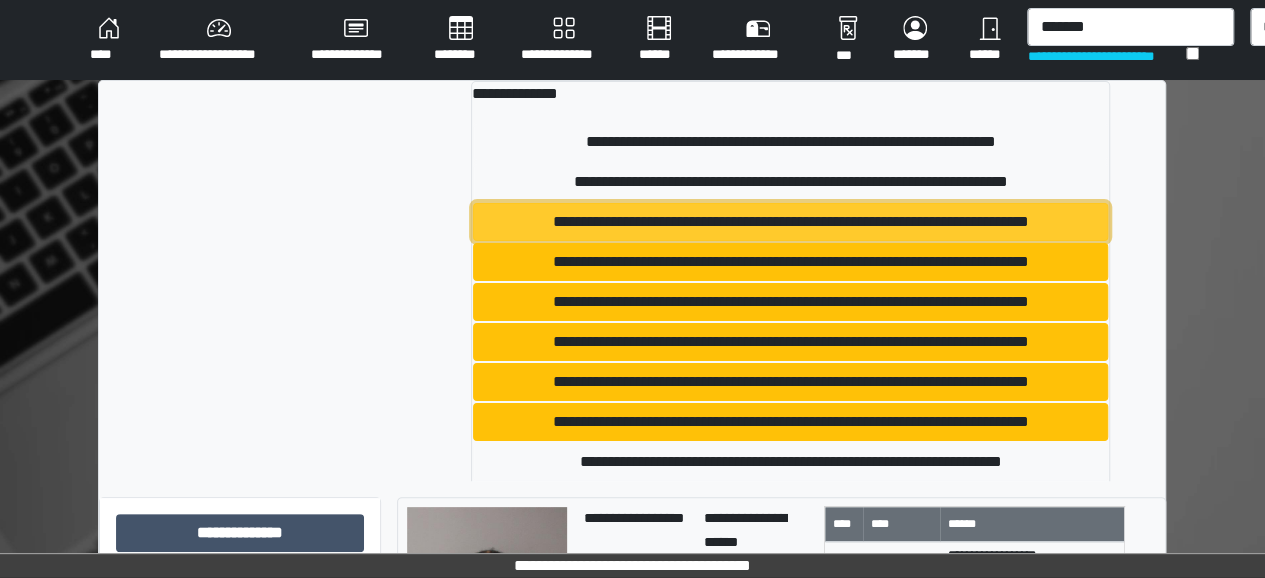 click on "**********" at bounding box center (790, 222) 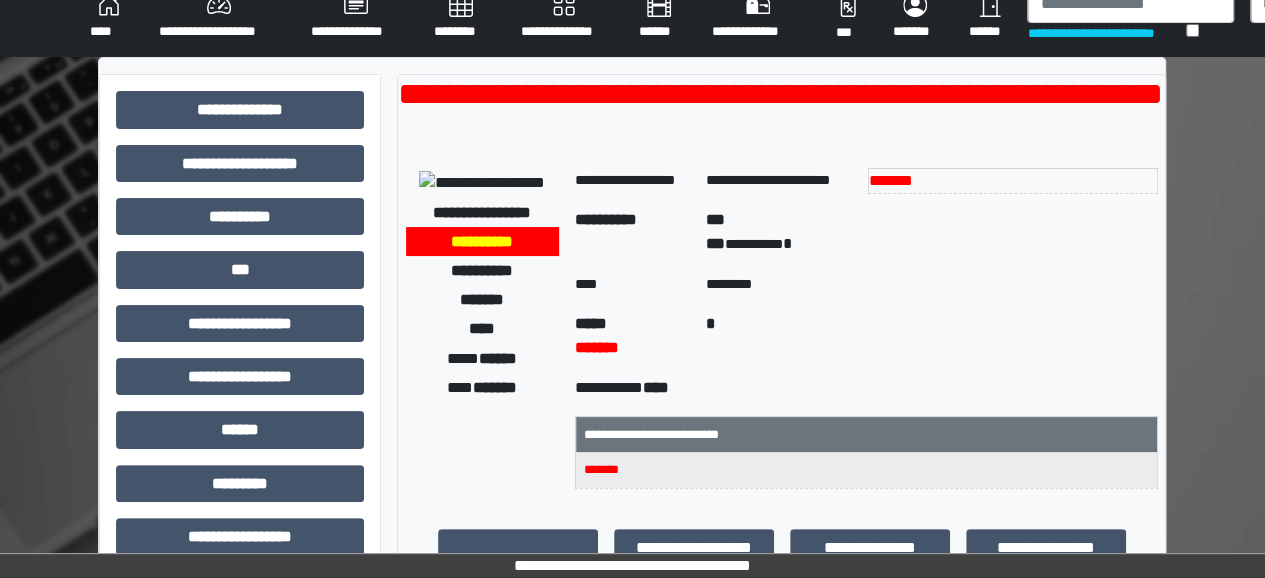 scroll, scrollTop: 0, scrollLeft: 0, axis: both 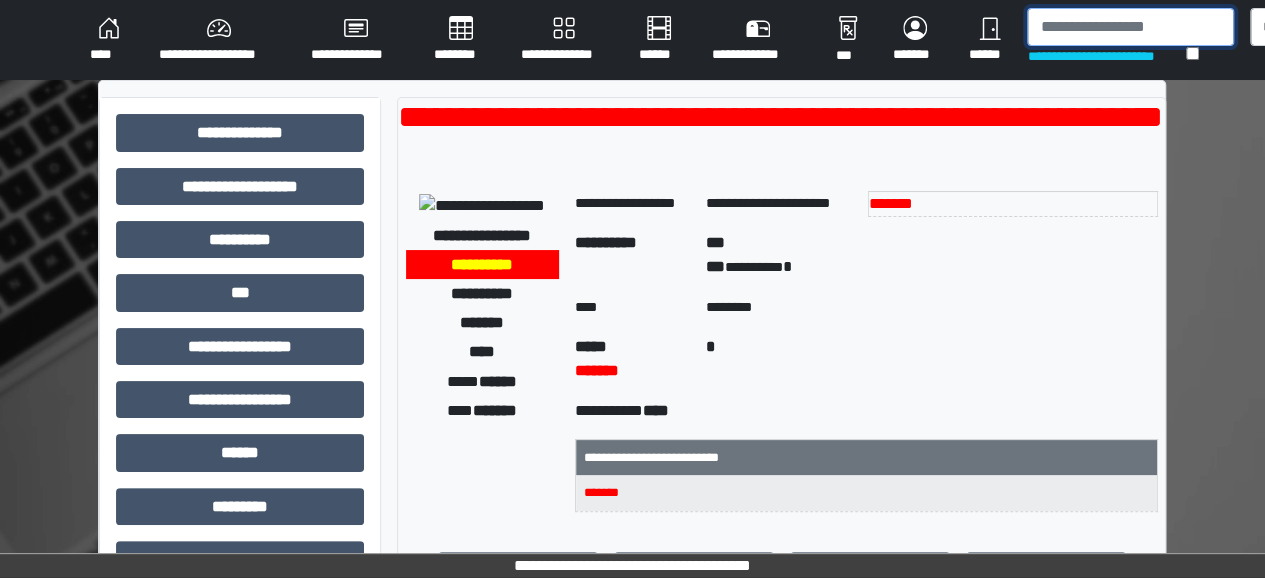 click at bounding box center (1130, 27) 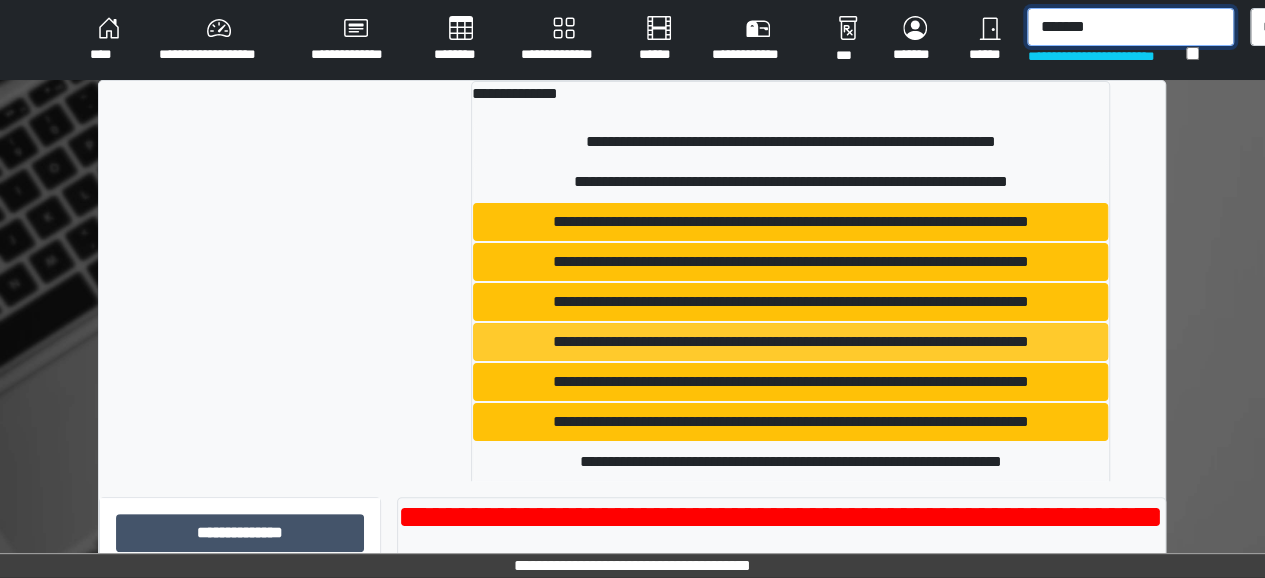 type on "*******" 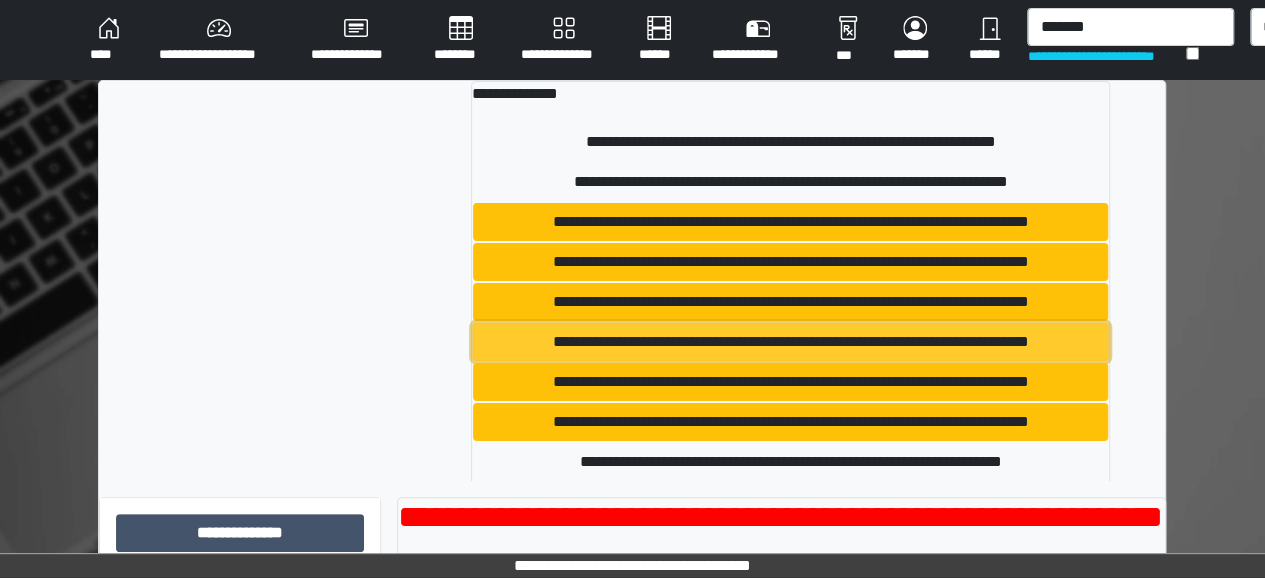 click on "**********" at bounding box center (790, 342) 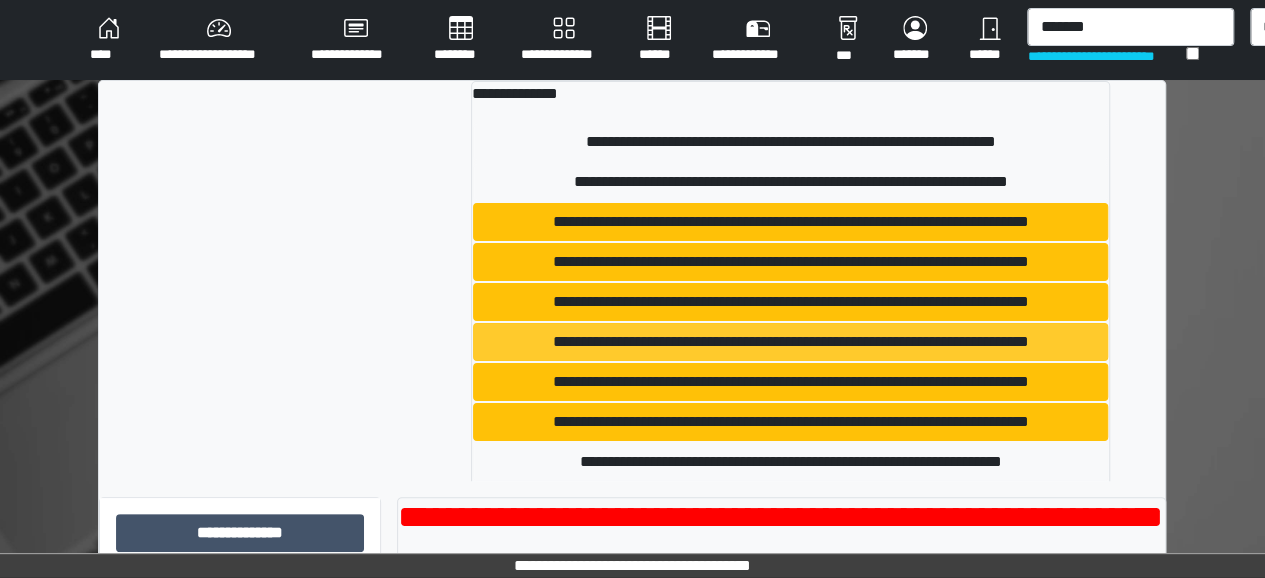 type 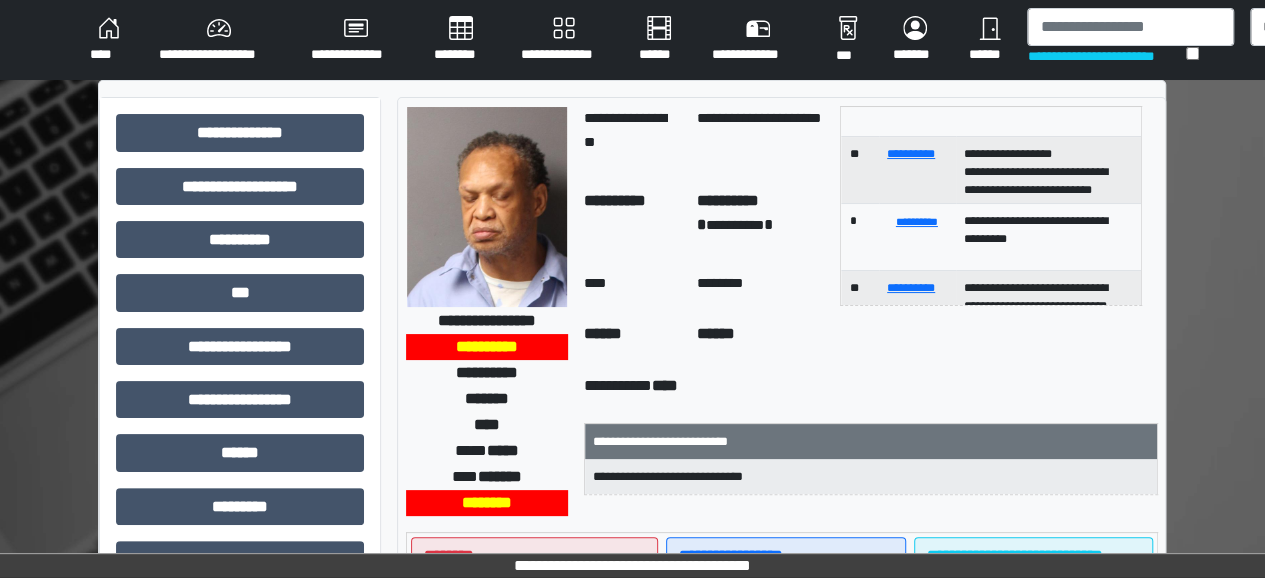 scroll, scrollTop: 78, scrollLeft: 0, axis: vertical 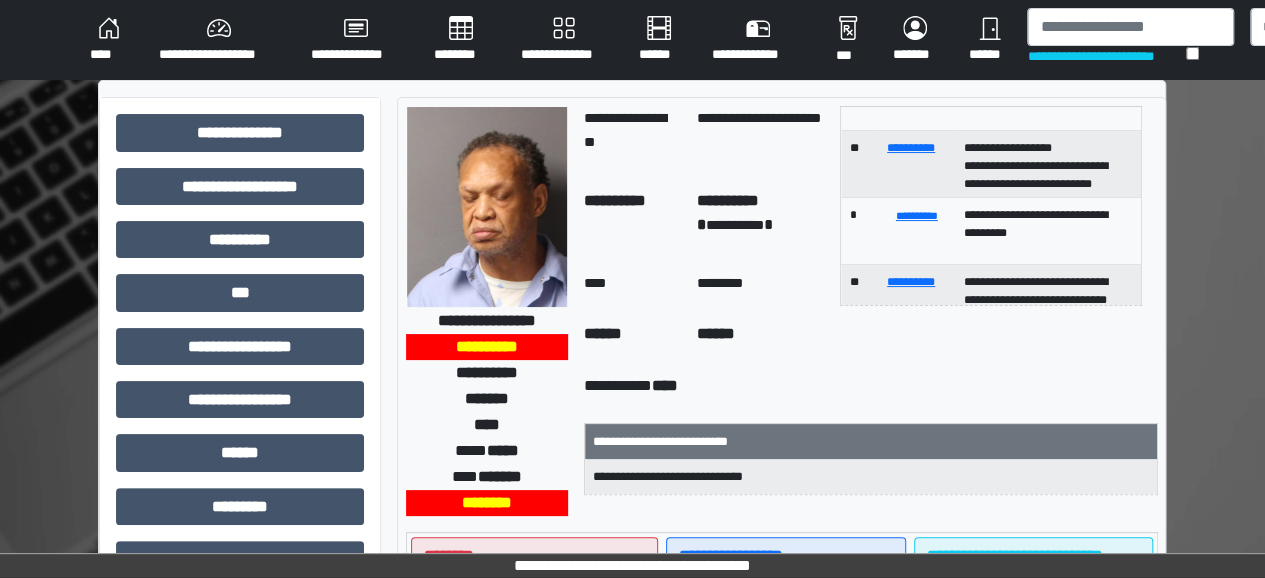 click on "******" at bounding box center (603, 333) 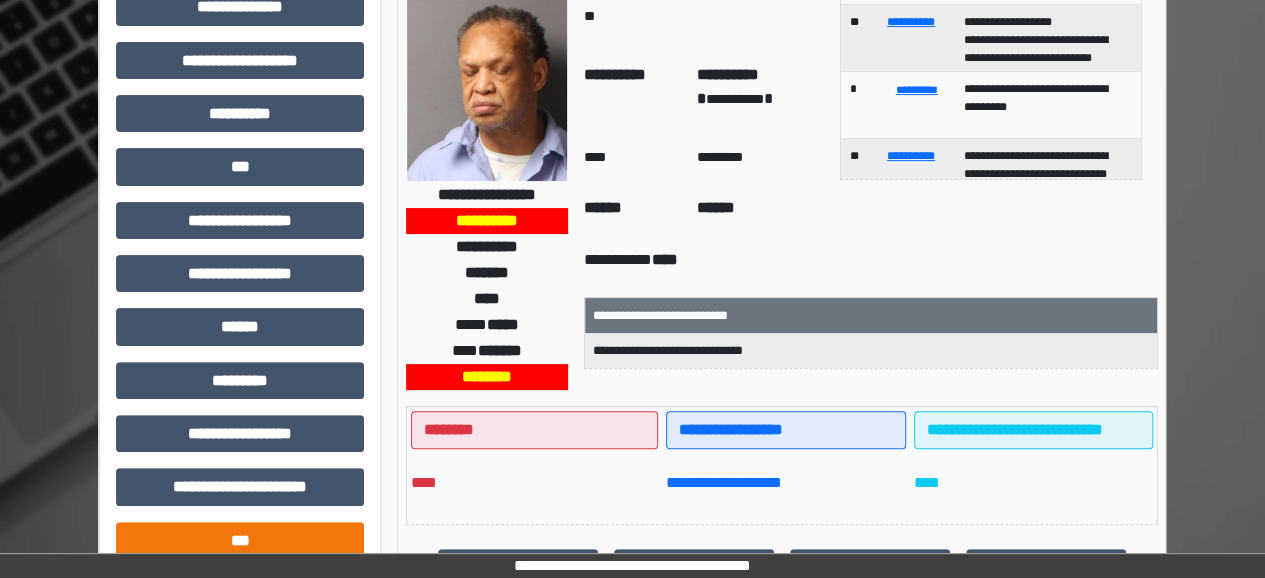 scroll, scrollTop: 126, scrollLeft: 0, axis: vertical 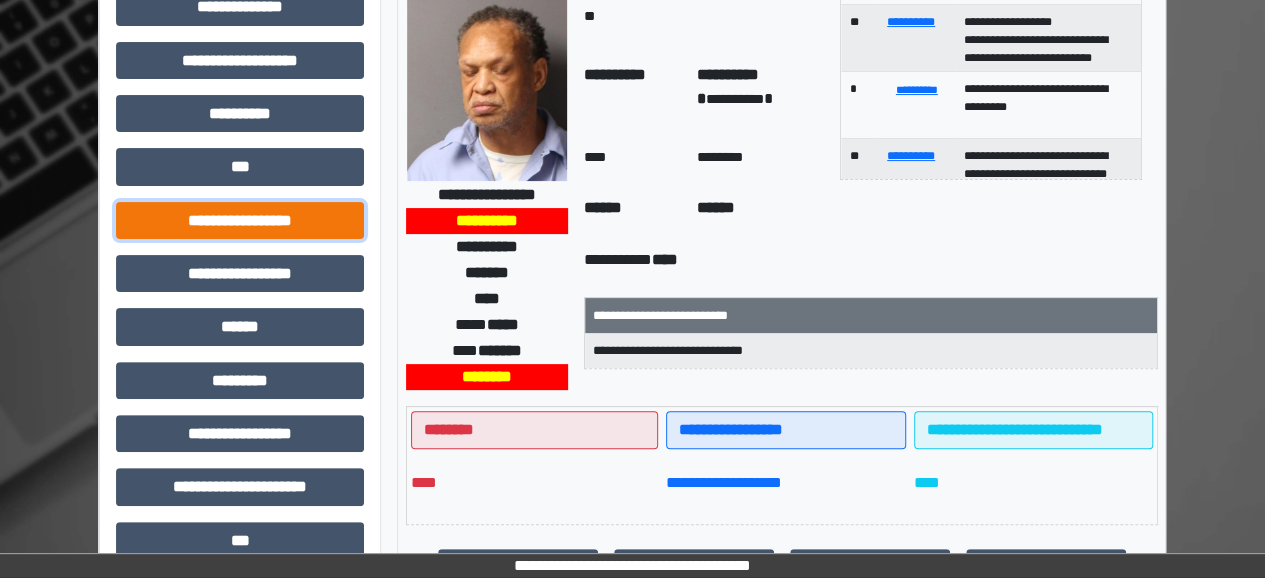 click on "**********" at bounding box center [240, 220] 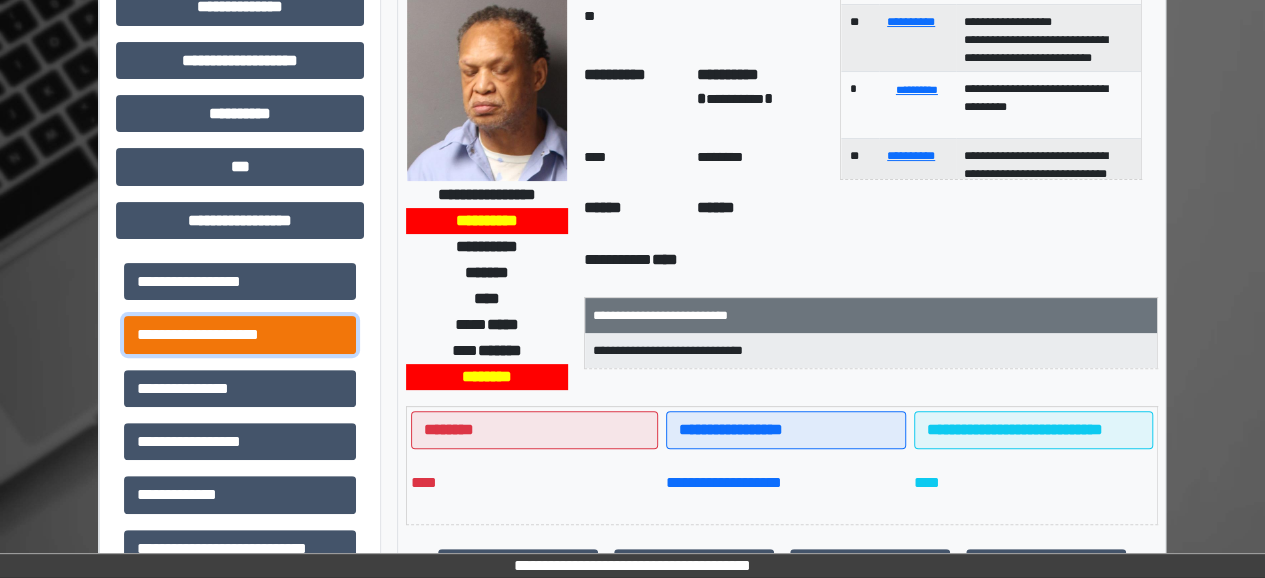 click on "**********" at bounding box center (240, 334) 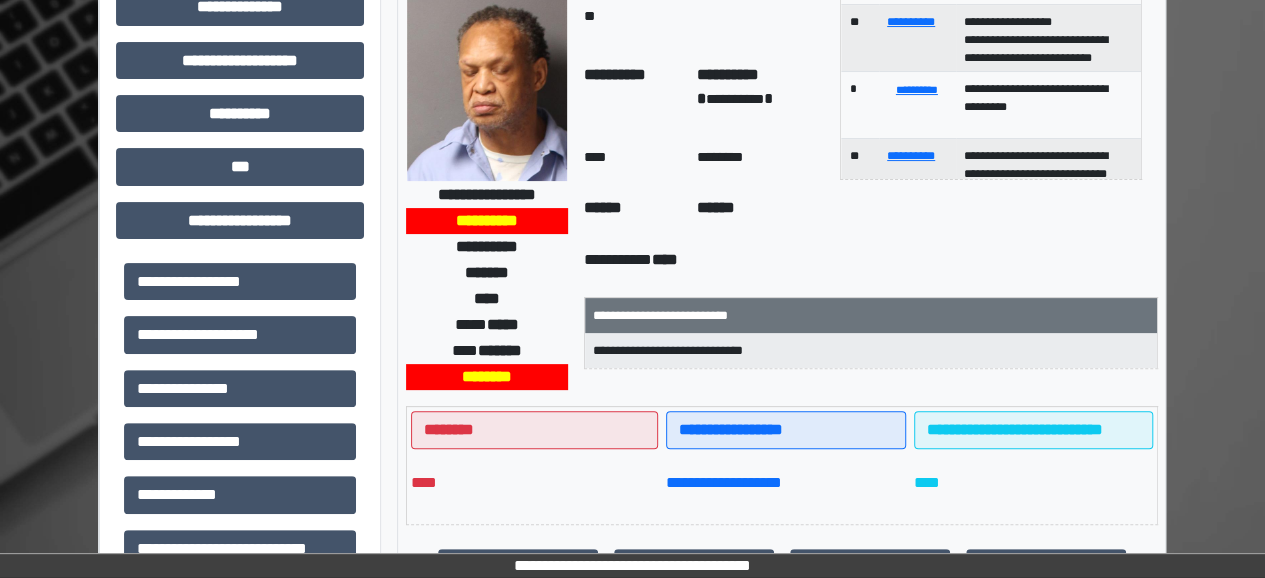 click on "**********" at bounding box center [632, 662] 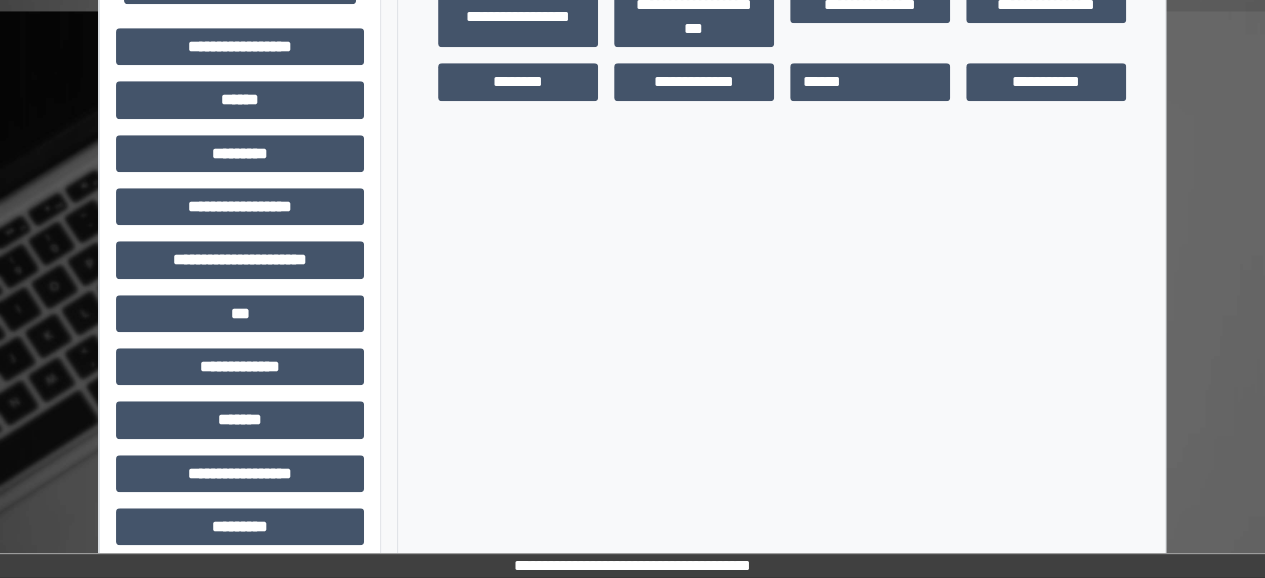 scroll, scrollTop: 918, scrollLeft: 0, axis: vertical 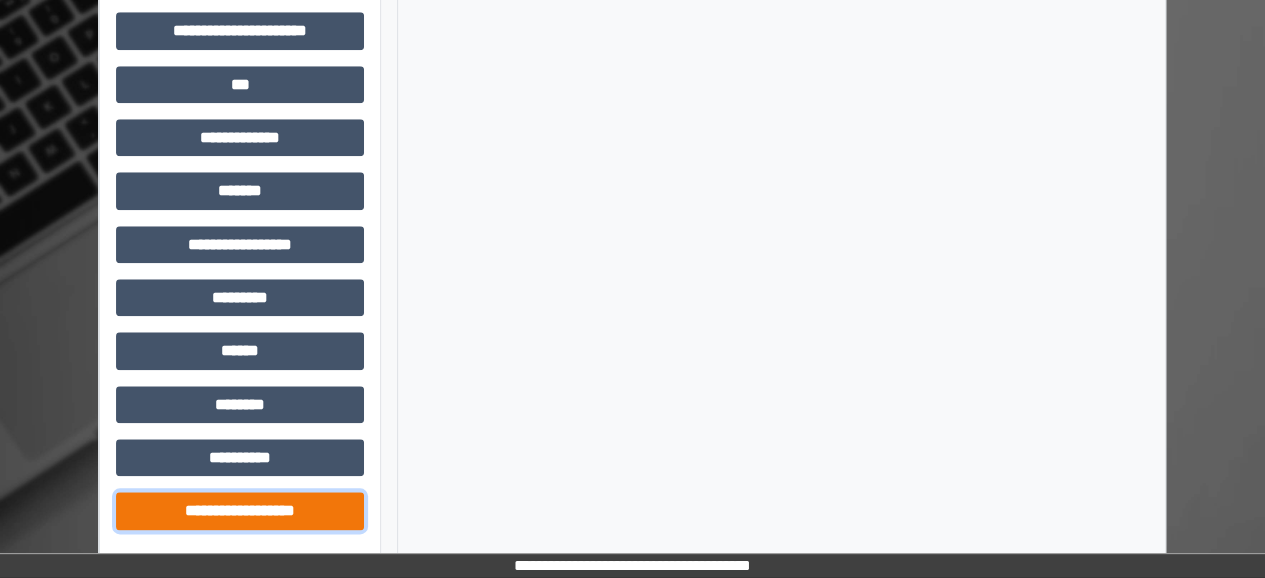 click on "**********" at bounding box center (240, 510) 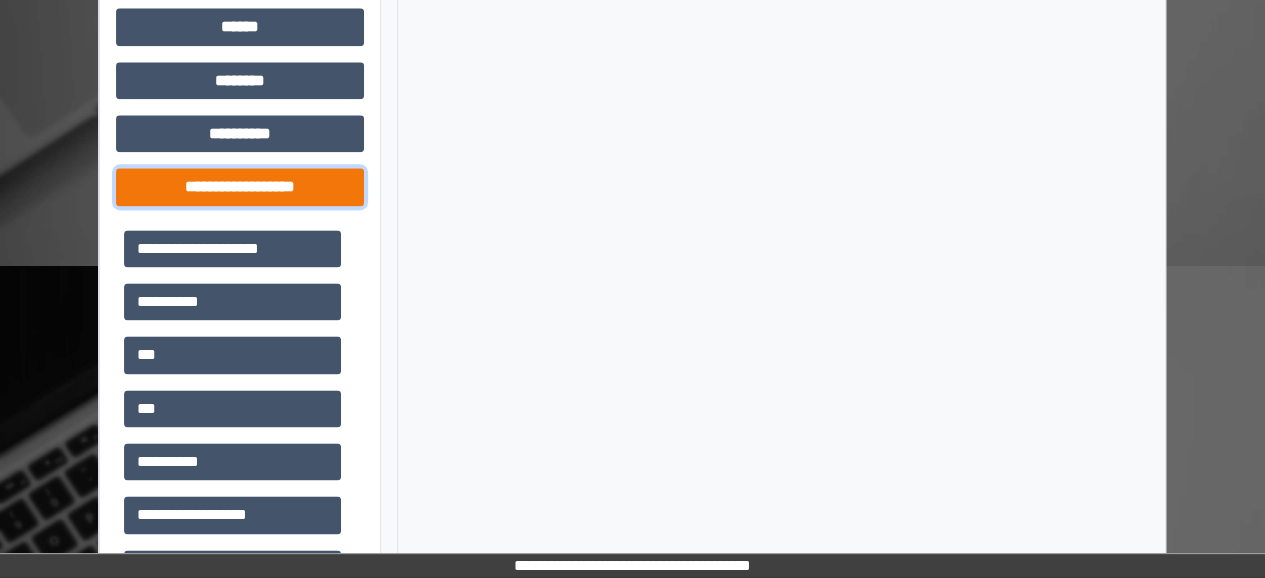 scroll, scrollTop: 1244, scrollLeft: 0, axis: vertical 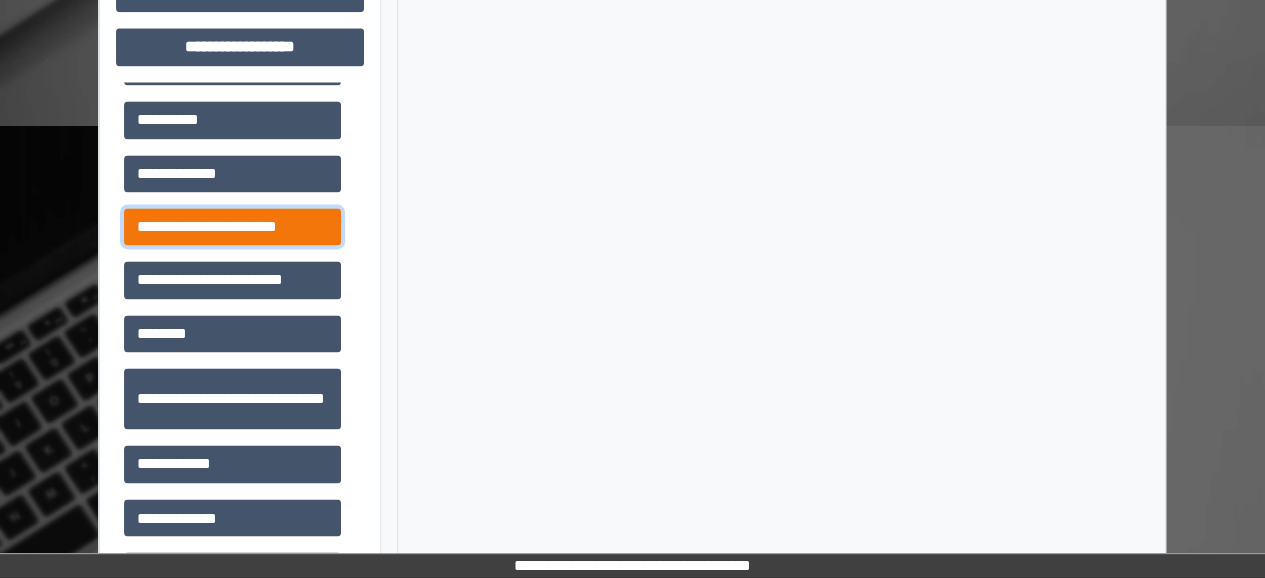 click on "**********" at bounding box center (232, 226) 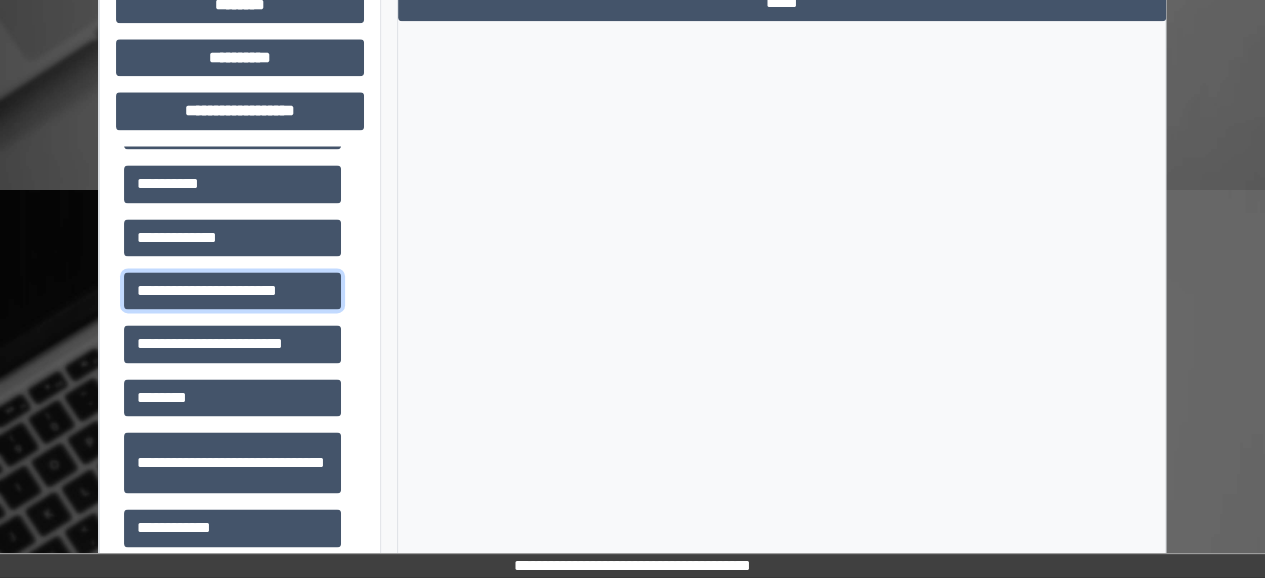 scroll, scrollTop: 1398, scrollLeft: 0, axis: vertical 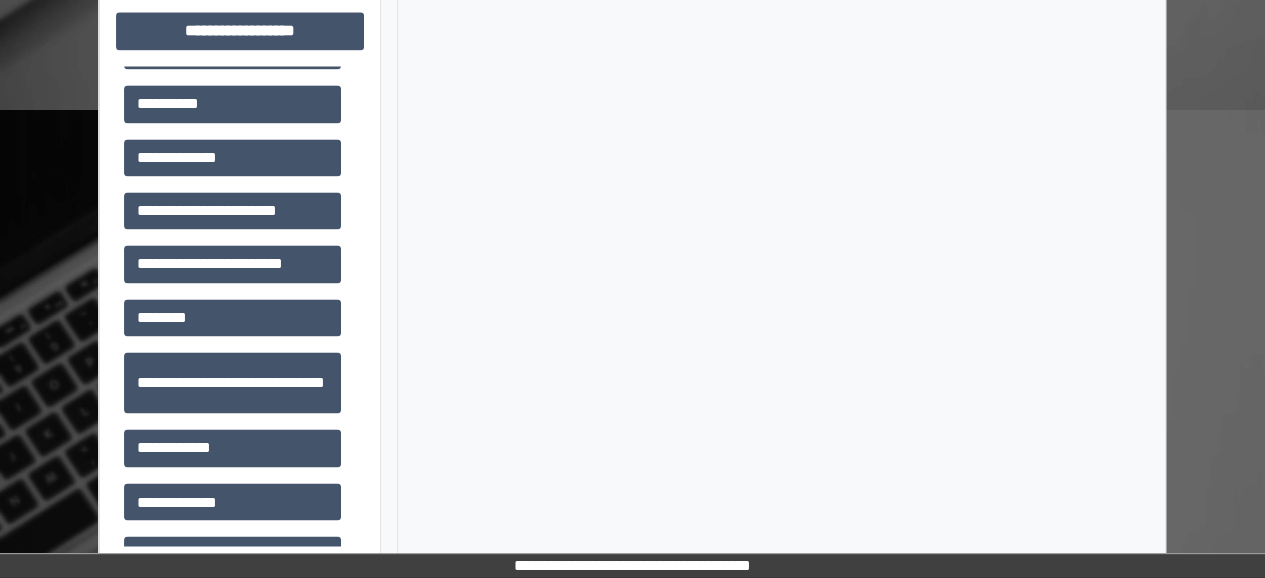 click on "**********" at bounding box center (781, -370) 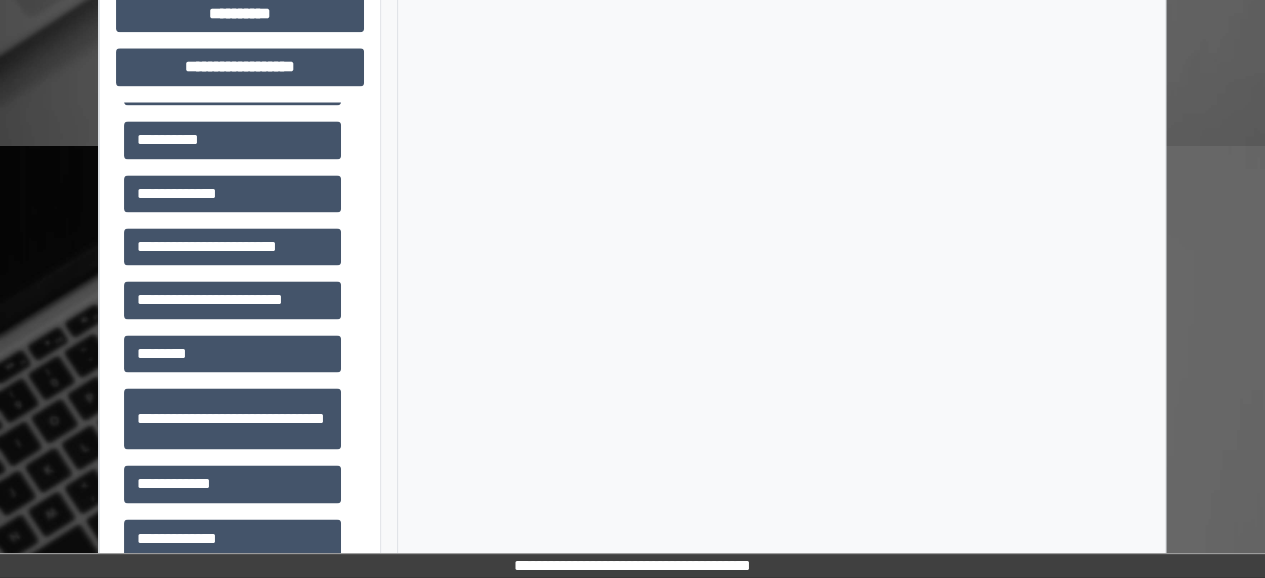 scroll, scrollTop: 1398, scrollLeft: 0, axis: vertical 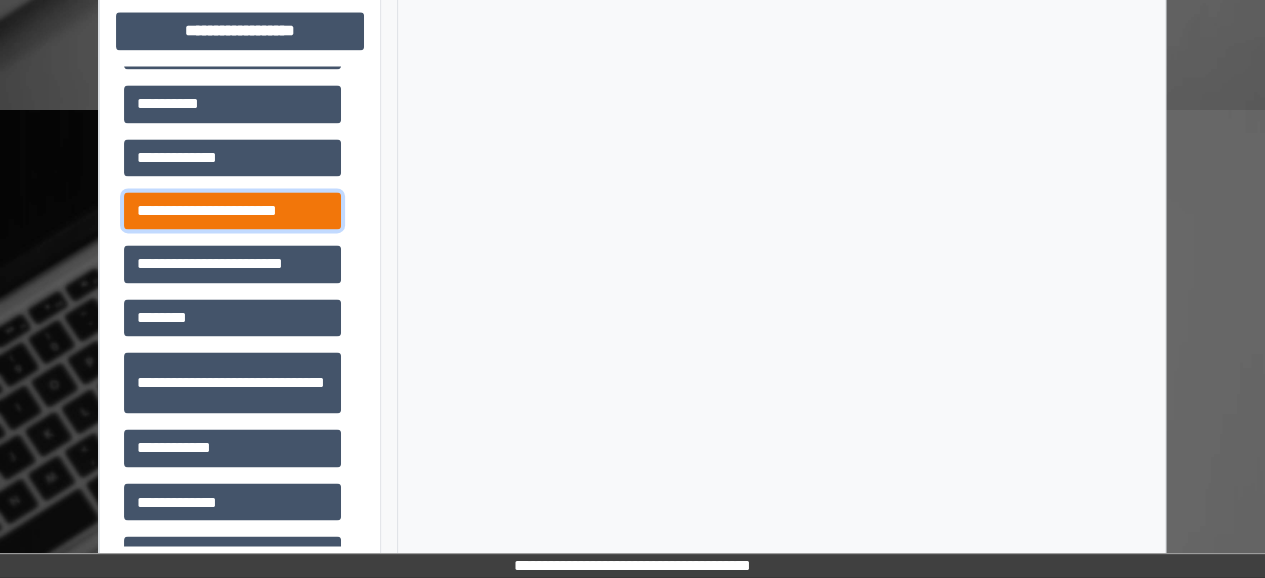 click on "**********" at bounding box center (232, 210) 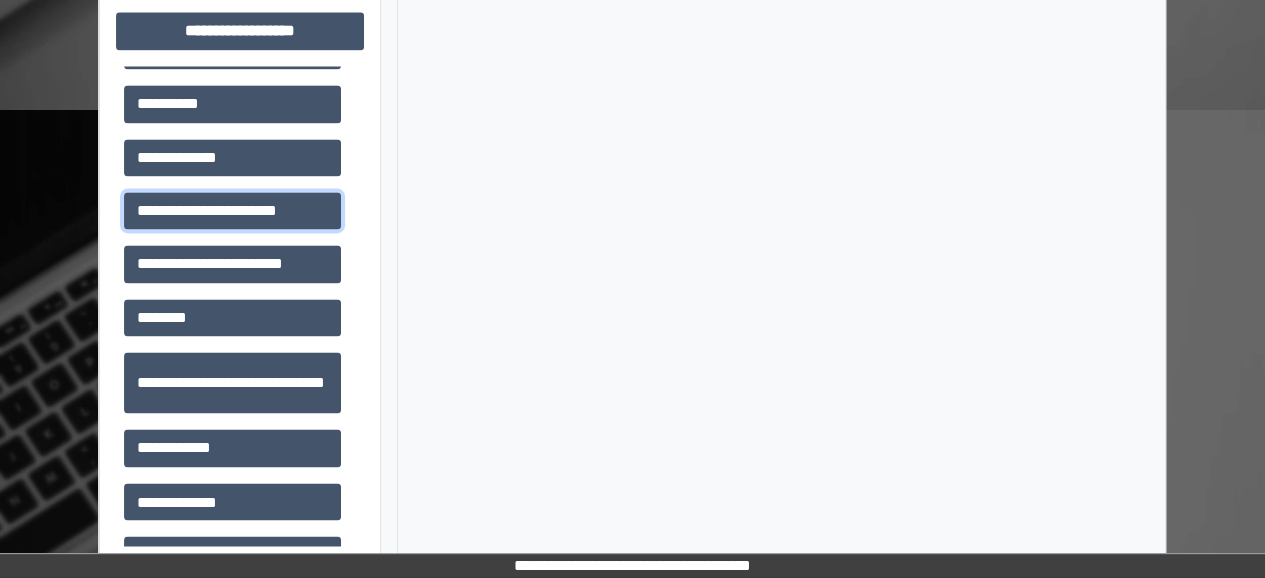 scroll, scrollTop: 1398, scrollLeft: 0, axis: vertical 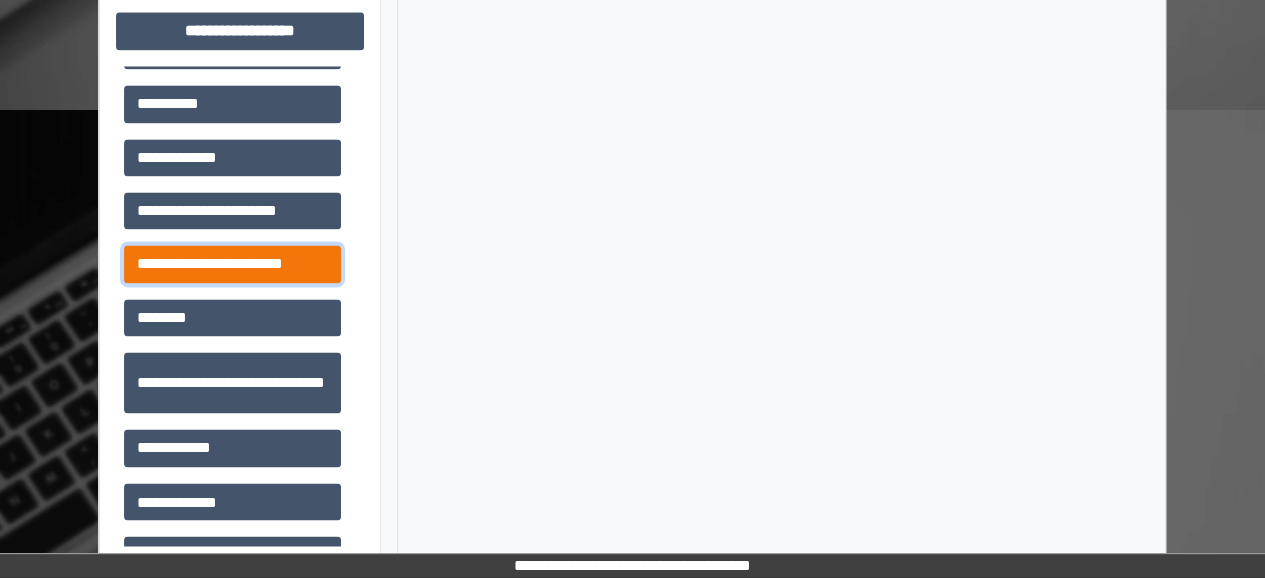 click on "**********" at bounding box center (232, 263) 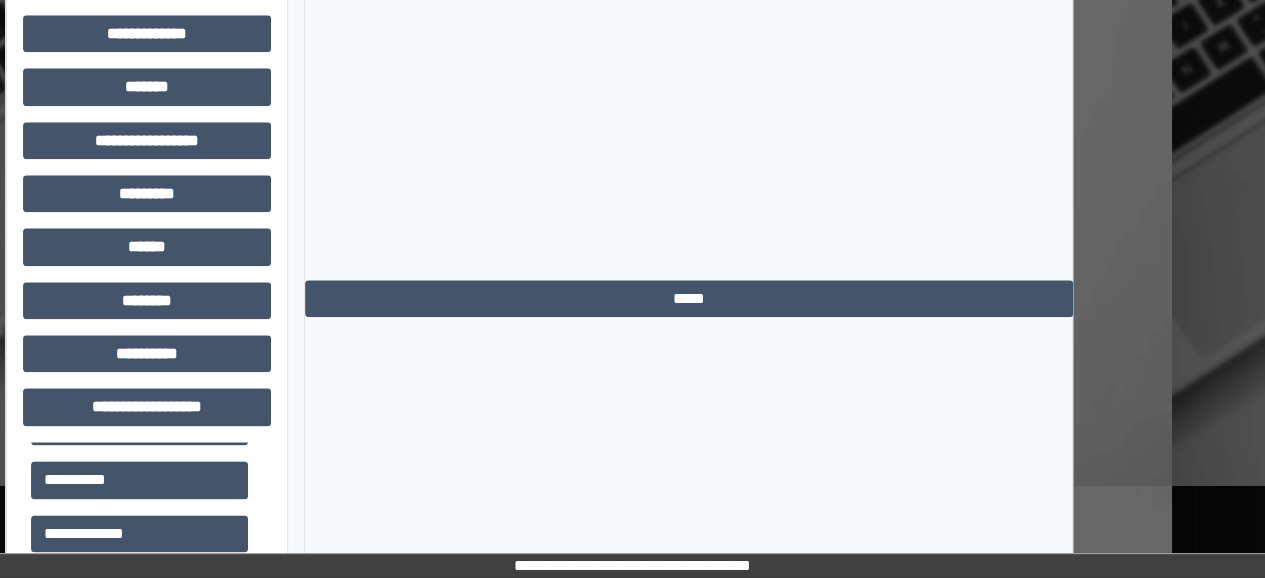 scroll, scrollTop: 1068, scrollLeft: 85, axis: both 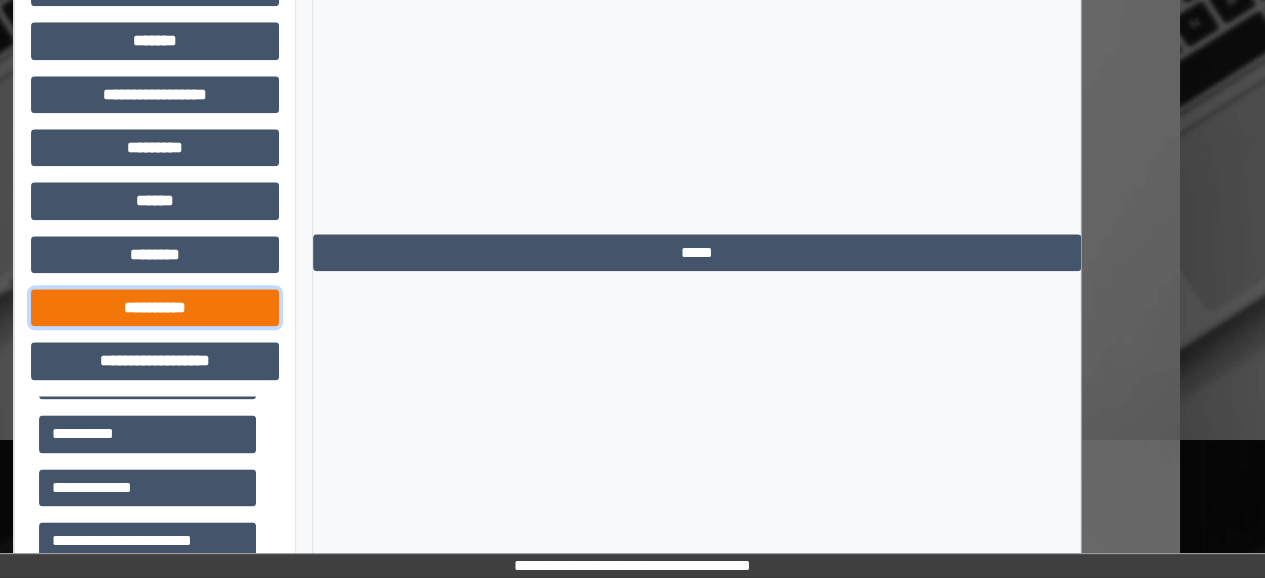 click on "**********" at bounding box center (155, 307) 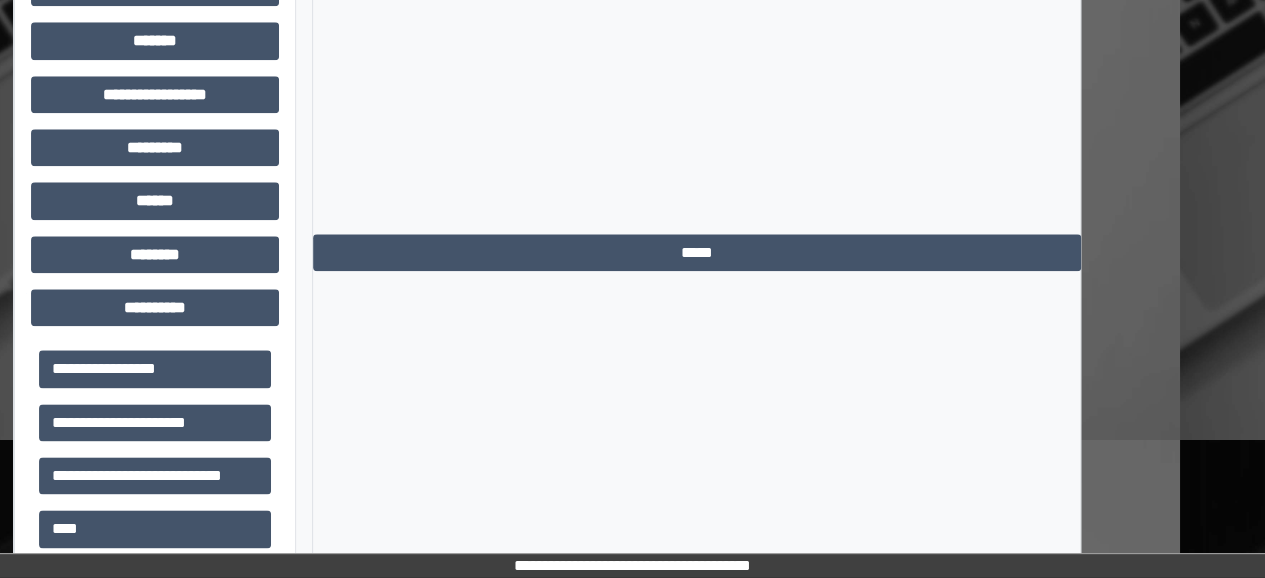 click on "**********" at bounding box center [696, 113] 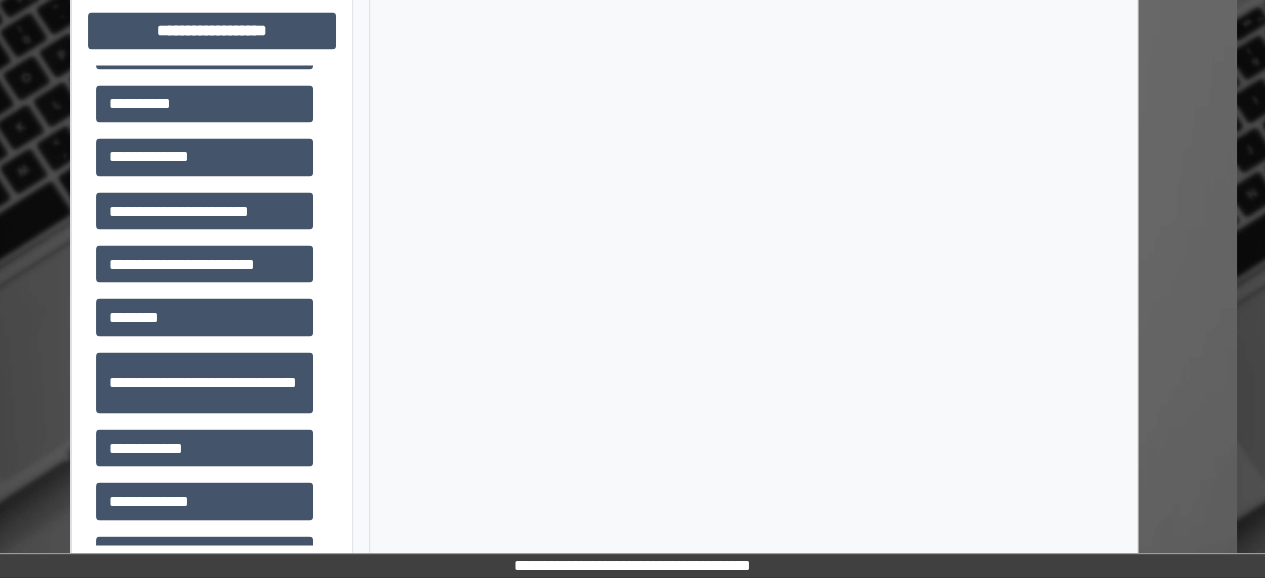 scroll, scrollTop: 1705, scrollLeft: 27, axis: both 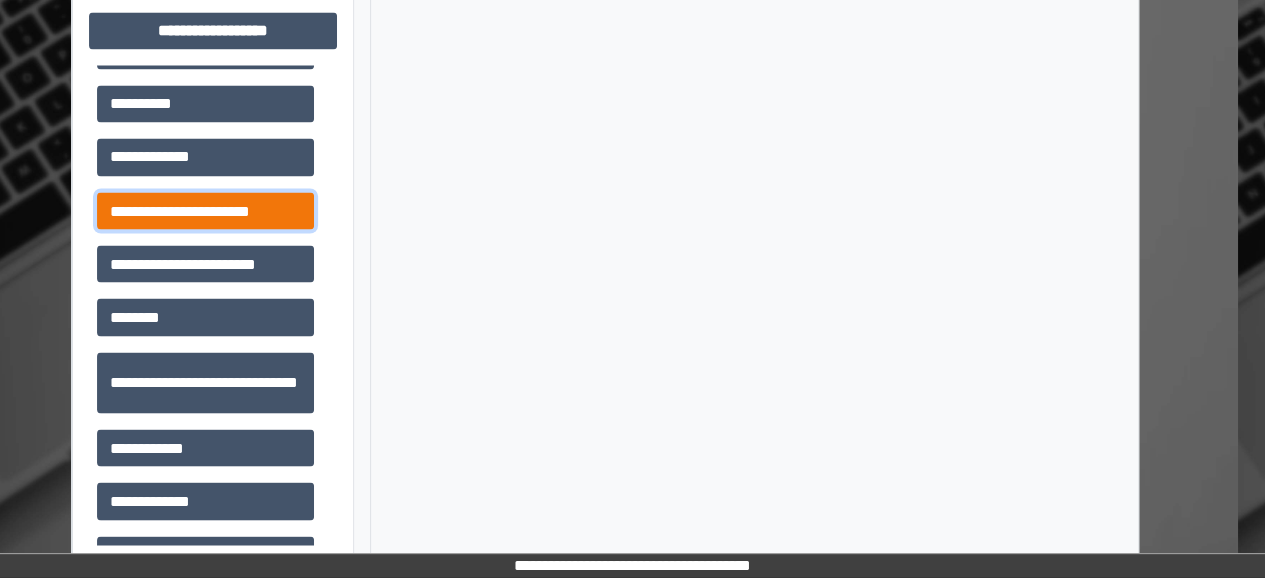 click on "**********" at bounding box center (205, 210) 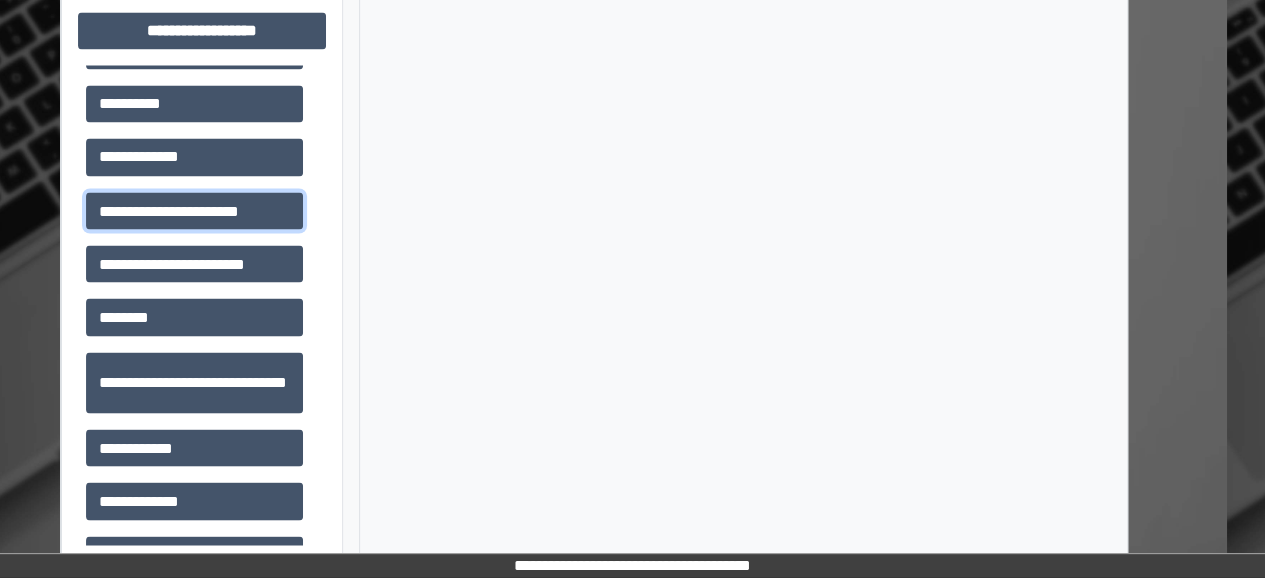 scroll, scrollTop: 1705, scrollLeft: 37, axis: both 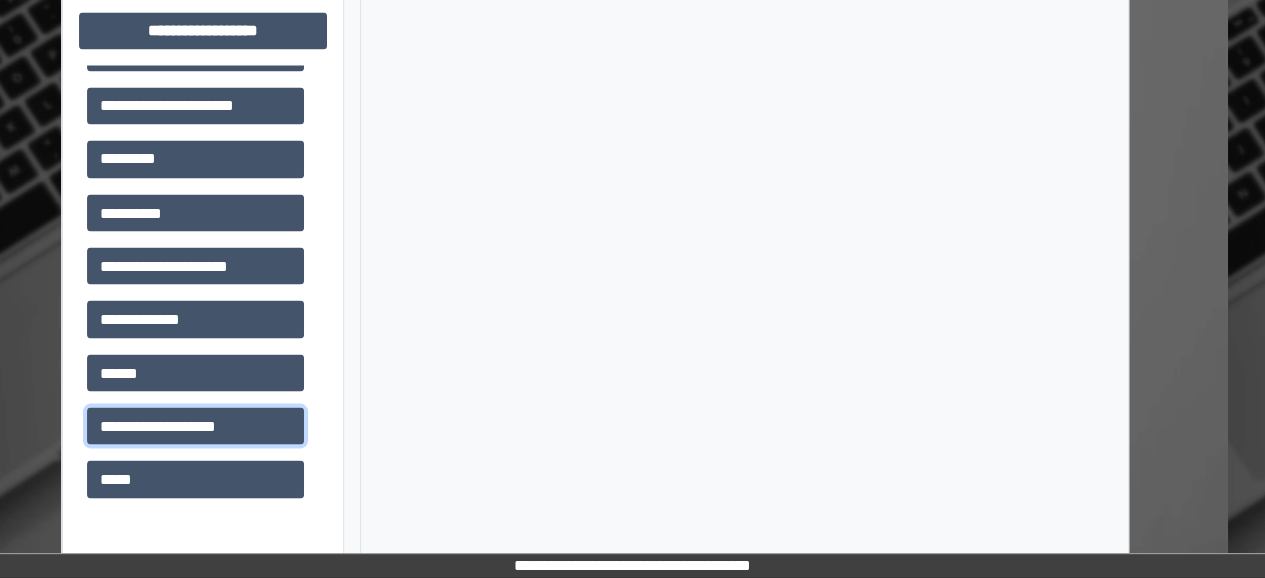 click on "**********" at bounding box center [195, 425] 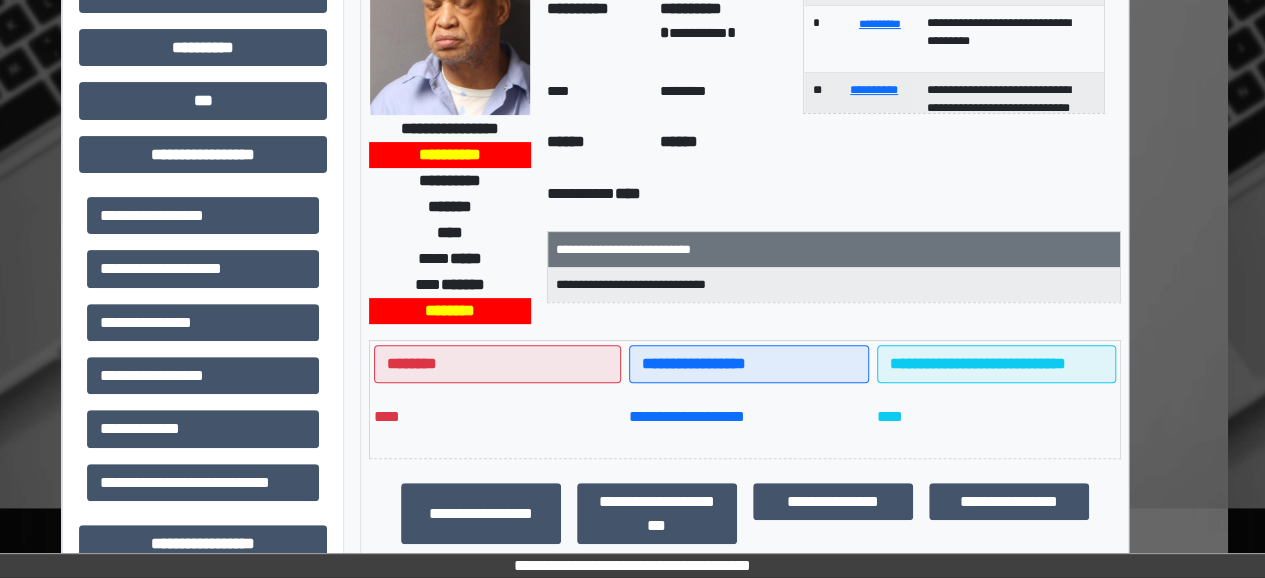 scroll, scrollTop: 0, scrollLeft: 37, axis: horizontal 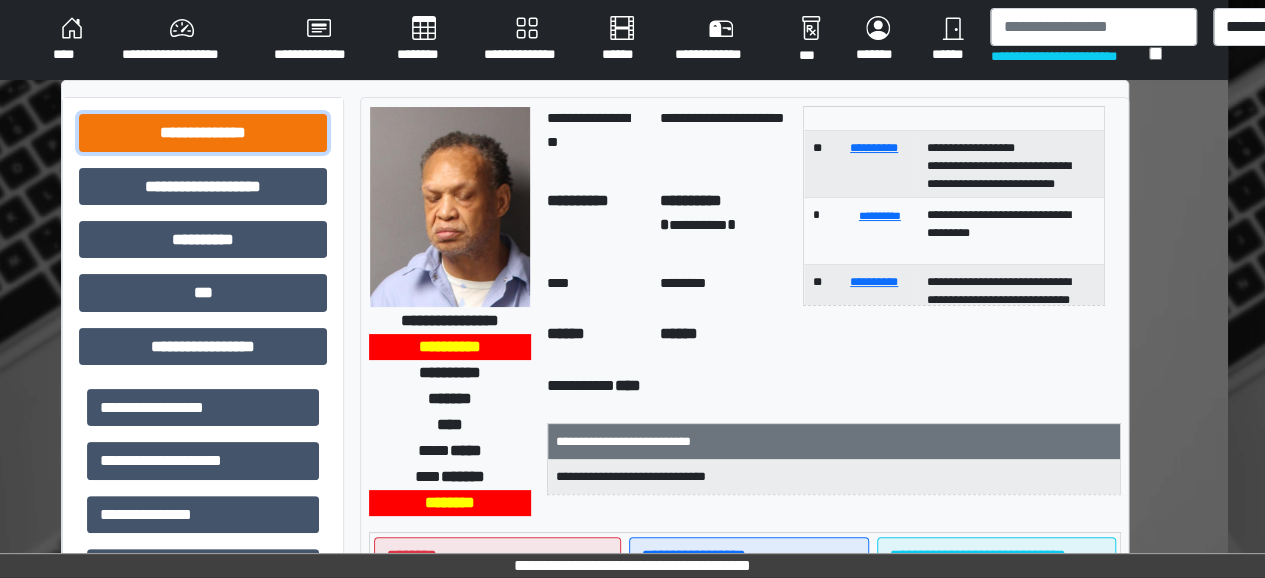 click on "**********" at bounding box center [203, 132] 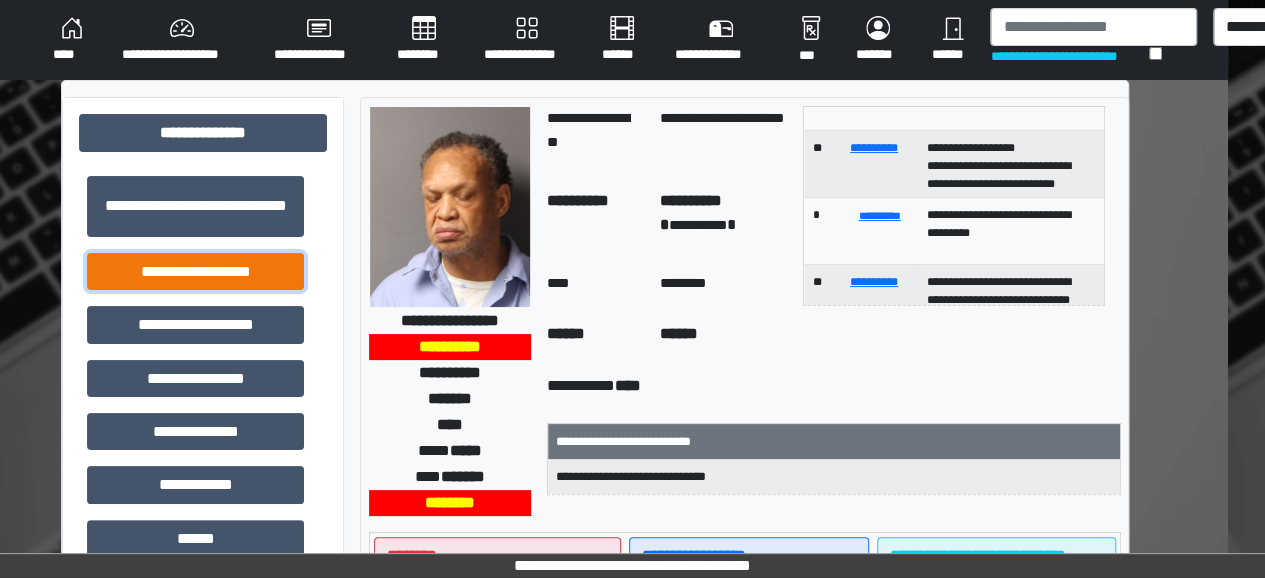 click on "**********" at bounding box center [195, 271] 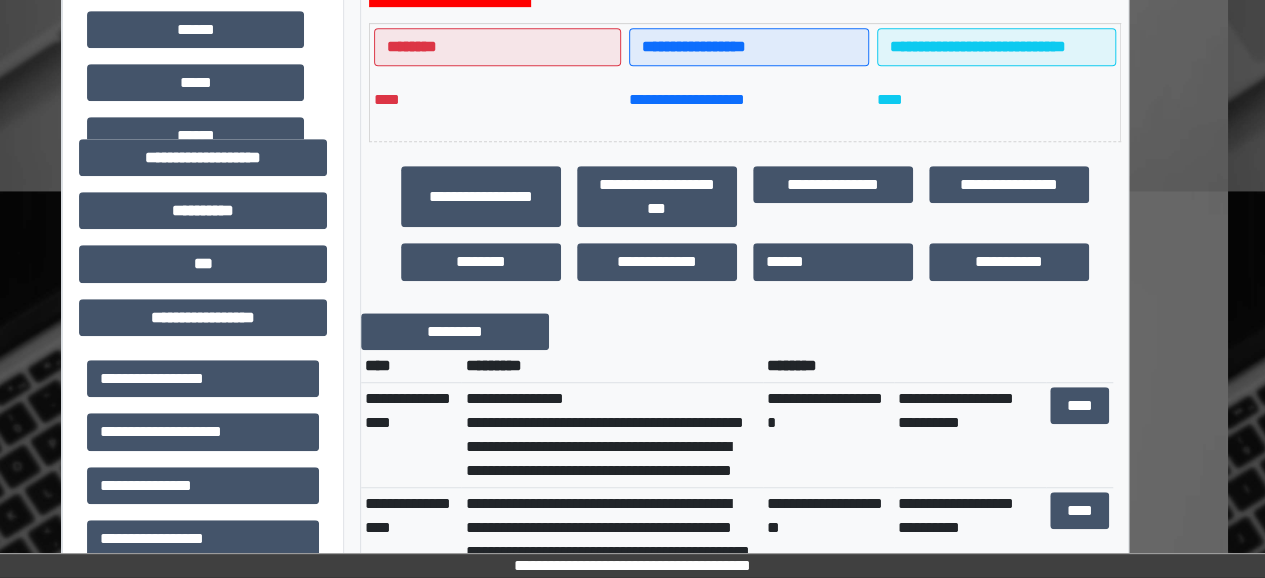 scroll, scrollTop: 565, scrollLeft: 37, axis: both 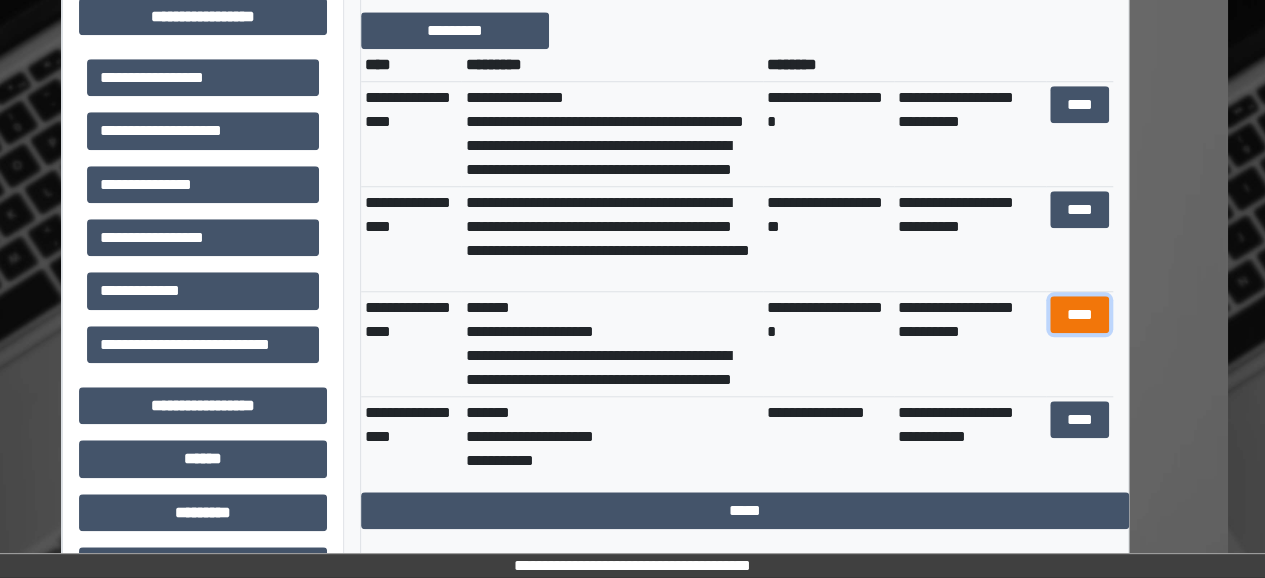 click on "****" at bounding box center [1079, 314] 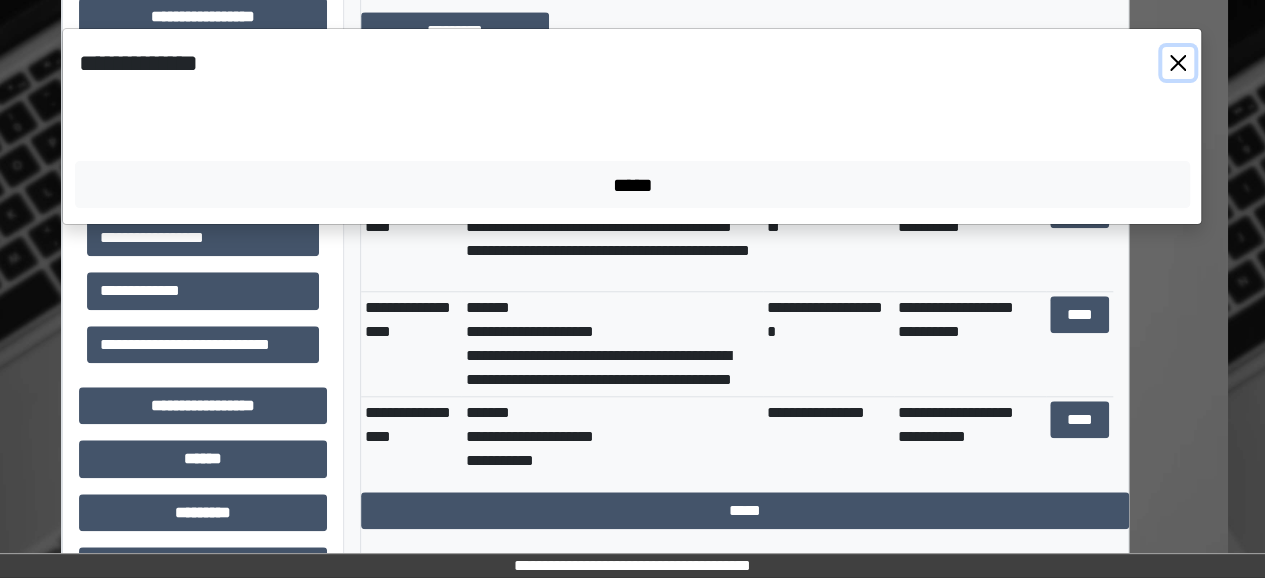 click at bounding box center (1178, 63) 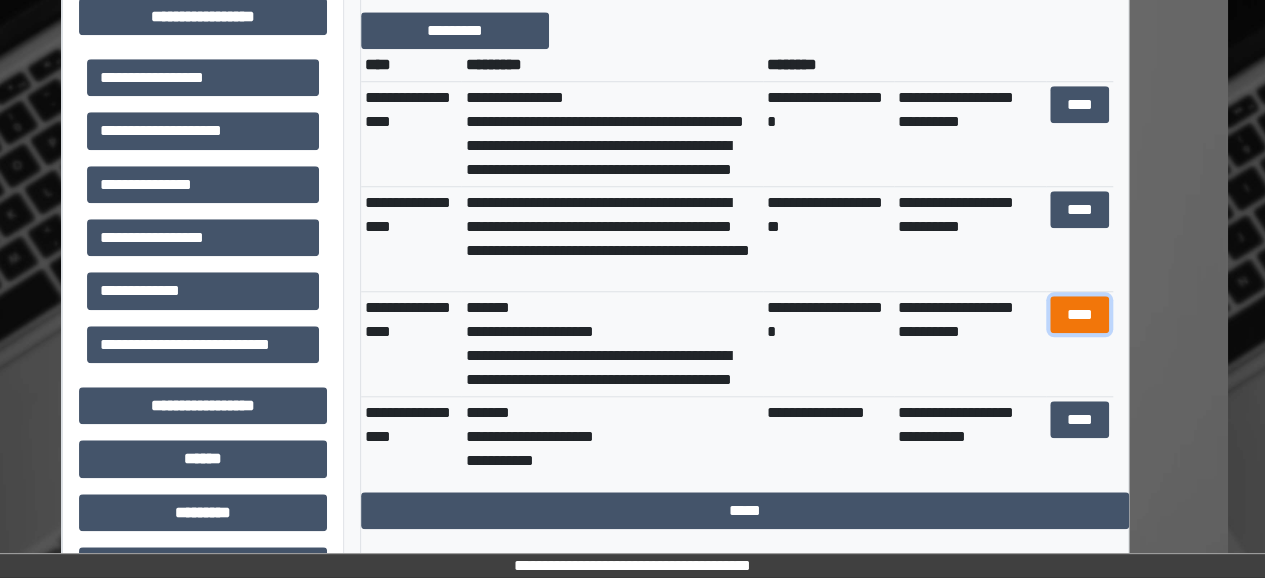 click on "****" at bounding box center [1079, 314] 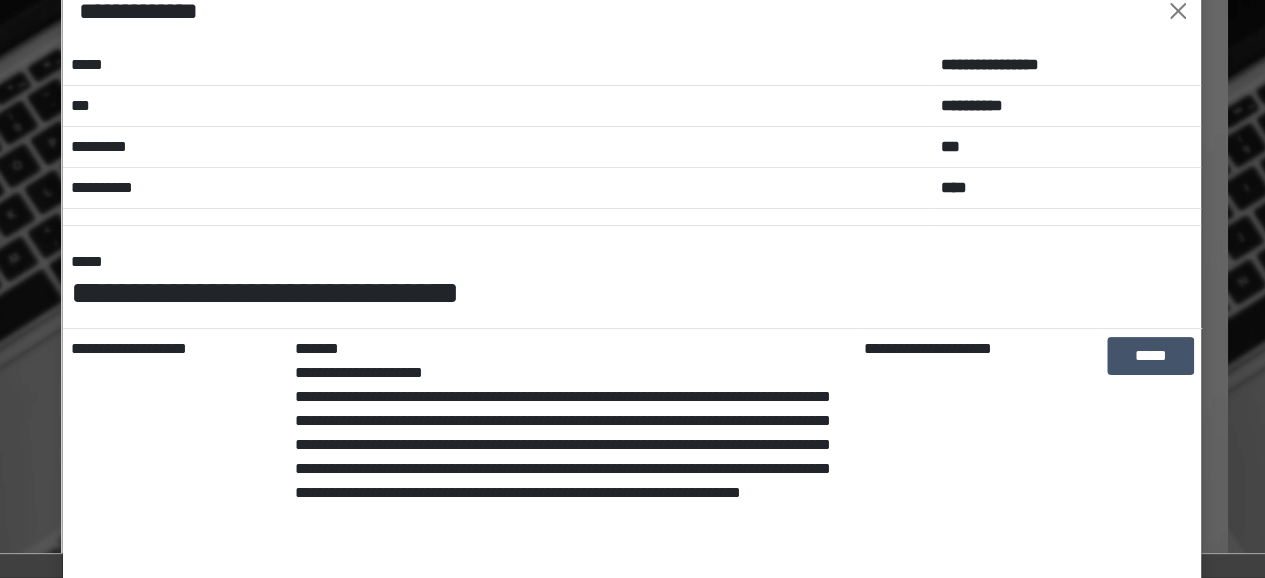 scroll, scrollTop: 51, scrollLeft: 0, axis: vertical 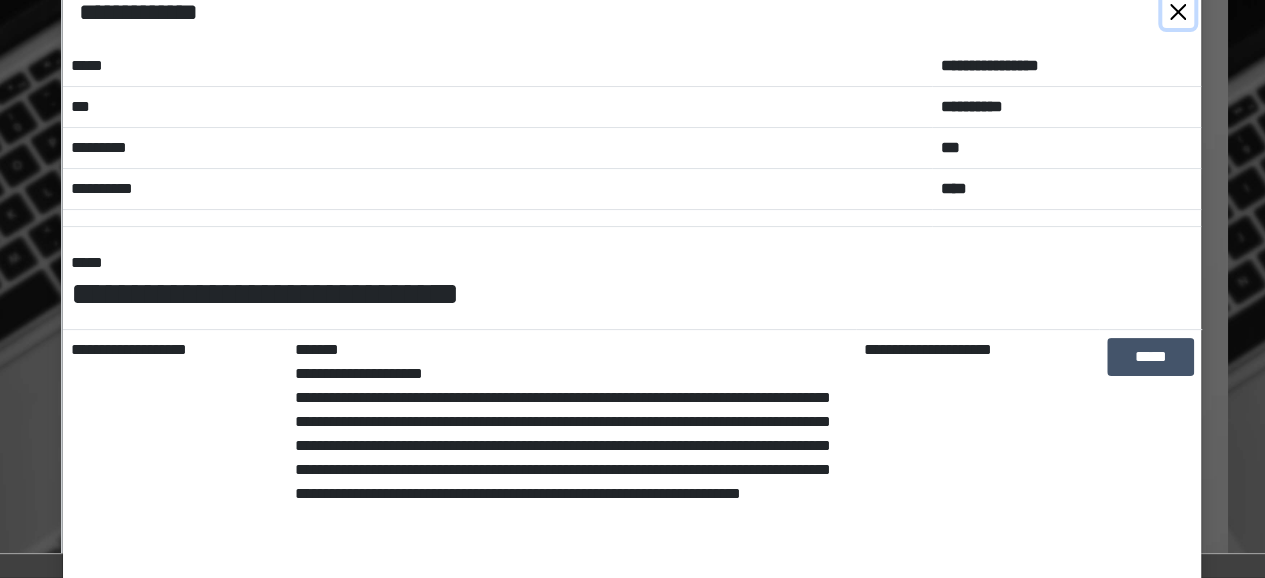 click at bounding box center [1178, 12] 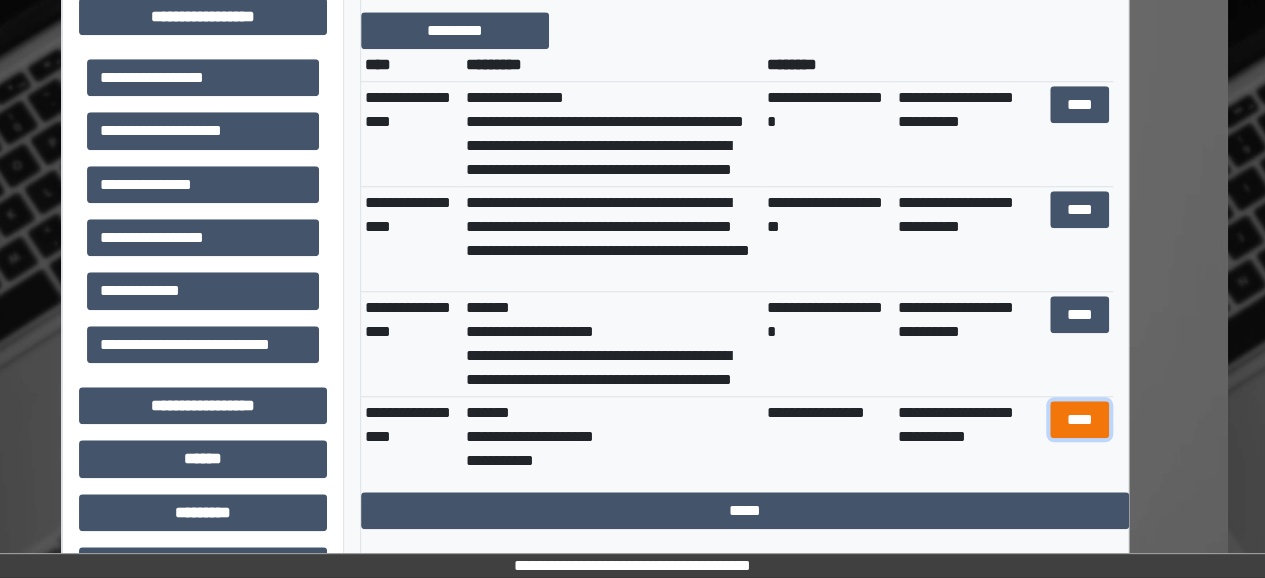 click on "****" at bounding box center (1079, 419) 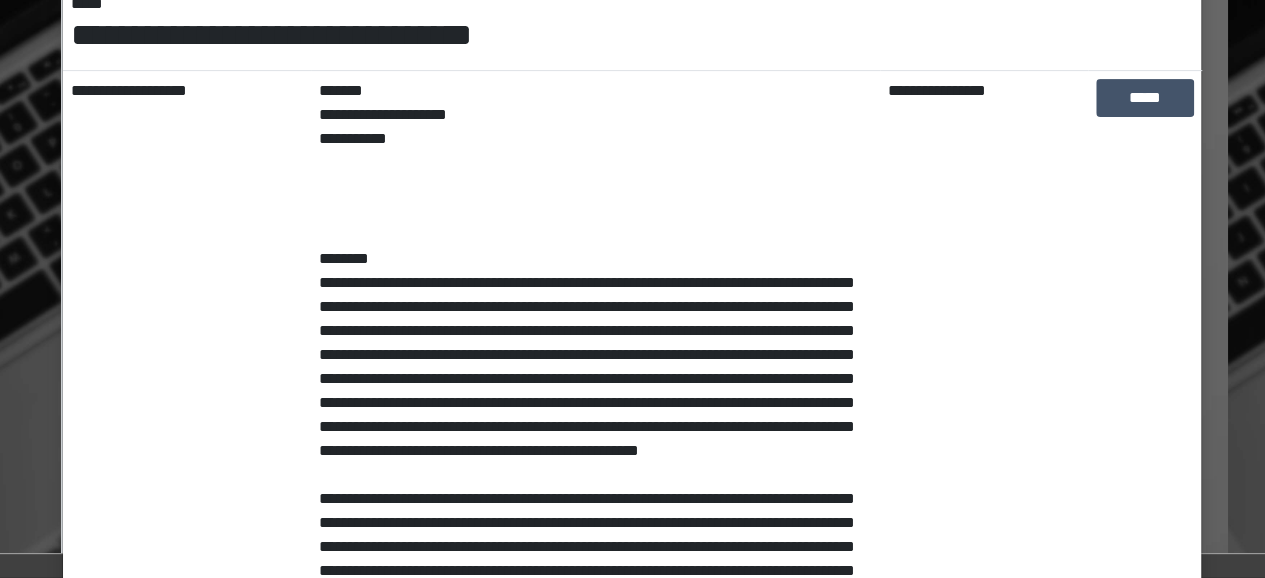 scroll, scrollTop: 311, scrollLeft: 0, axis: vertical 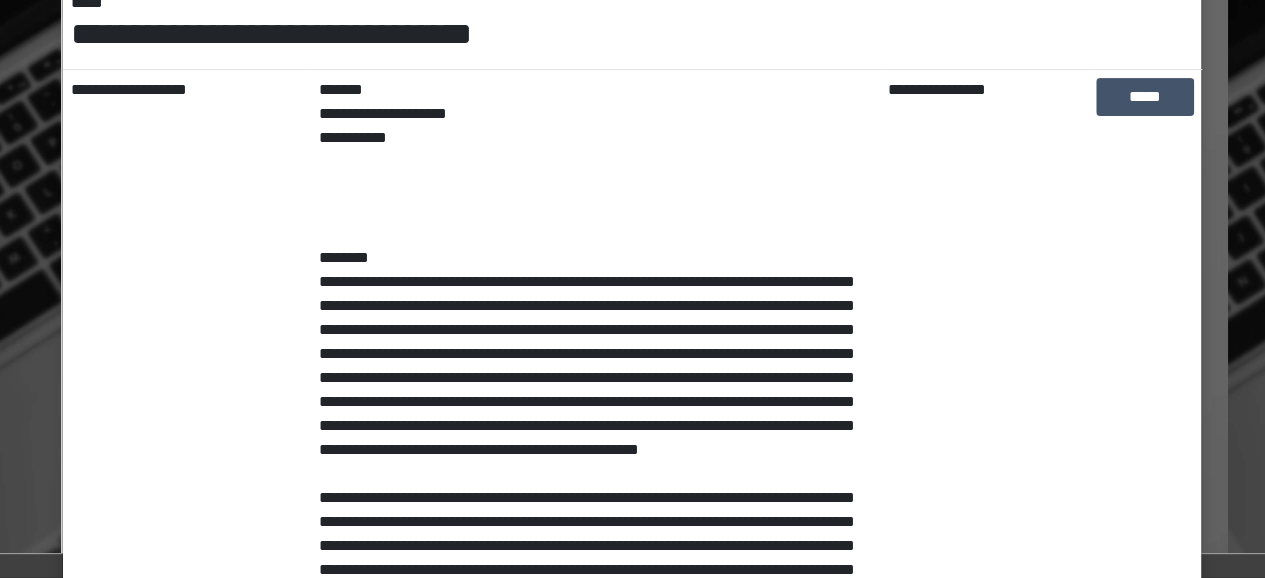 click on "**********" at bounding box center (984, 558) 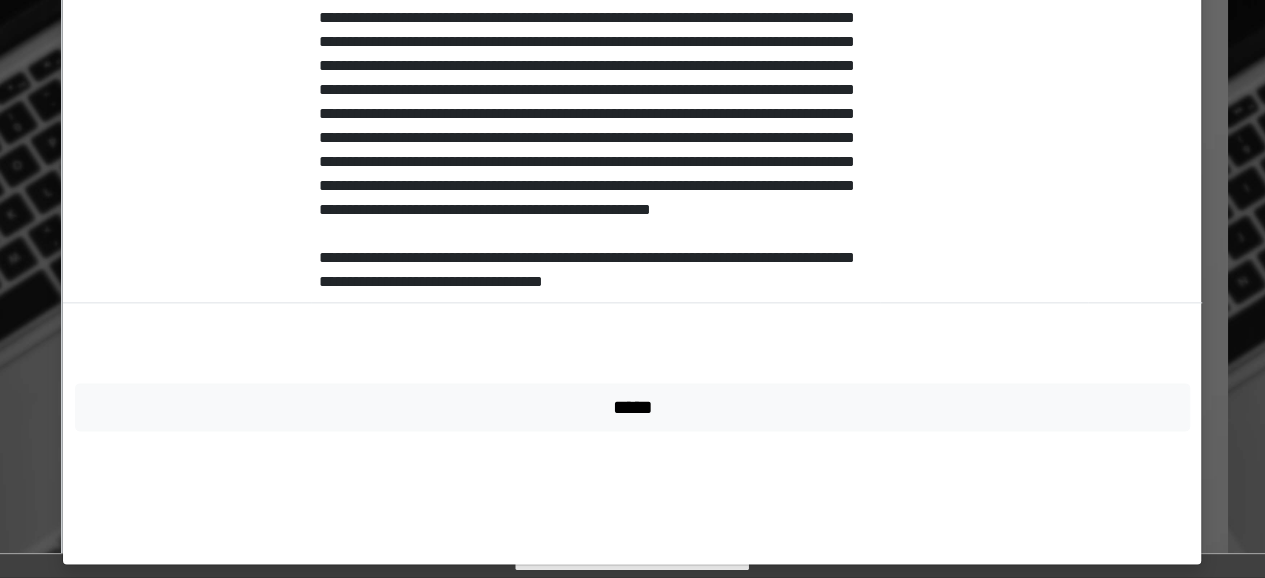 scroll, scrollTop: 1070, scrollLeft: 0, axis: vertical 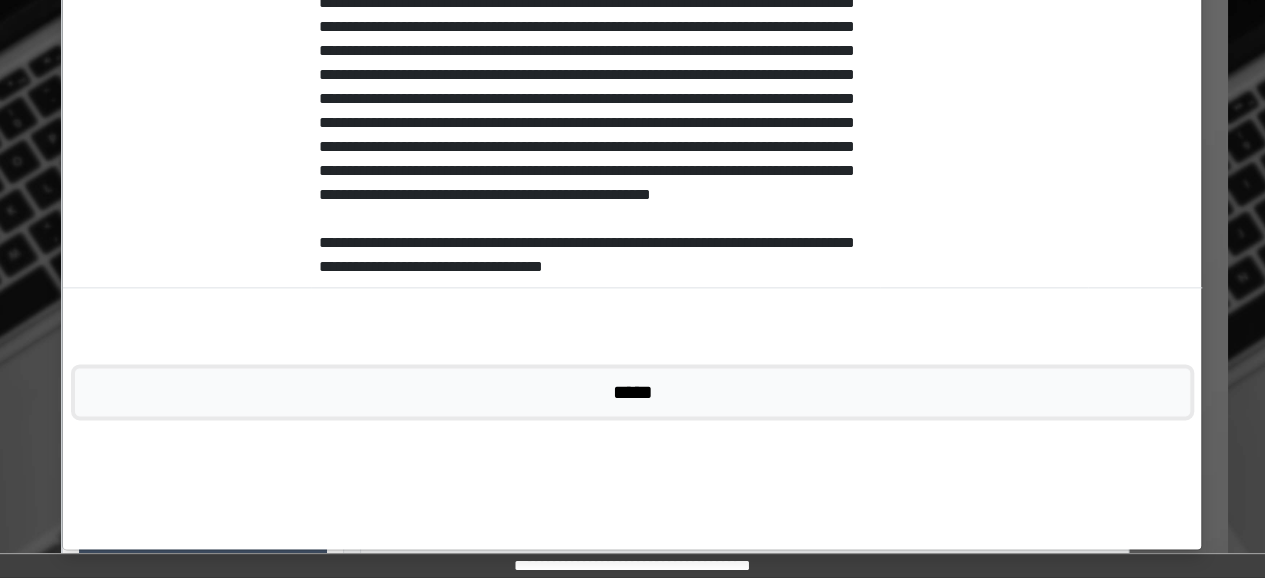 click on "*****" at bounding box center [632, 391] 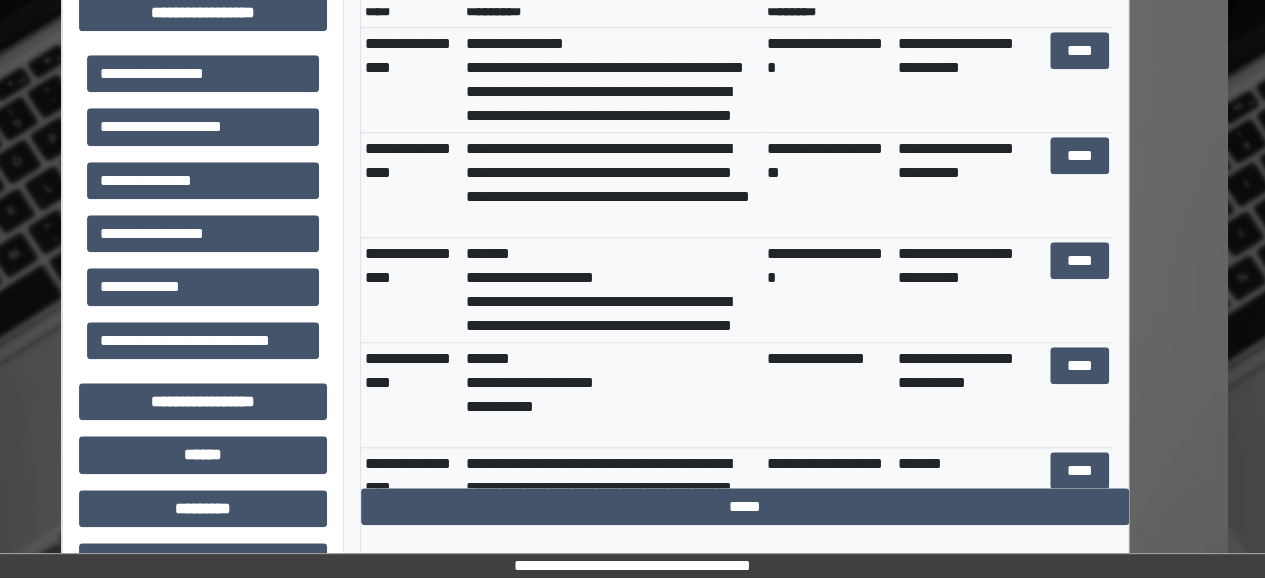 scroll, scrollTop: 51, scrollLeft: 0, axis: vertical 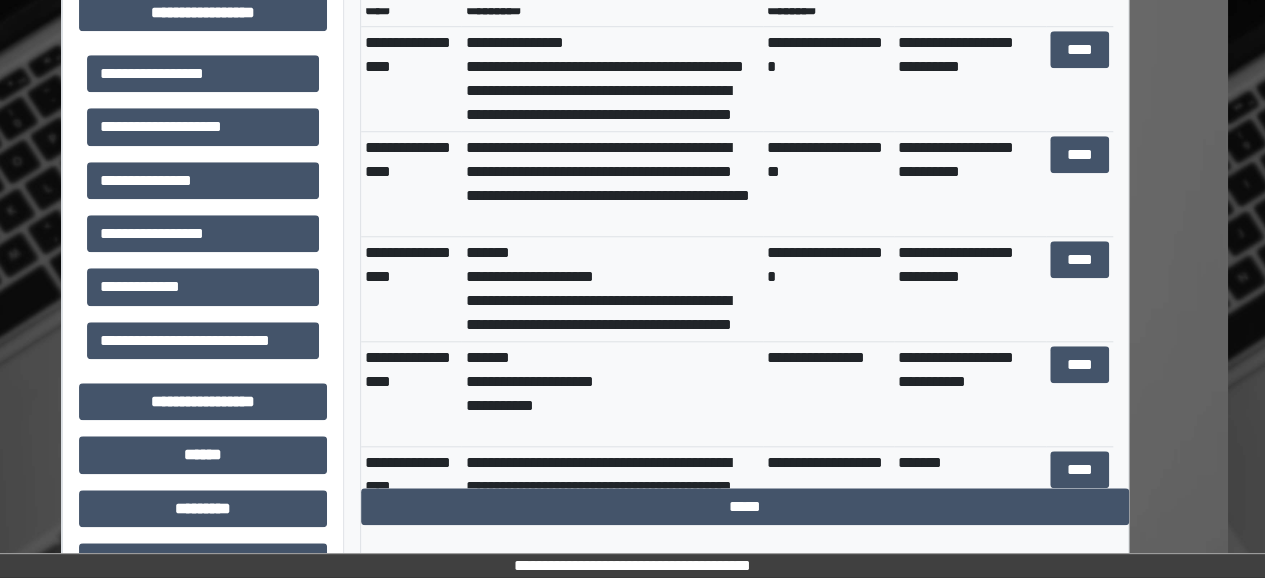 drag, startPoint x: 841, startPoint y: 348, endPoint x: 1216, endPoint y: 212, distance: 398.89975 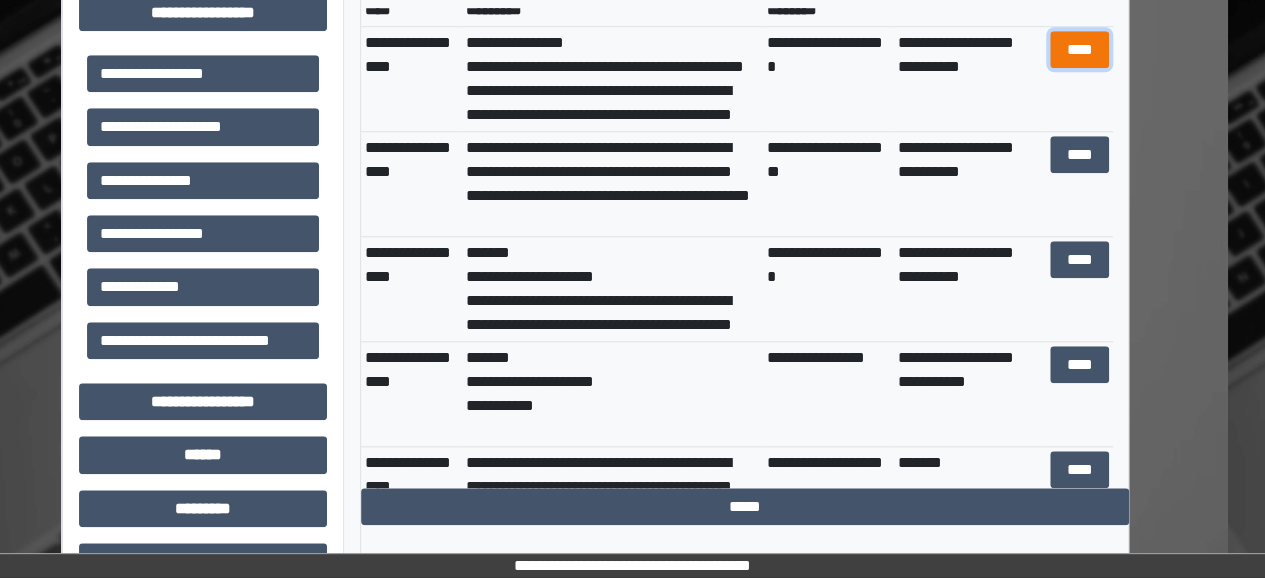 click on "****" at bounding box center (1079, 49) 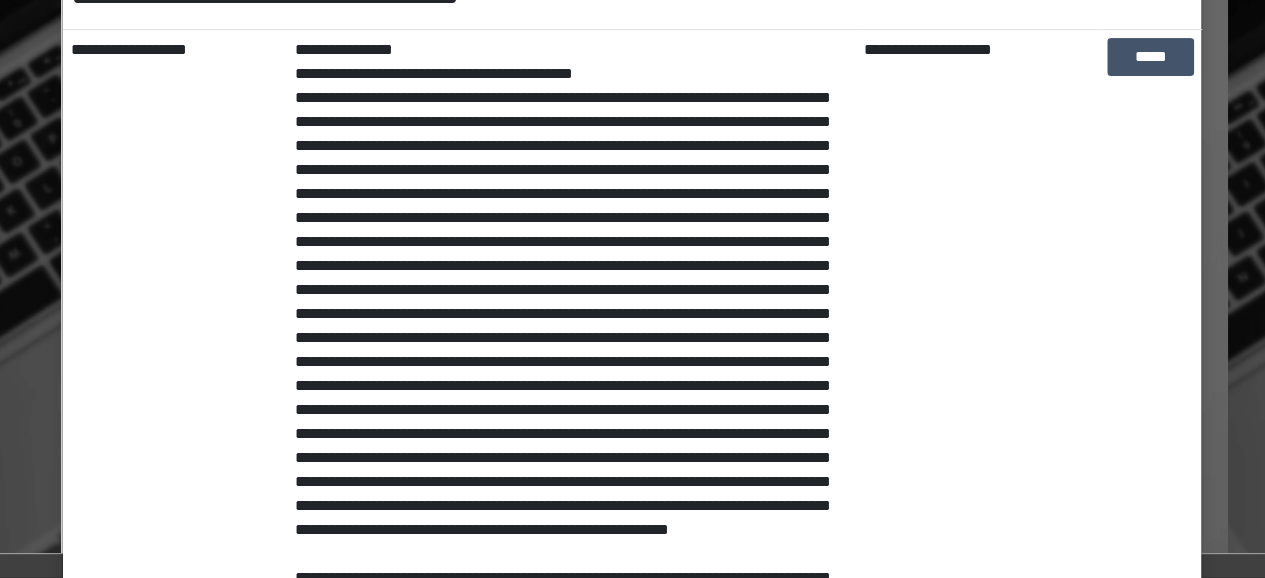 scroll, scrollTop: 342, scrollLeft: 0, axis: vertical 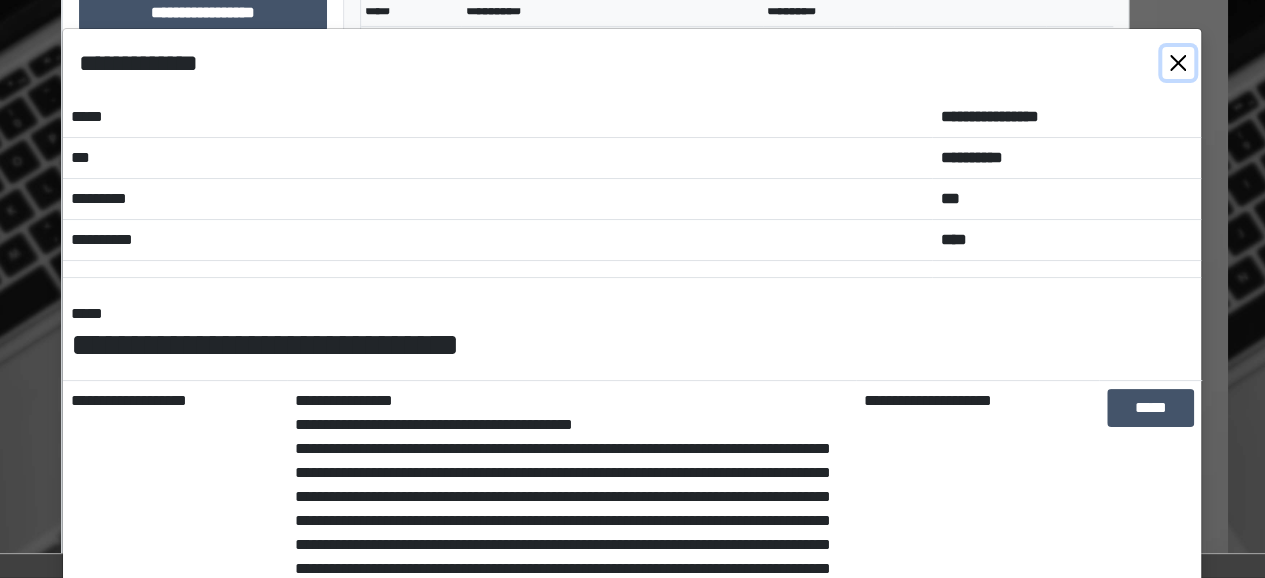 click at bounding box center (1178, 63) 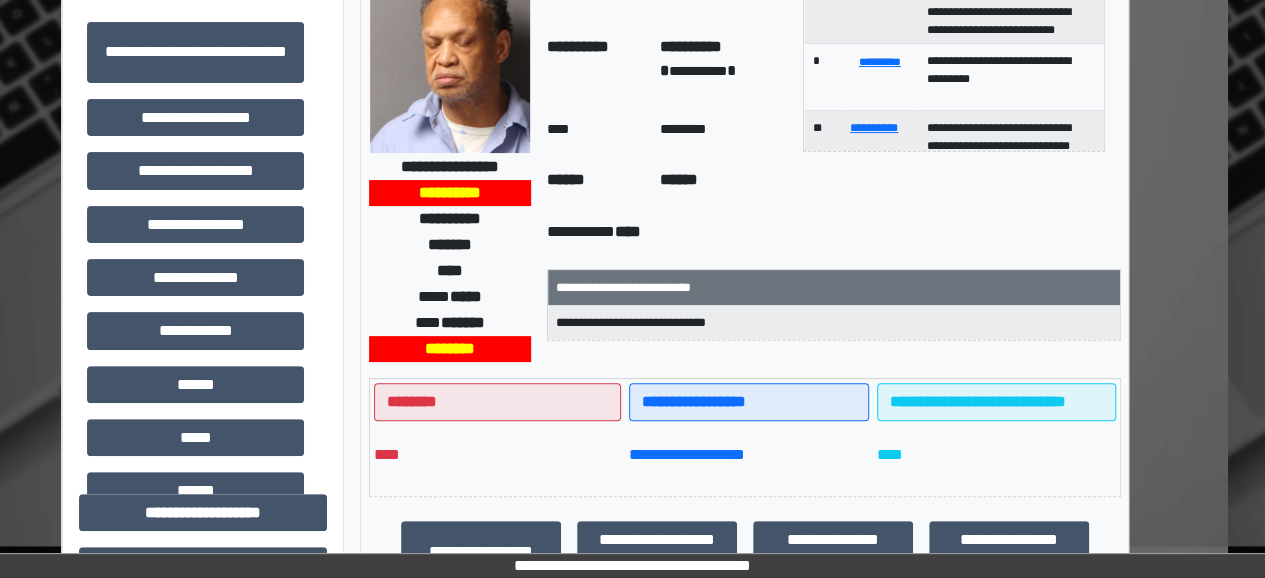 scroll, scrollTop: 0, scrollLeft: 37, axis: horizontal 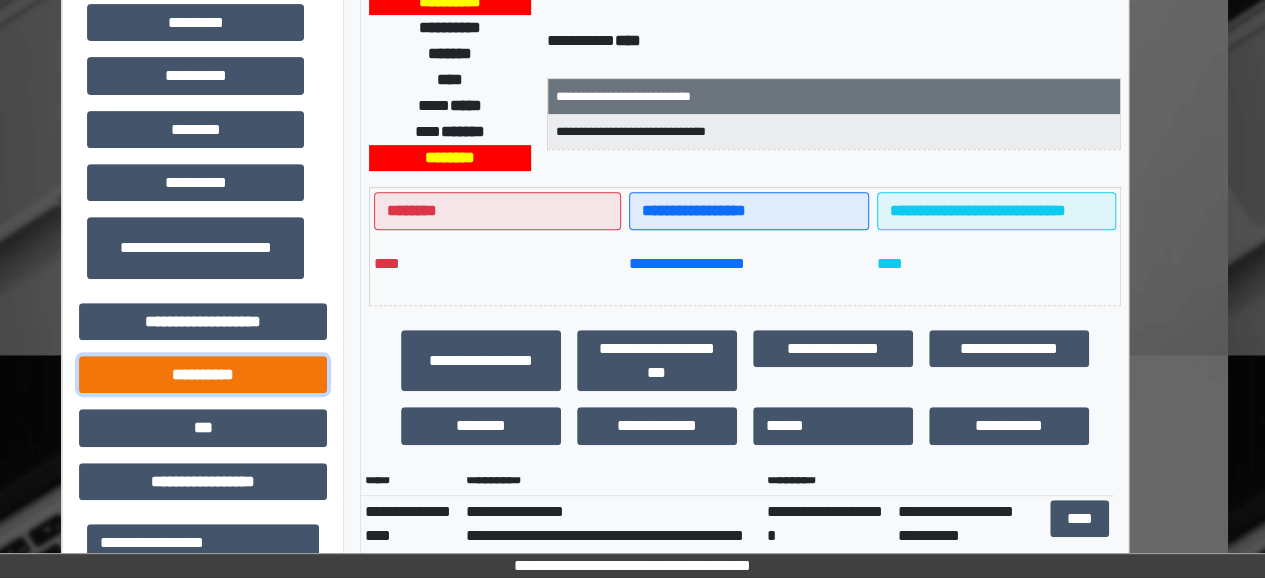 click on "**********" at bounding box center [203, 374] 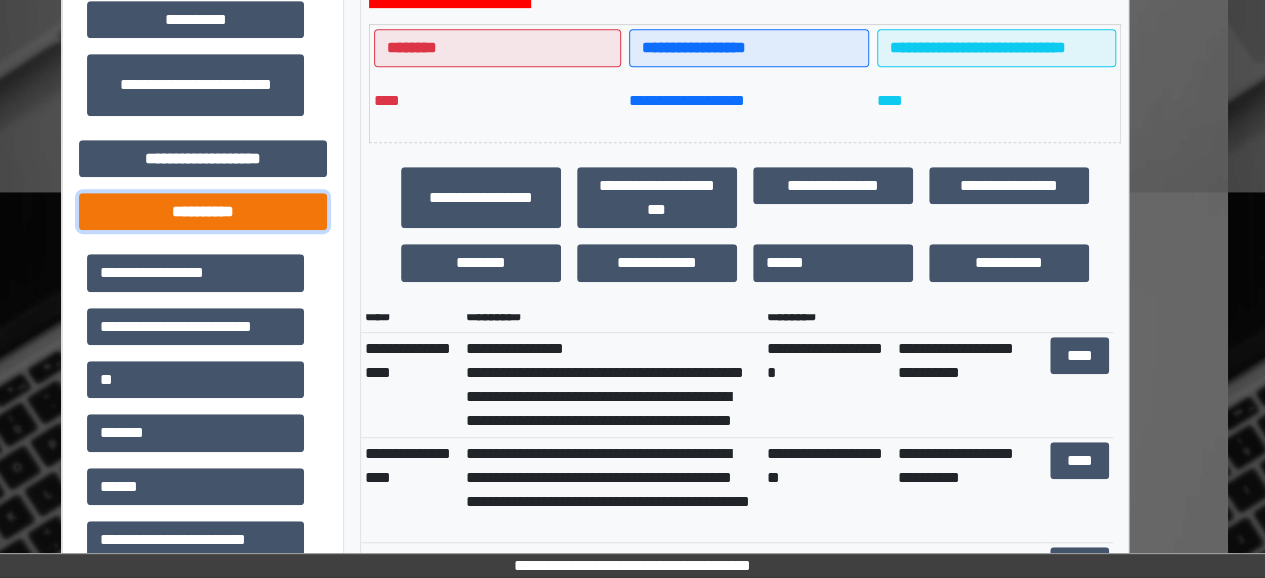 scroll, scrollTop: 510, scrollLeft: 37, axis: both 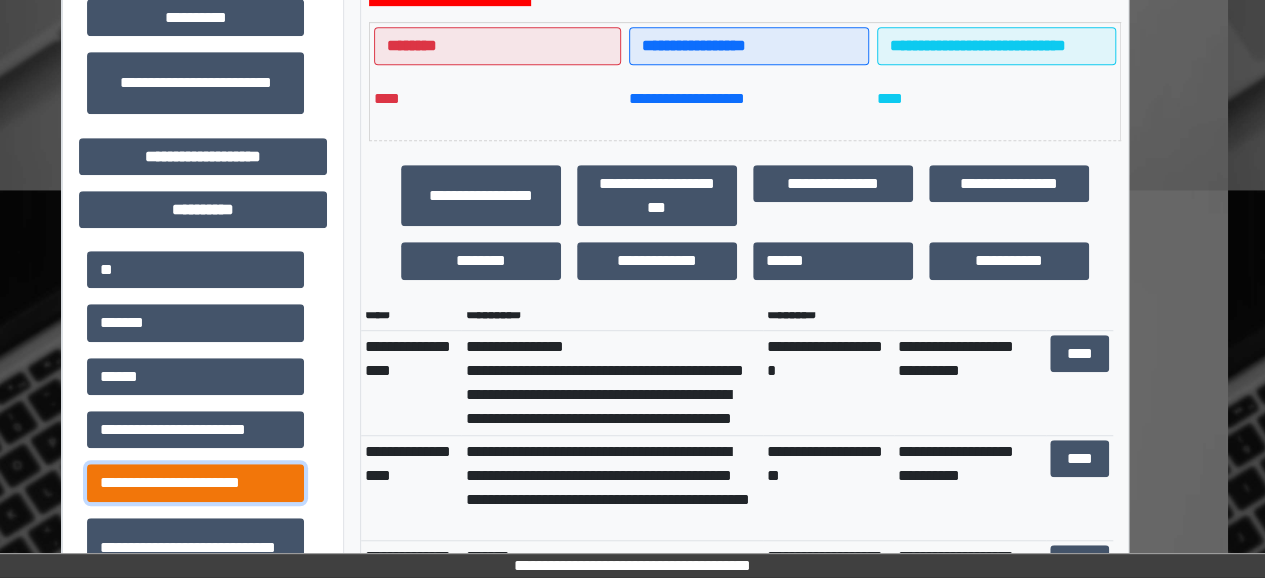 click on "**********" at bounding box center (195, 482) 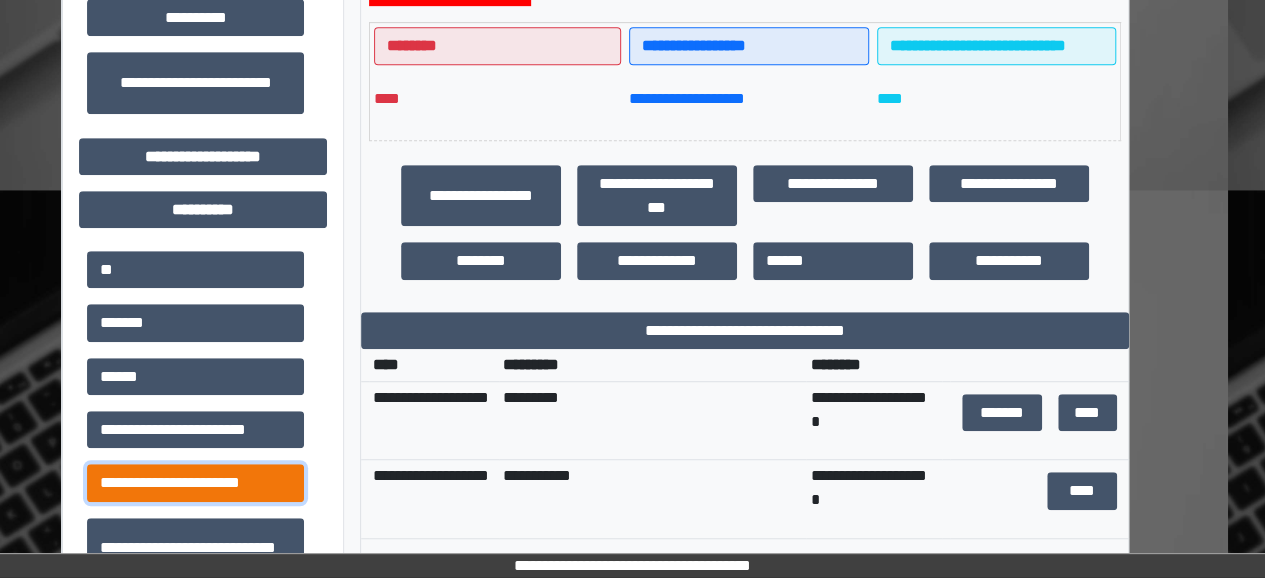 click on "**********" at bounding box center (195, 482) 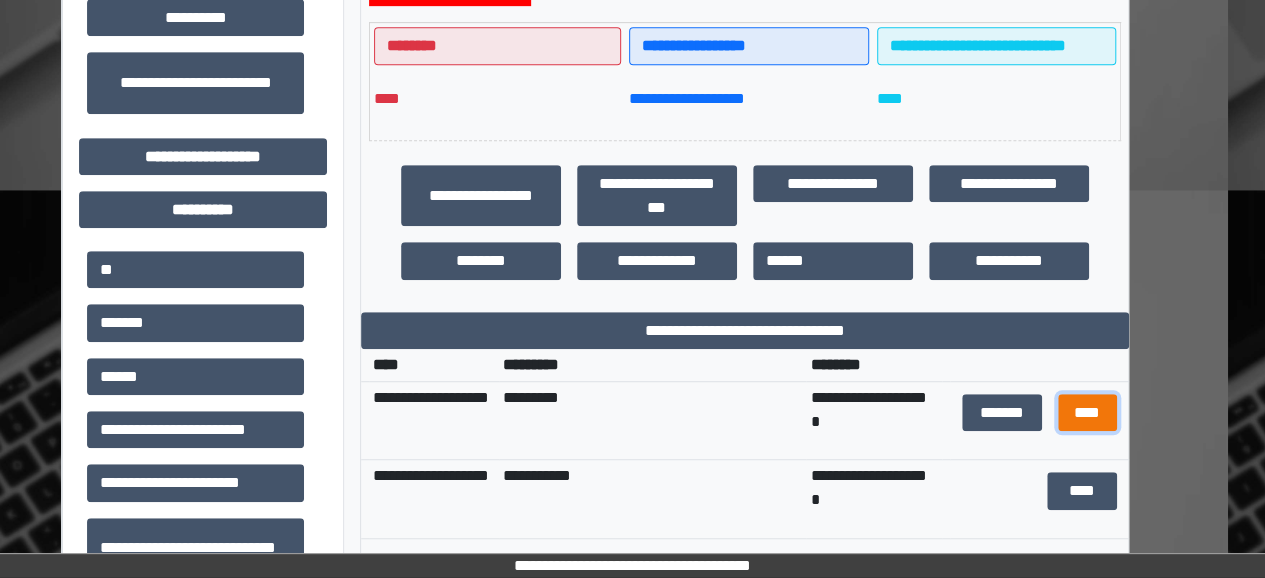 click on "****" at bounding box center [1087, 412] 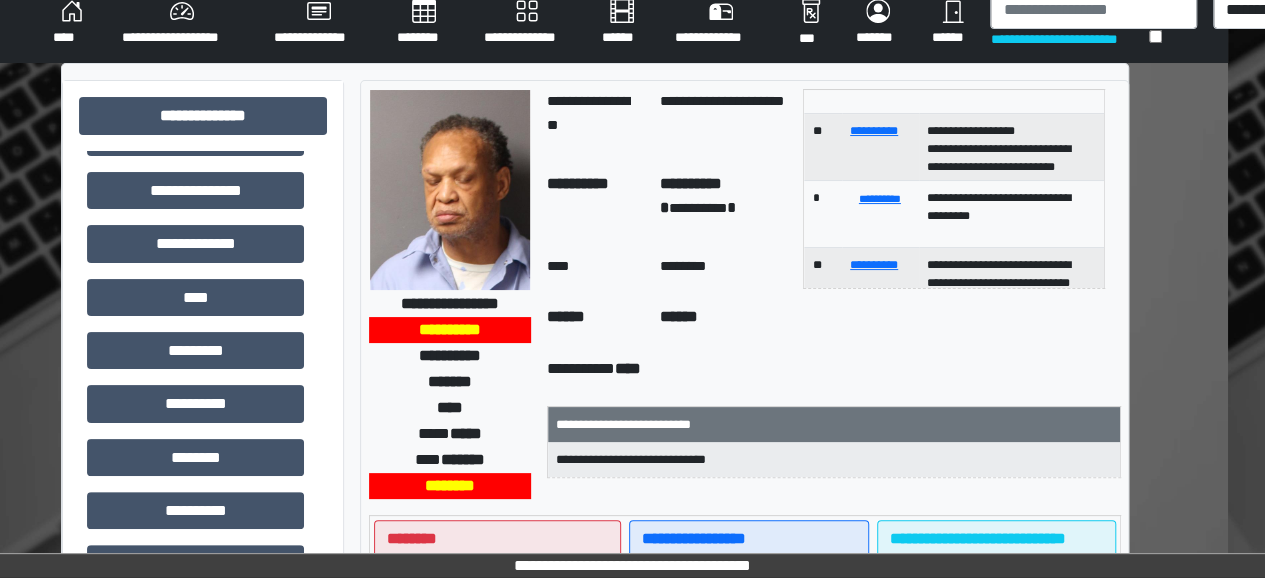 scroll, scrollTop: 0, scrollLeft: 37, axis: horizontal 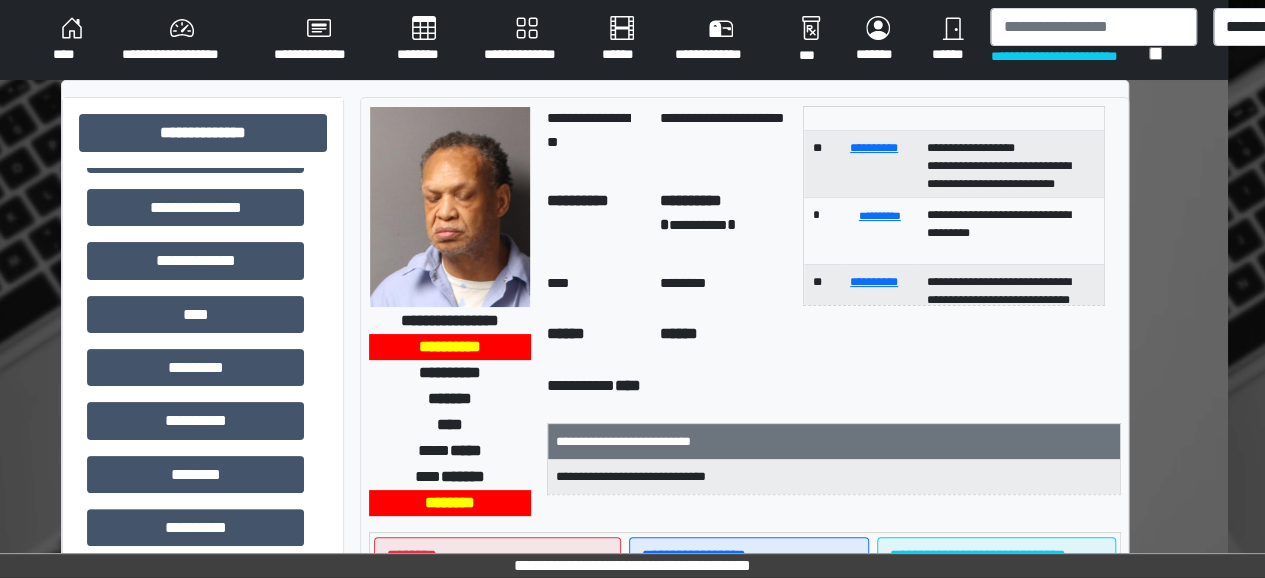type 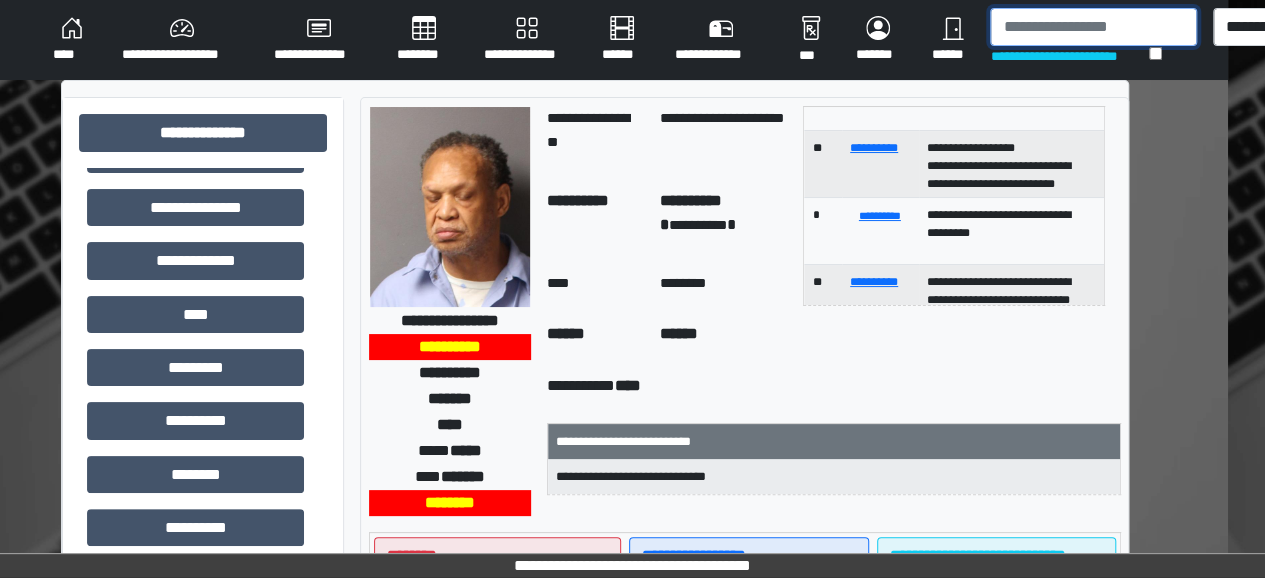 click at bounding box center [1093, 27] 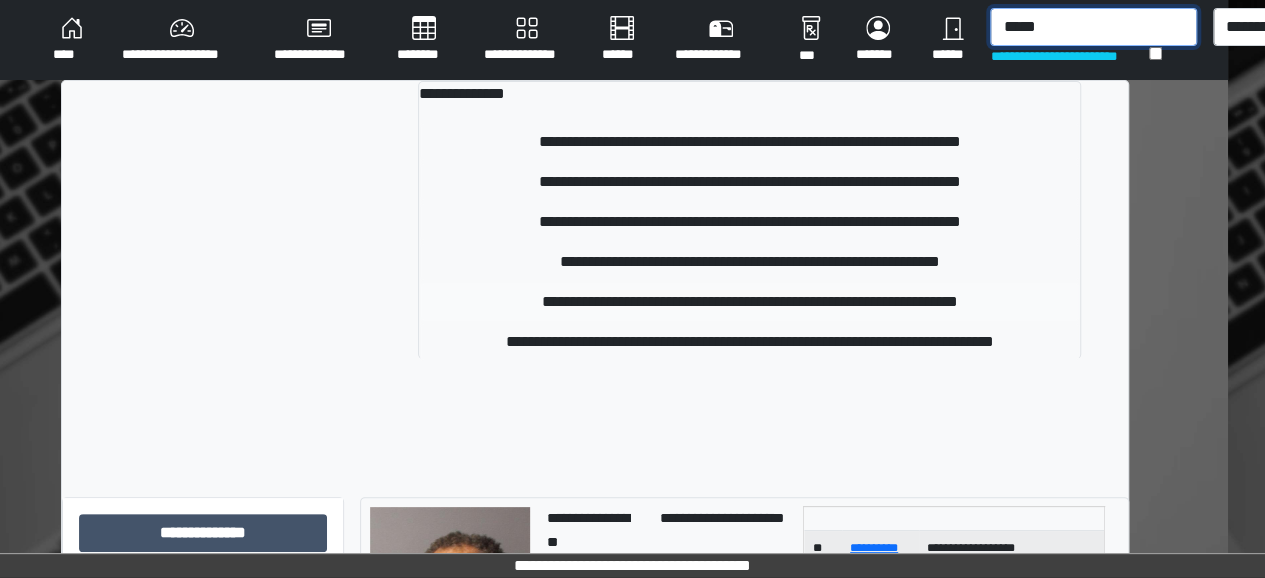 type on "*****" 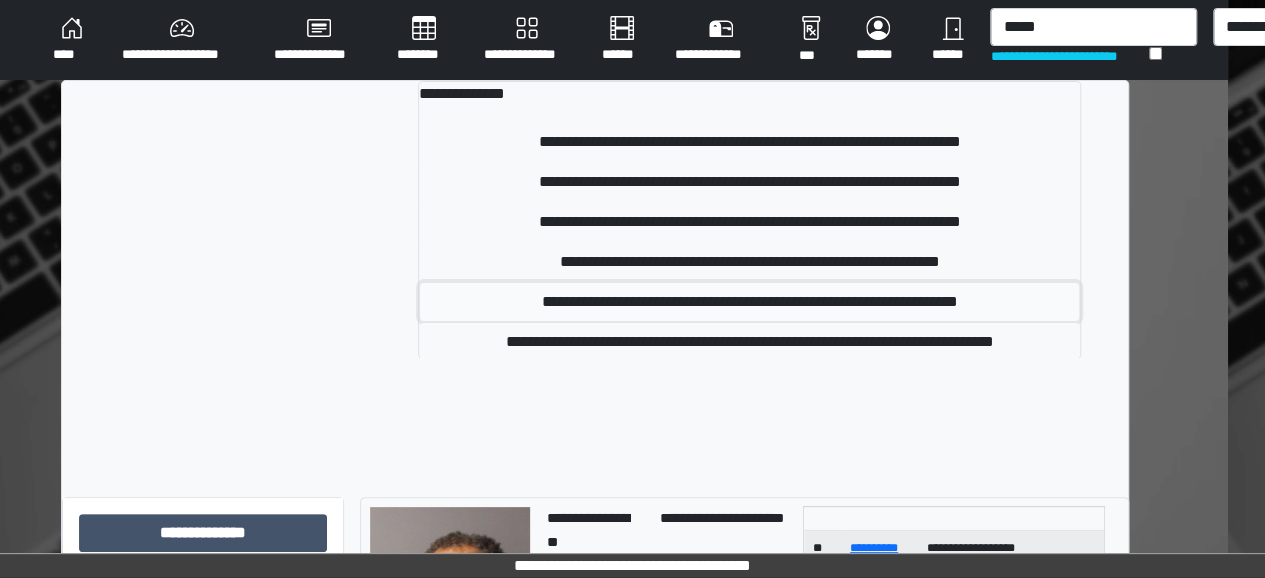 click on "**********" at bounding box center (749, 302) 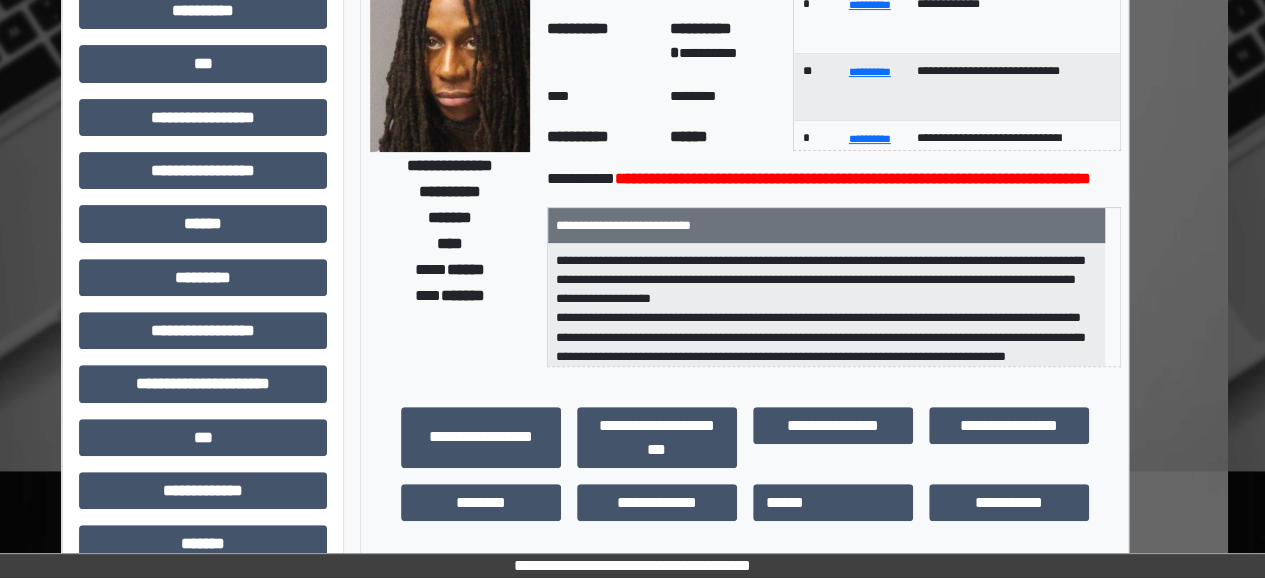 scroll, scrollTop: 230, scrollLeft: 37, axis: both 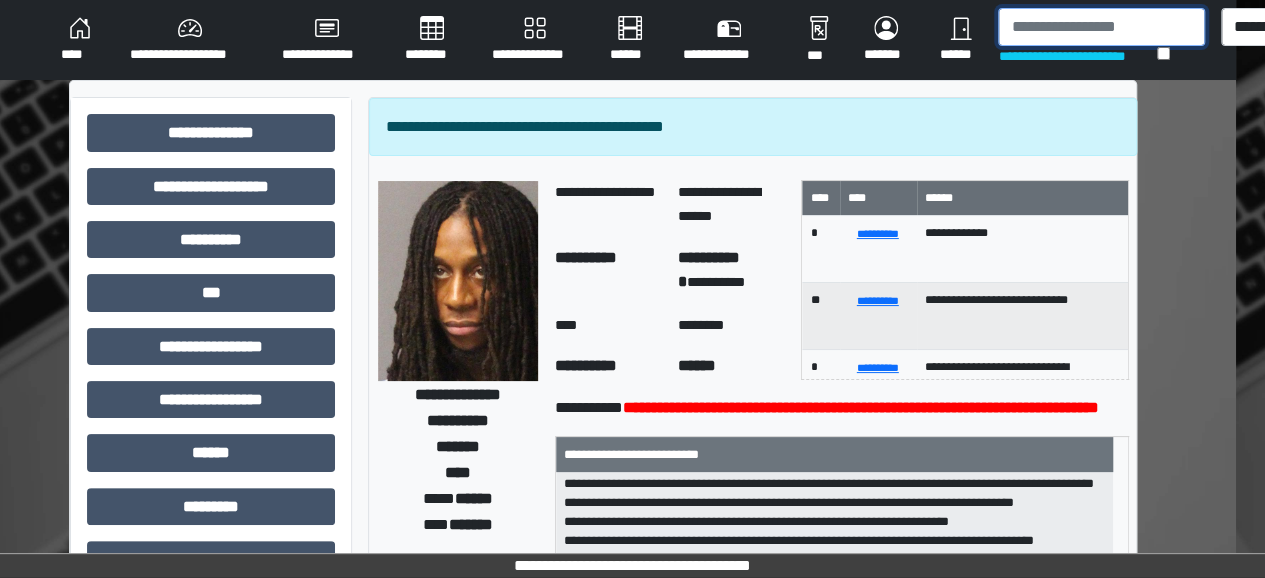 click at bounding box center (1101, 27) 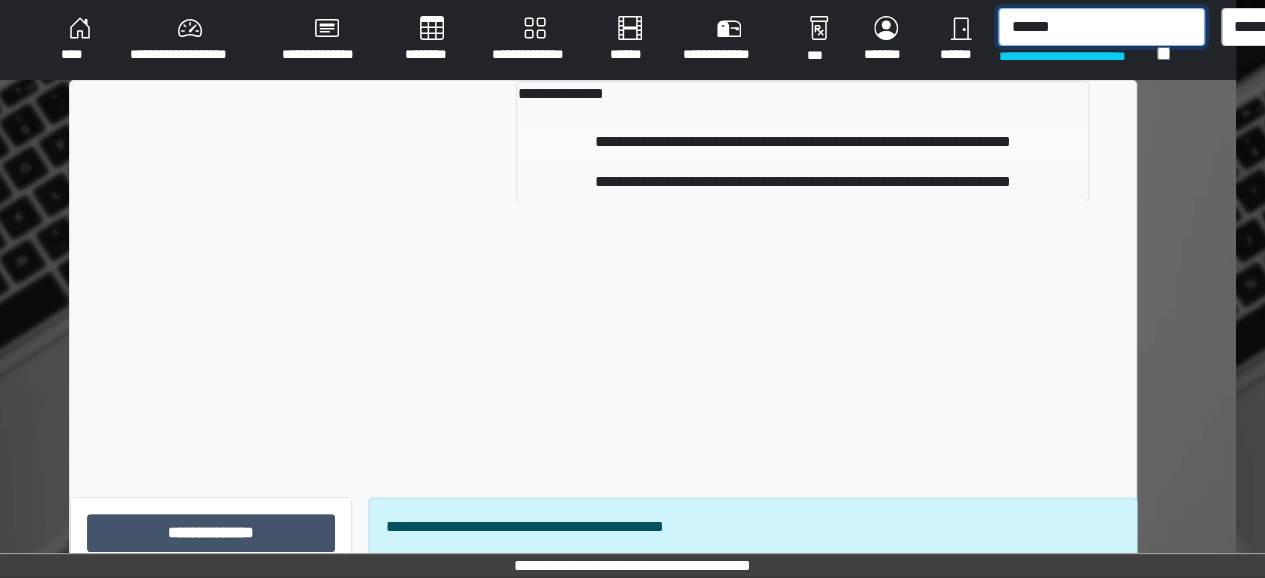 type on "******" 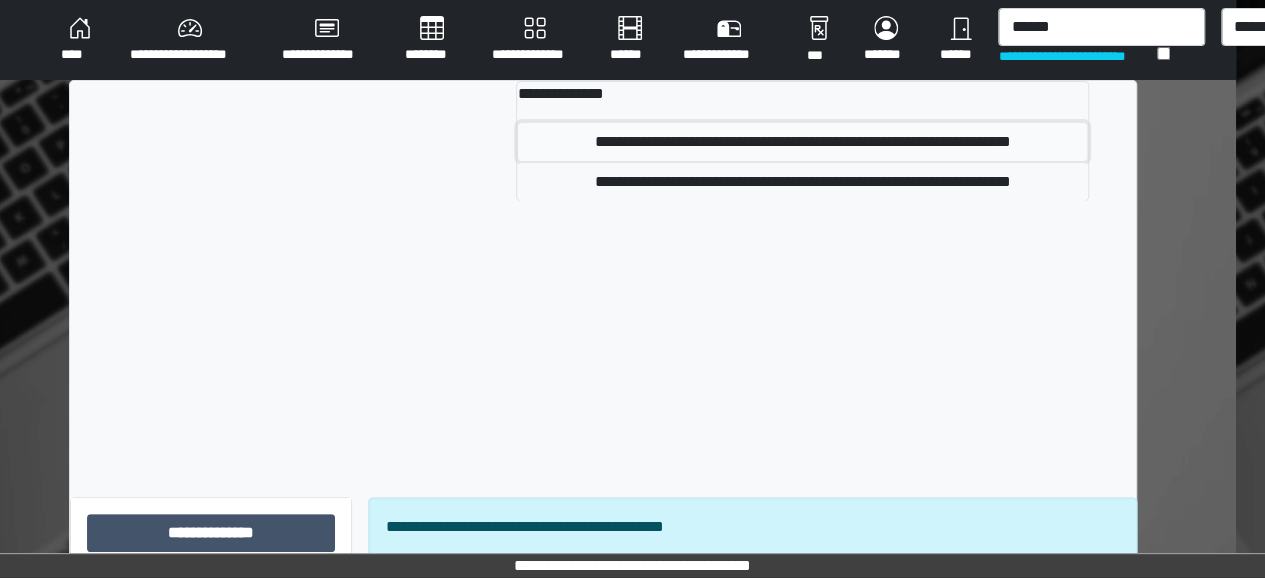 click on "**********" at bounding box center [802, 142] 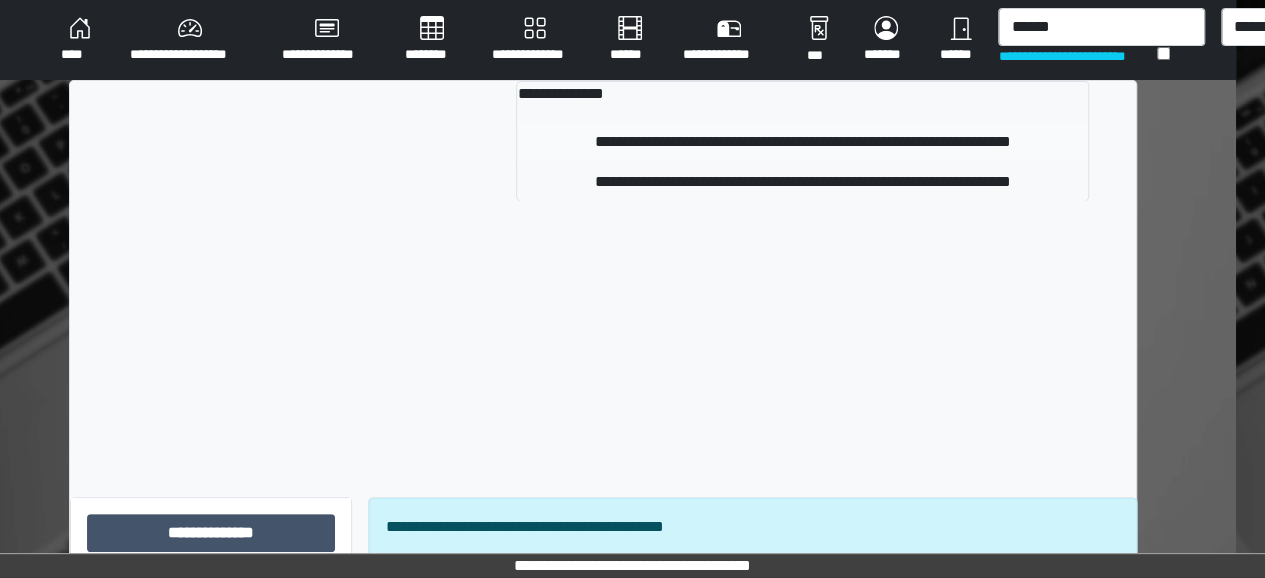 type 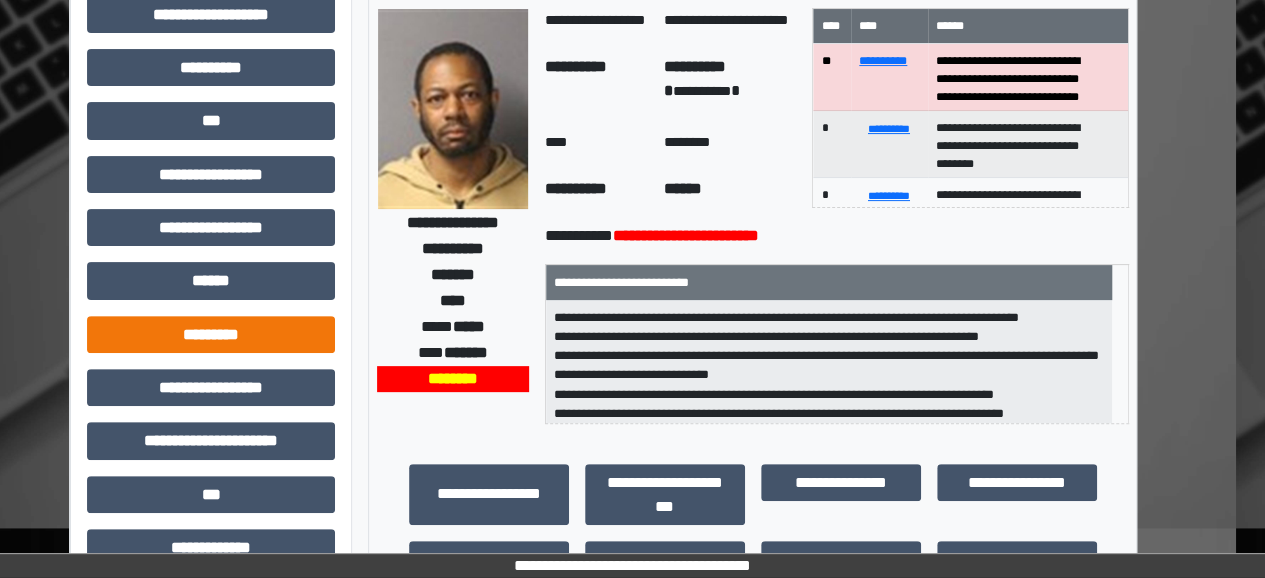 scroll, scrollTop: 582, scrollLeft: 29, axis: both 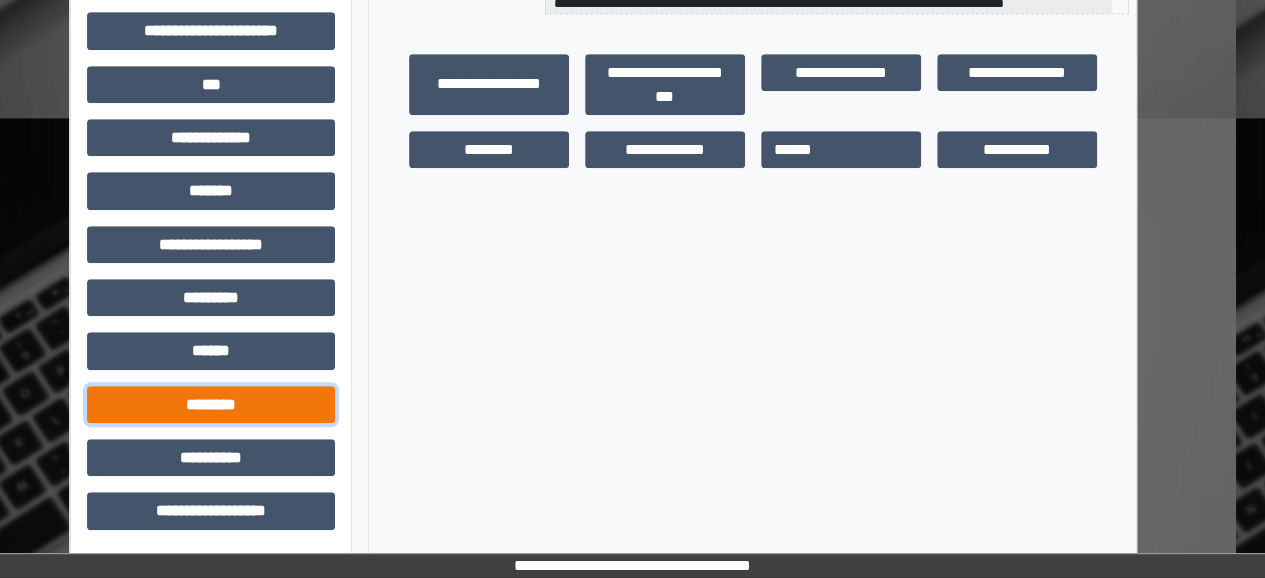 click on "********" at bounding box center (211, 404) 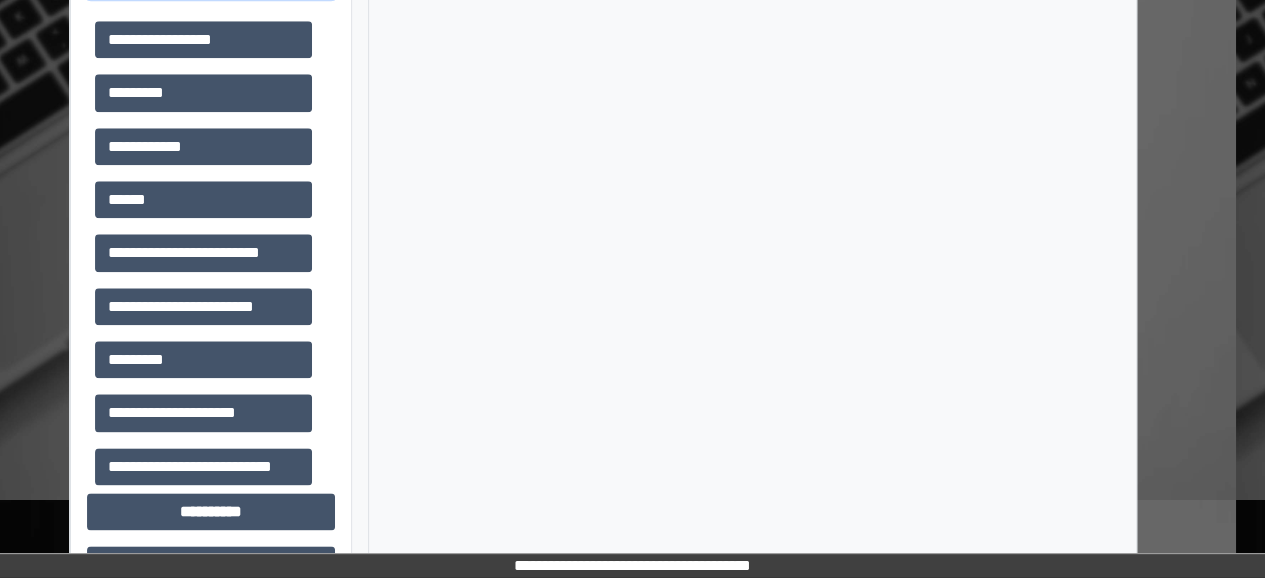 scroll, scrollTop: 1054, scrollLeft: 29, axis: both 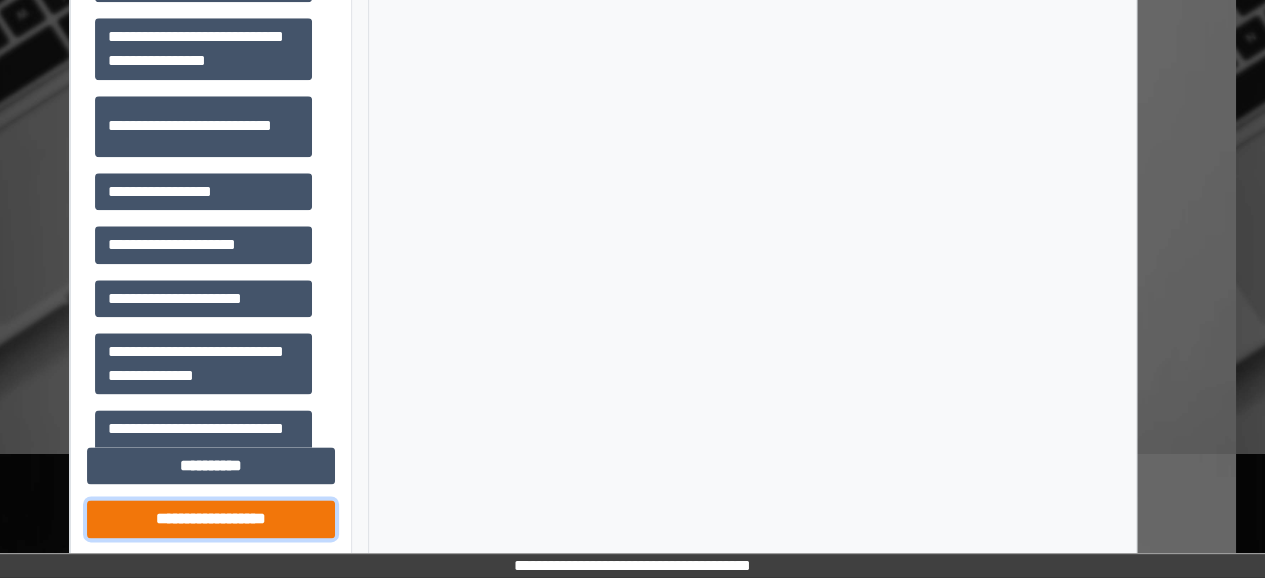 click on "**********" at bounding box center (211, 518) 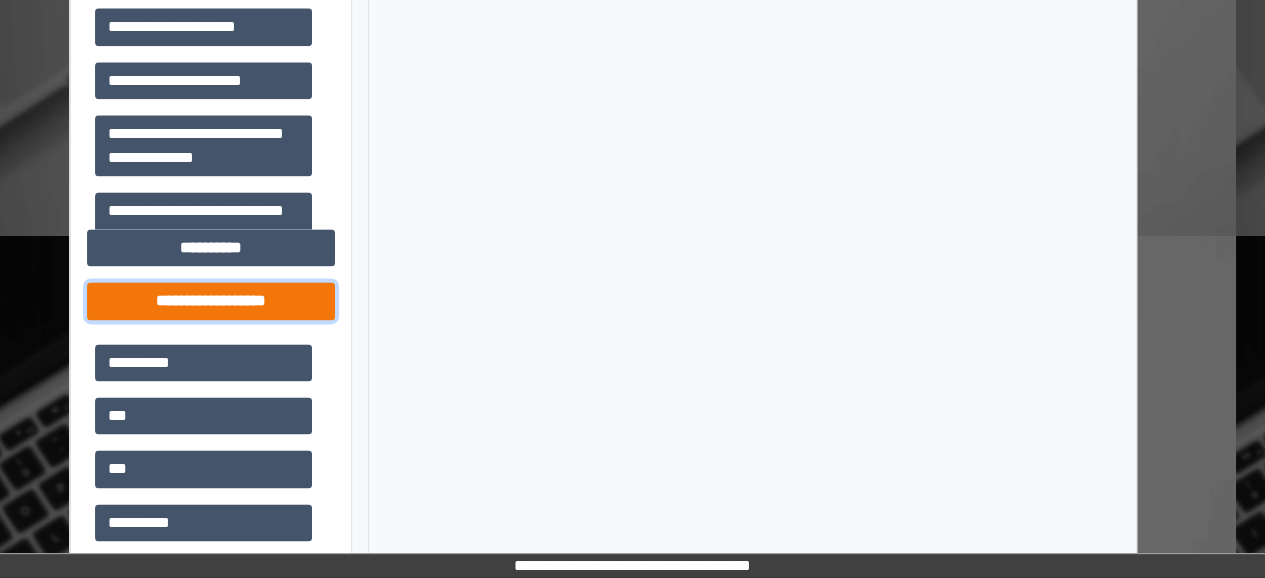 scroll, scrollTop: 1276, scrollLeft: 29, axis: both 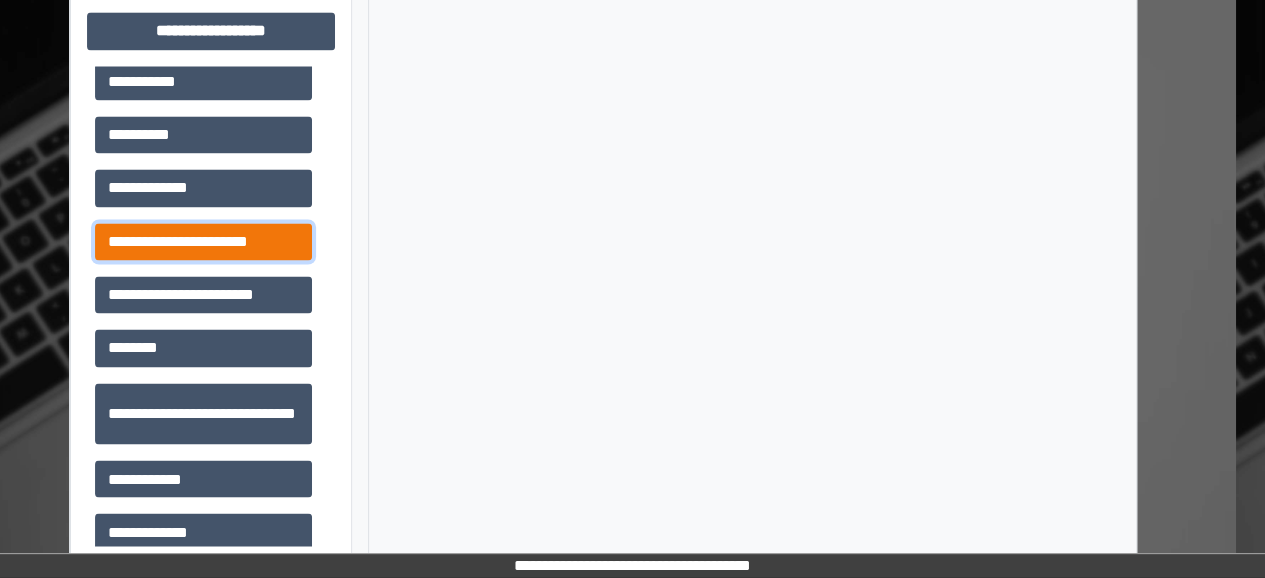 click on "**********" at bounding box center [203, 241] 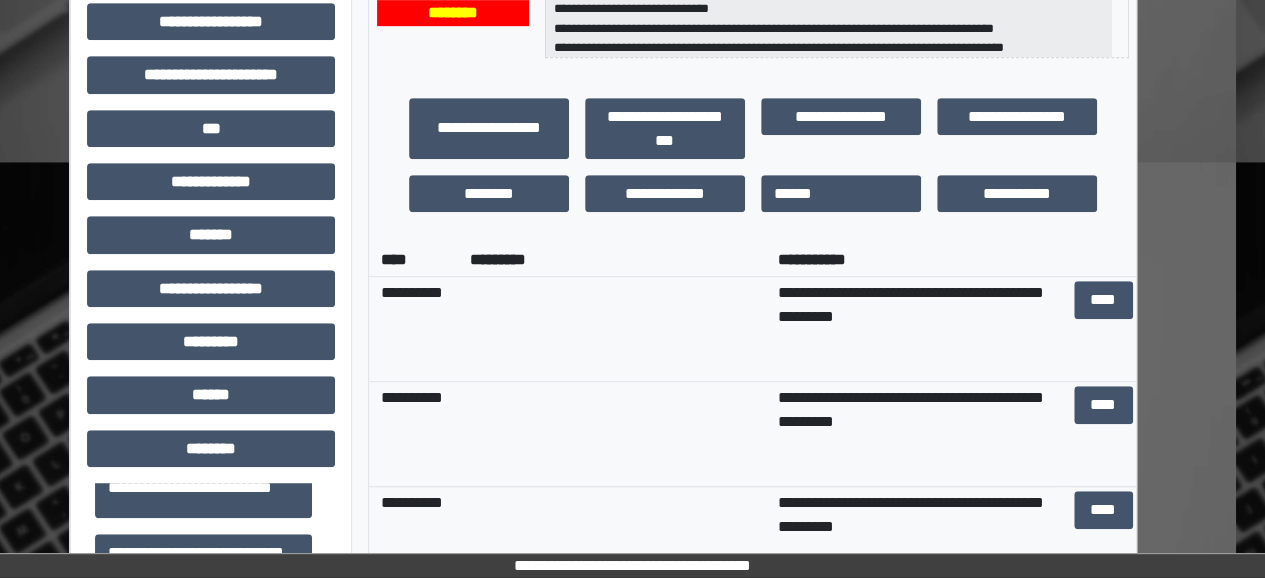 scroll, scrollTop: 540, scrollLeft: 29, axis: both 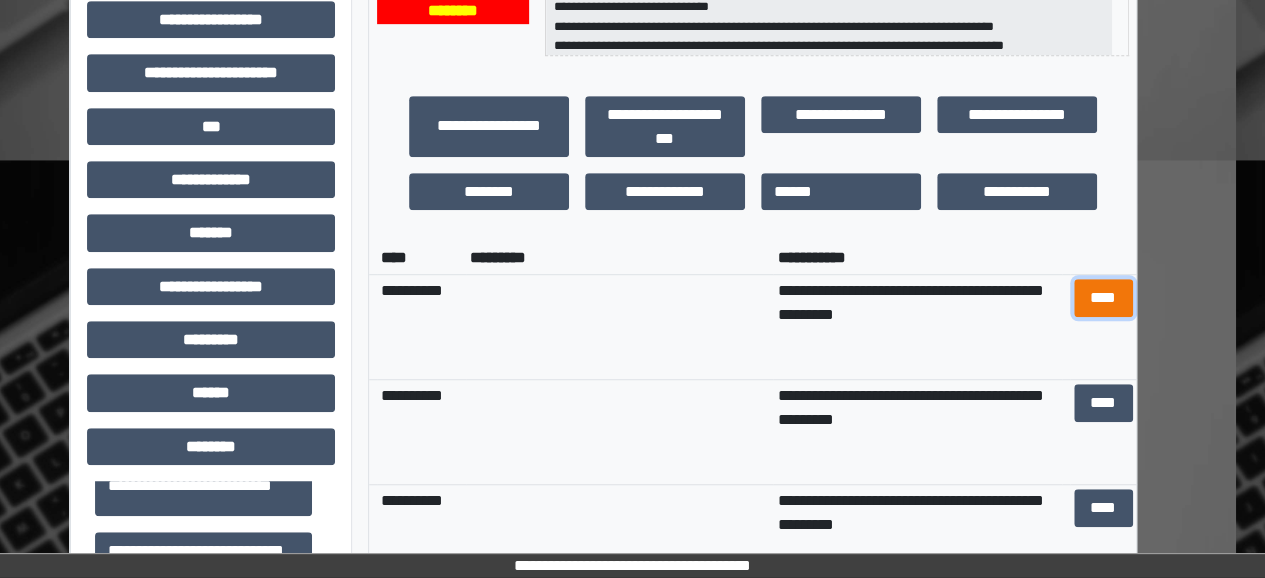 click on "****" at bounding box center (1103, 297) 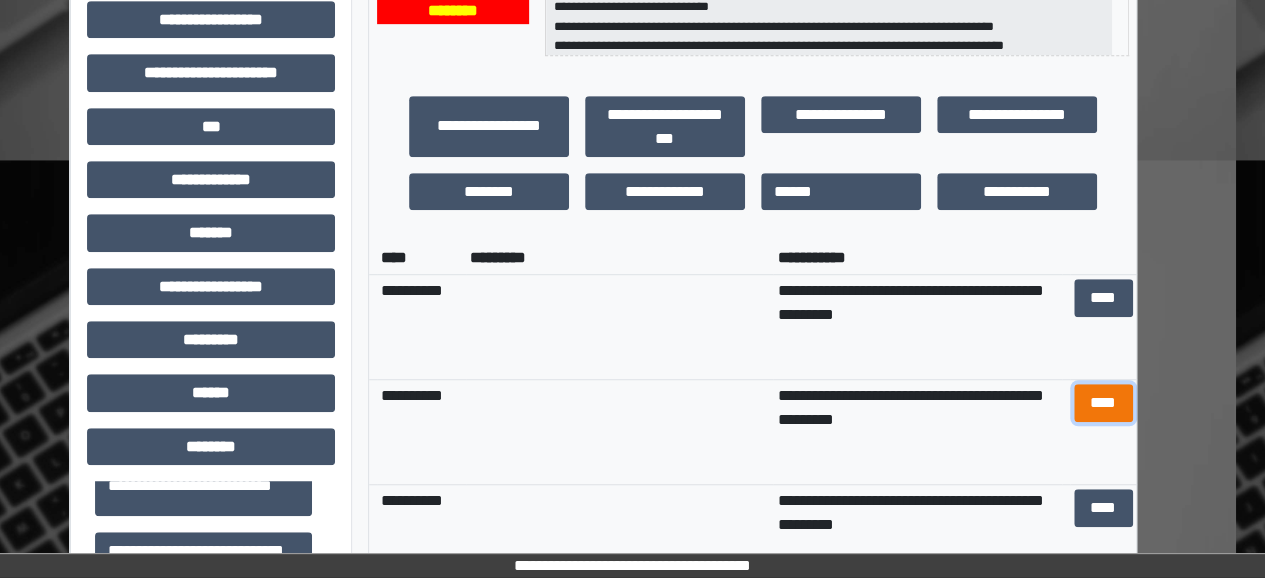 click on "****" at bounding box center [1103, 402] 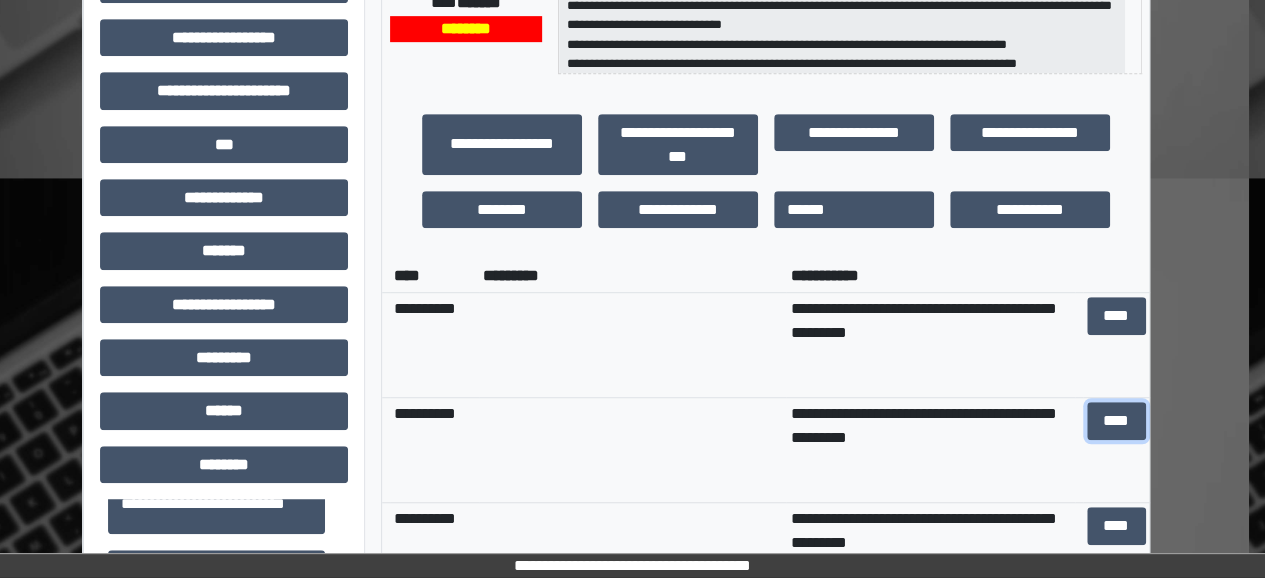 scroll, scrollTop: 522, scrollLeft: 16, axis: both 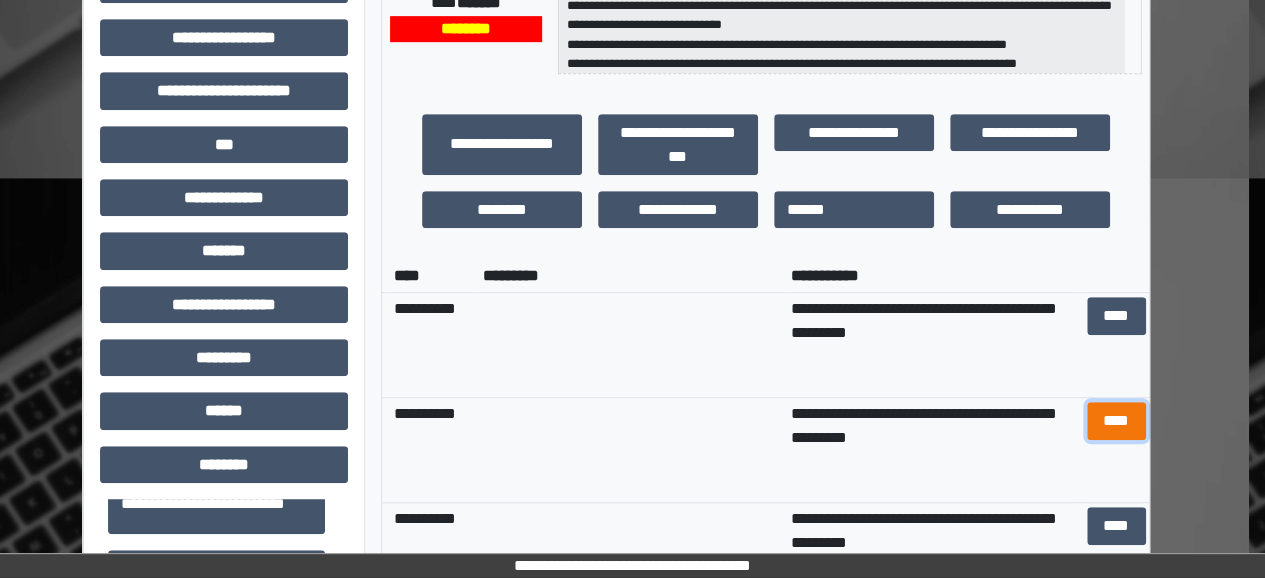 click on "****" at bounding box center [1116, 420] 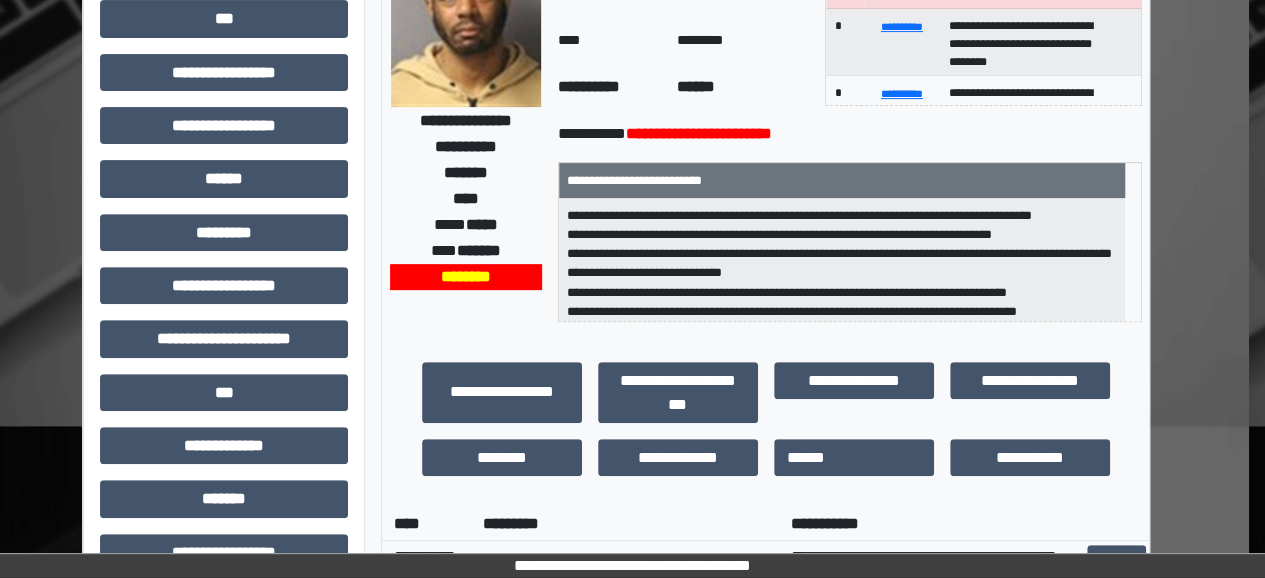 scroll, scrollTop: 0, scrollLeft: 16, axis: horizontal 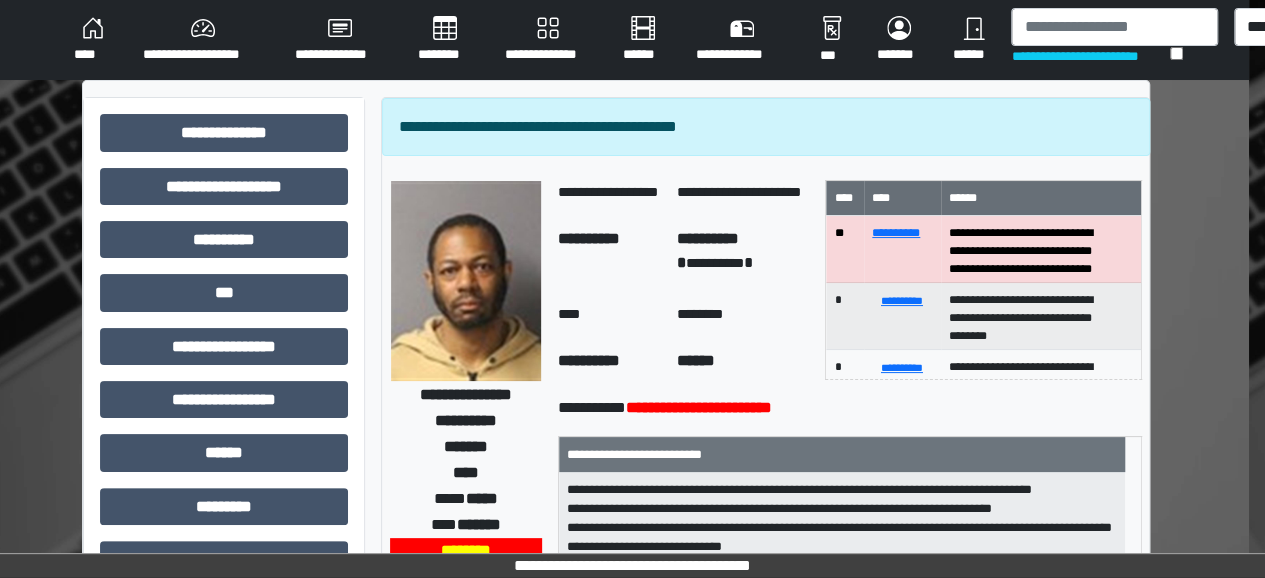 click at bounding box center [466, 281] 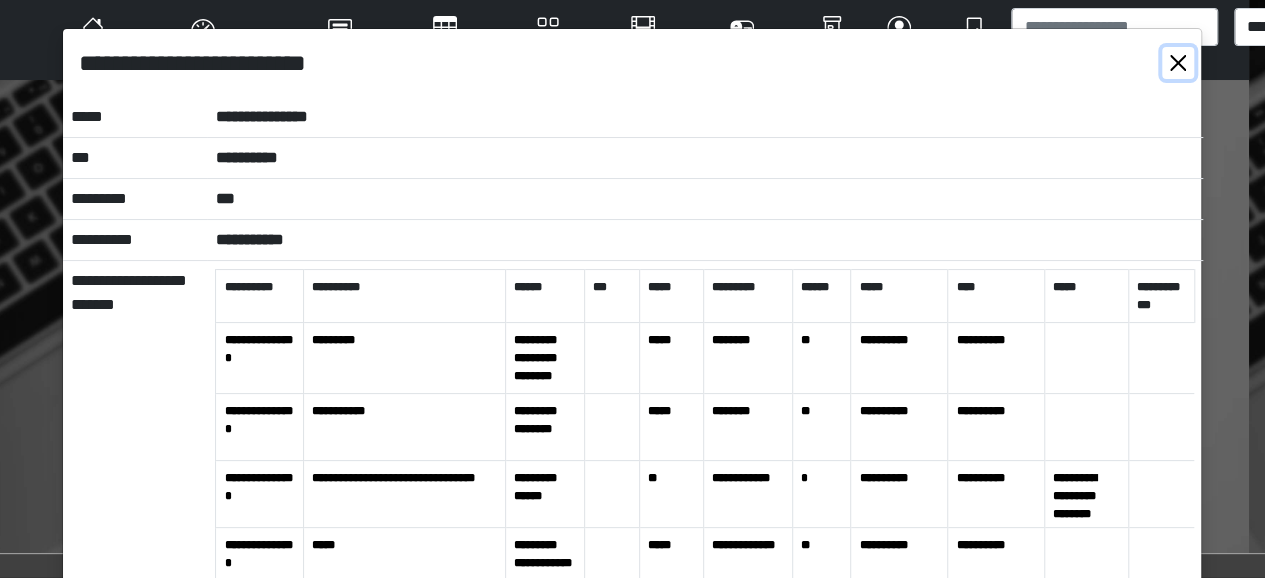 click at bounding box center (1178, 63) 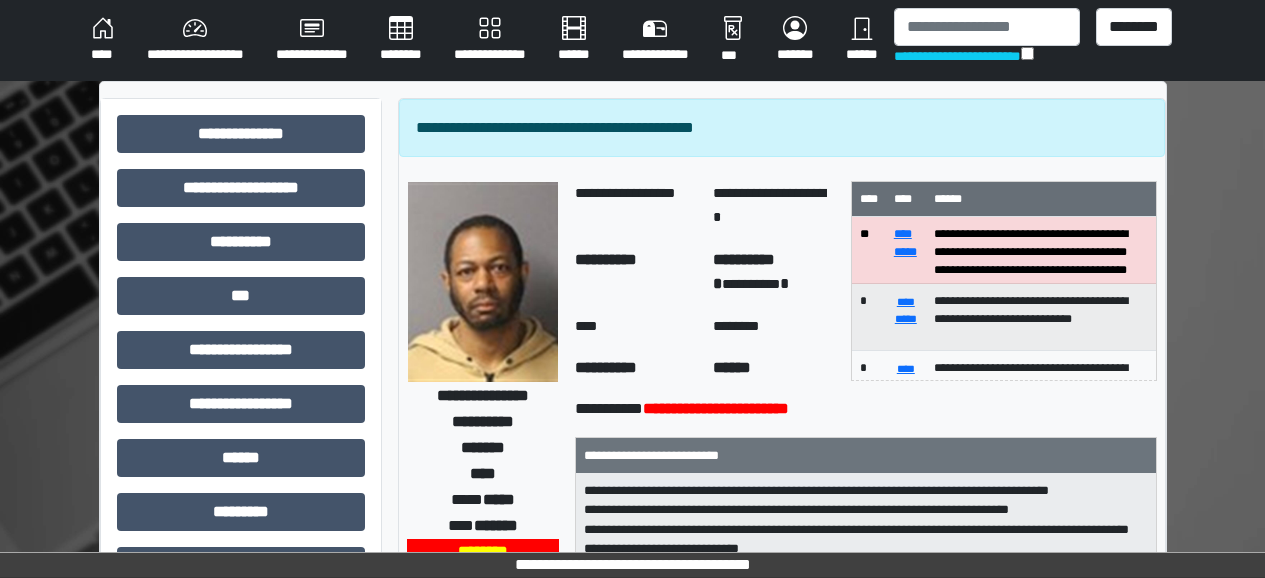 select on "********" 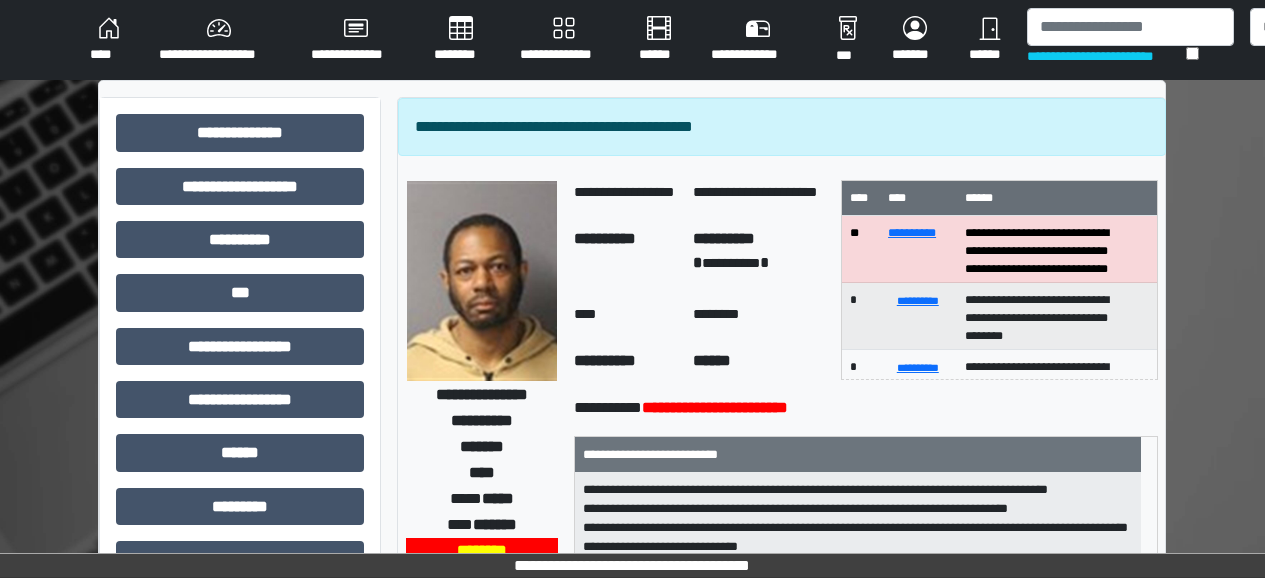 scroll, scrollTop: 1861, scrollLeft: 12, axis: both 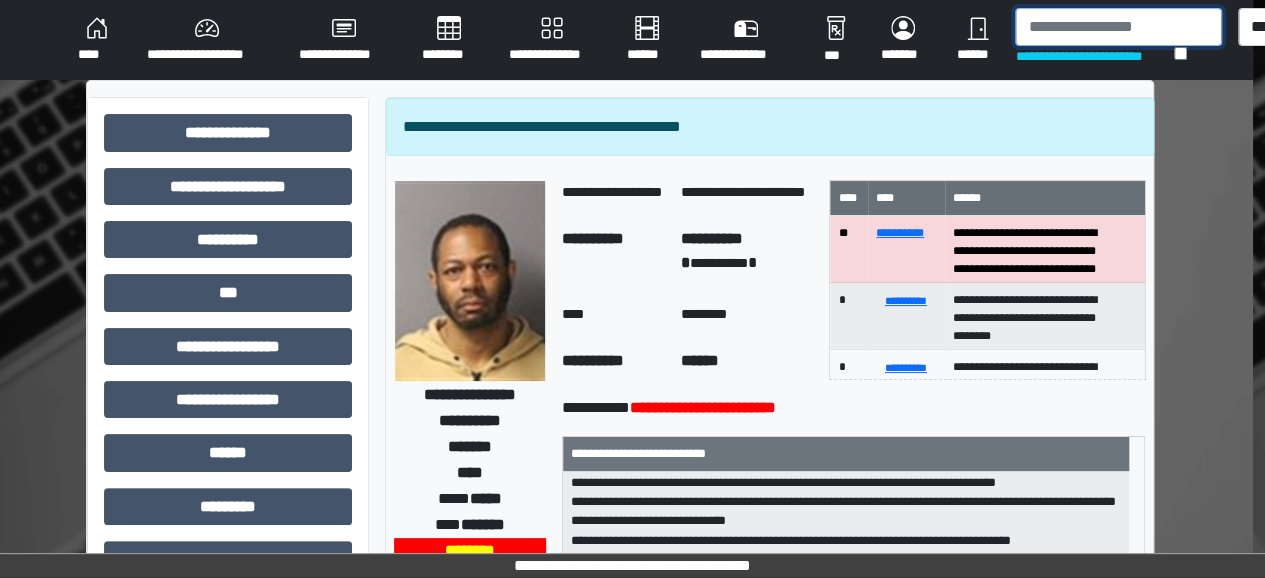 click at bounding box center [1118, 27] 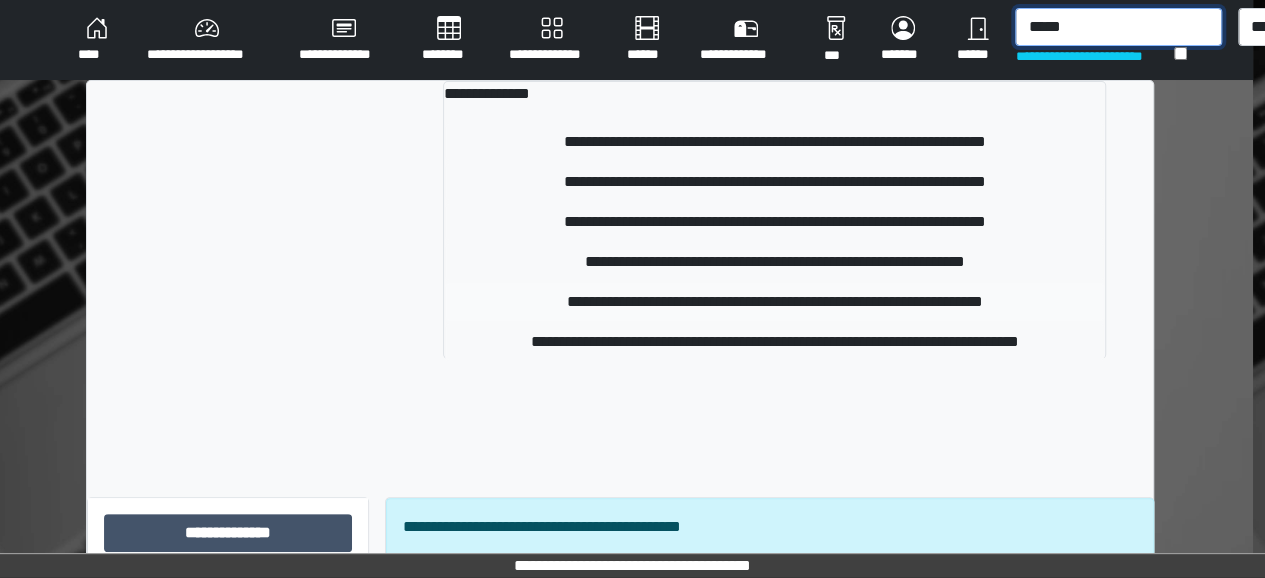 type on "*****" 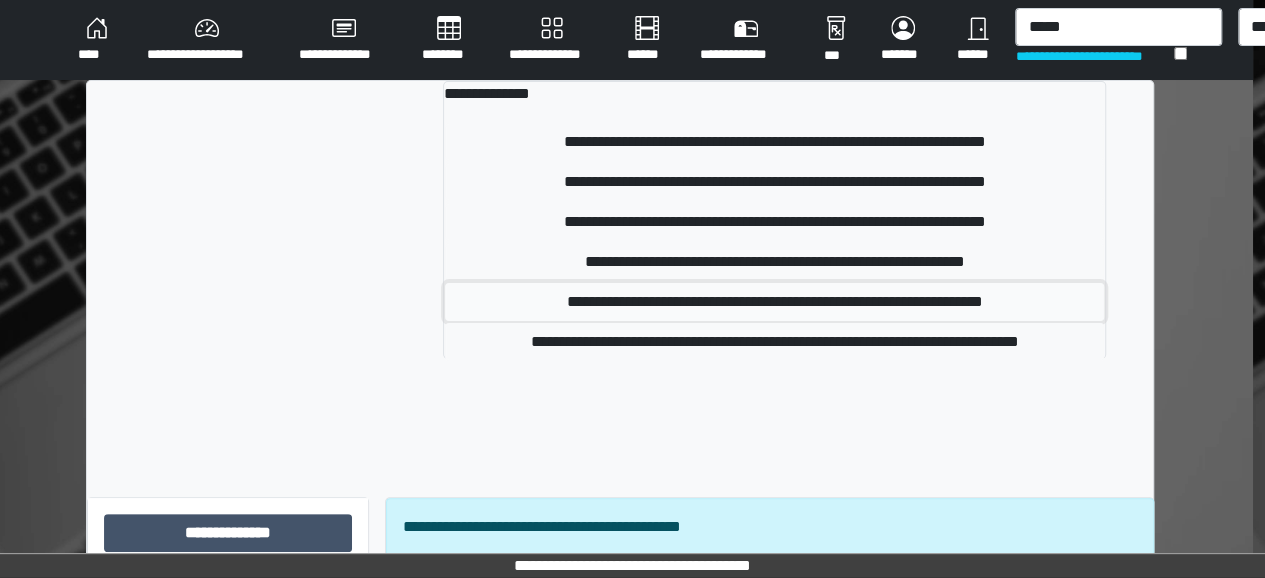 click on "**********" at bounding box center [774, 302] 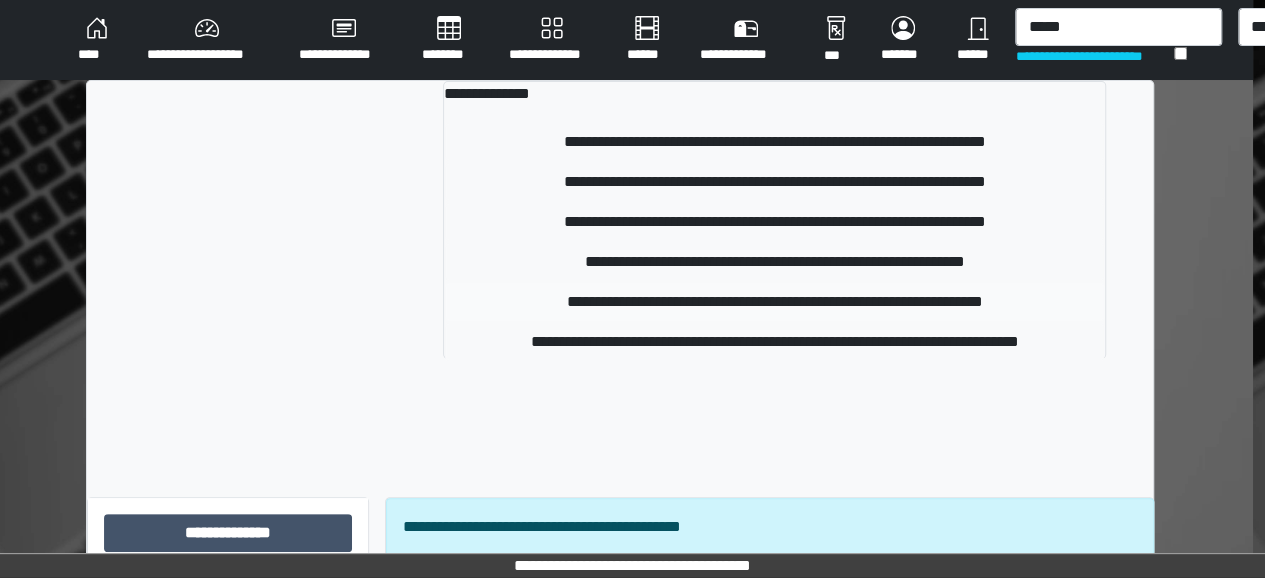 type 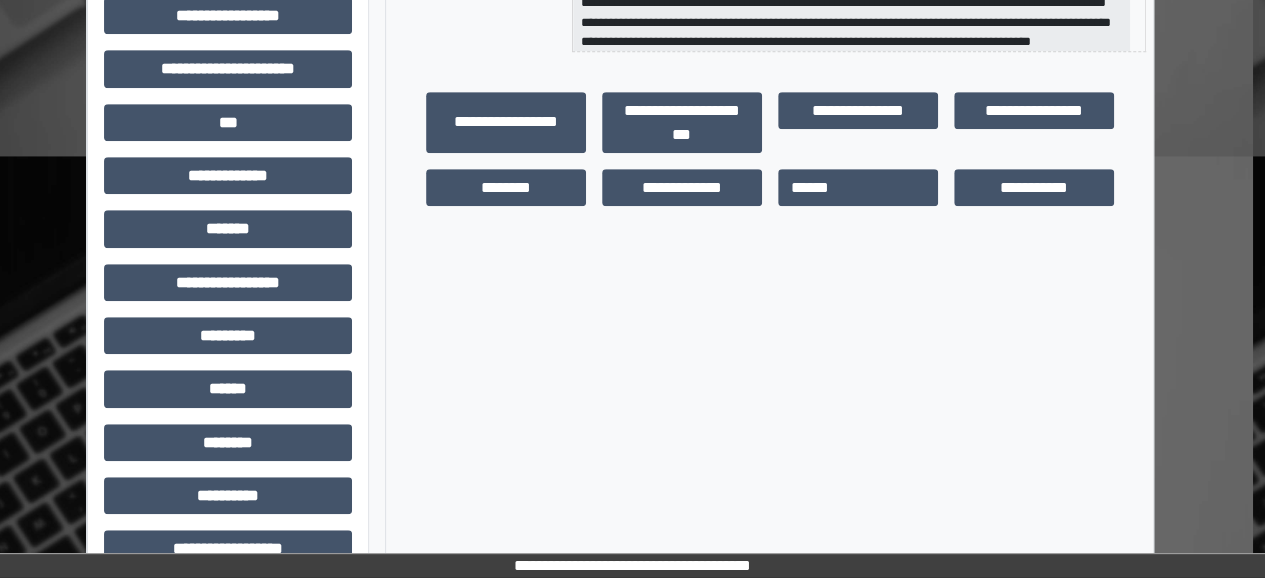 scroll, scrollTop: 552, scrollLeft: 12, axis: both 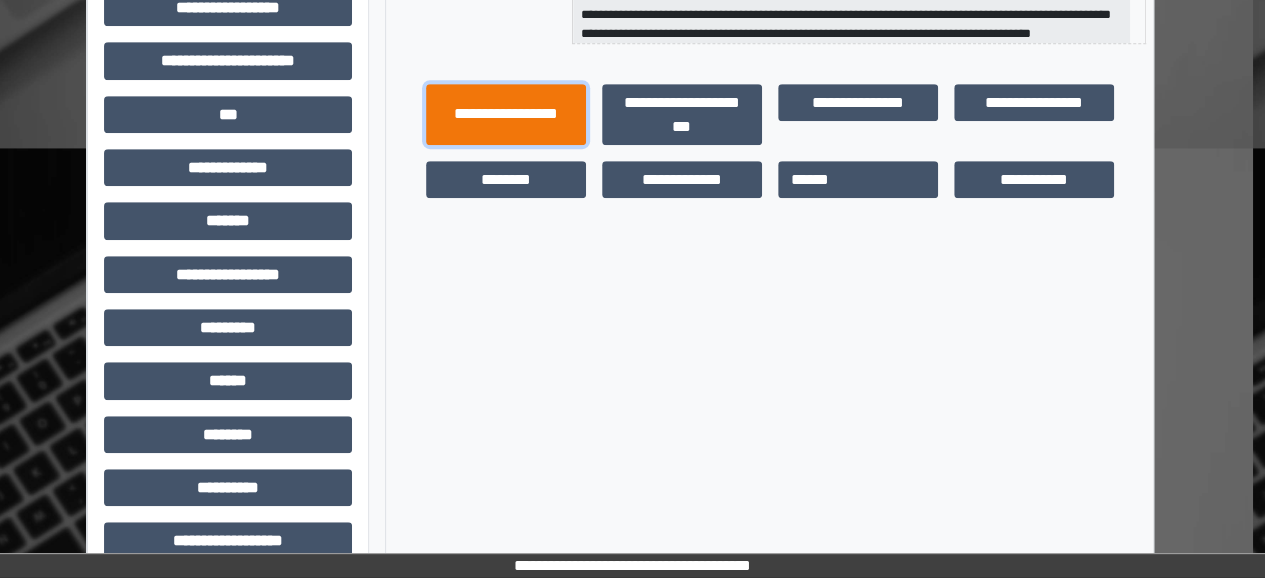 click on "**********" at bounding box center (506, 114) 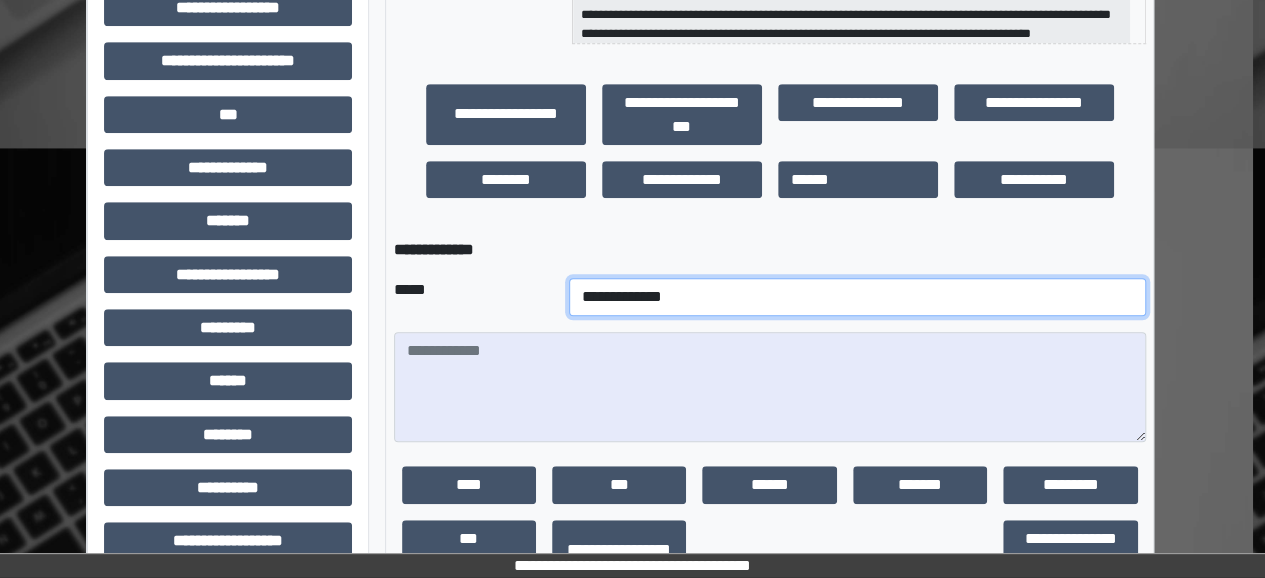 click on "**********" at bounding box center (857, 297) 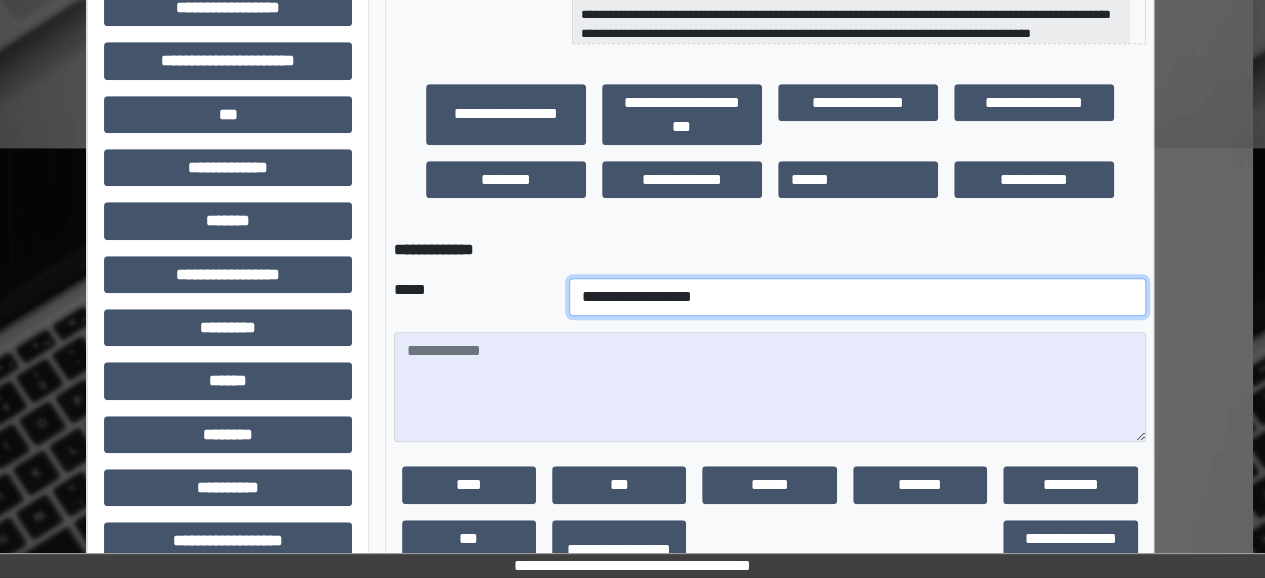 click on "**********" at bounding box center [857, 297] 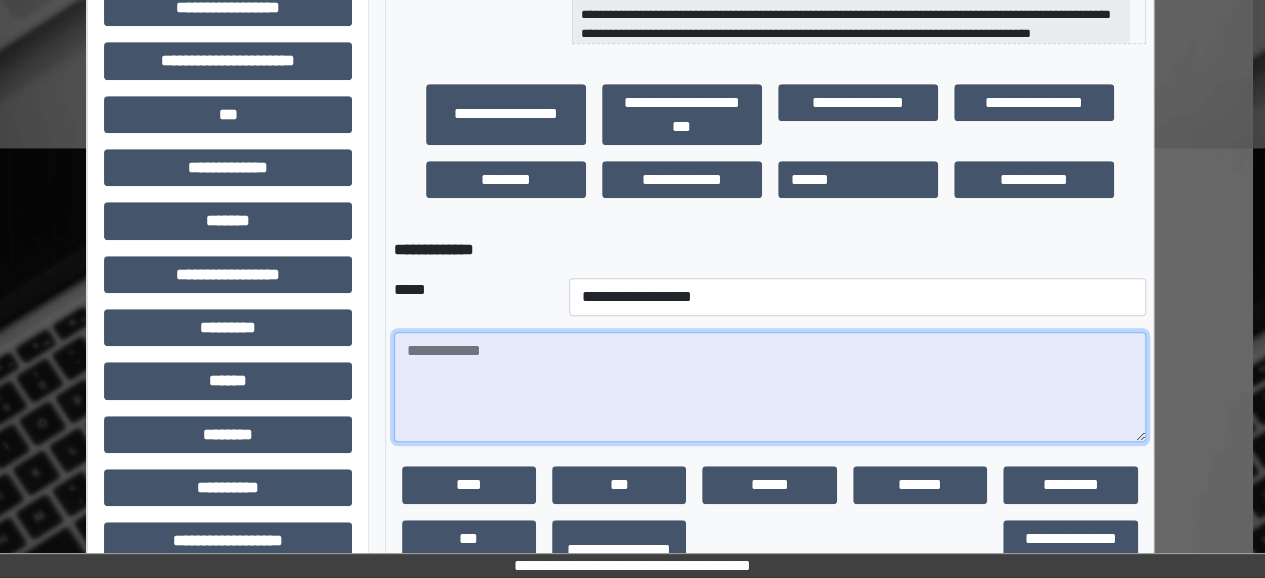 click at bounding box center (770, 387) 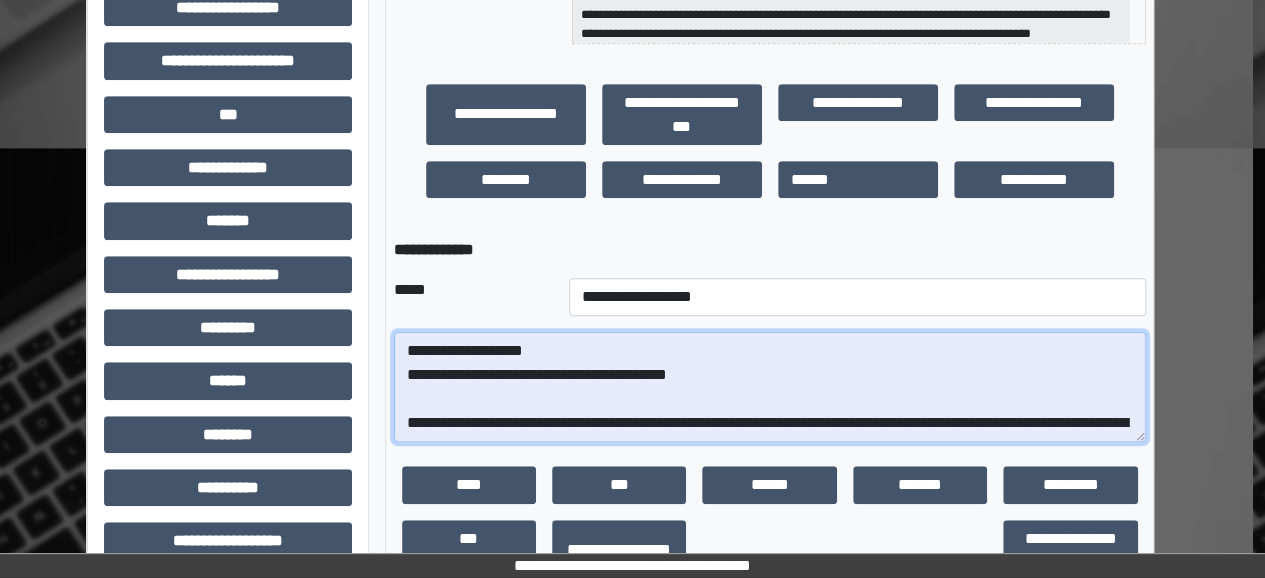 scroll, scrollTop: 664, scrollLeft: 0, axis: vertical 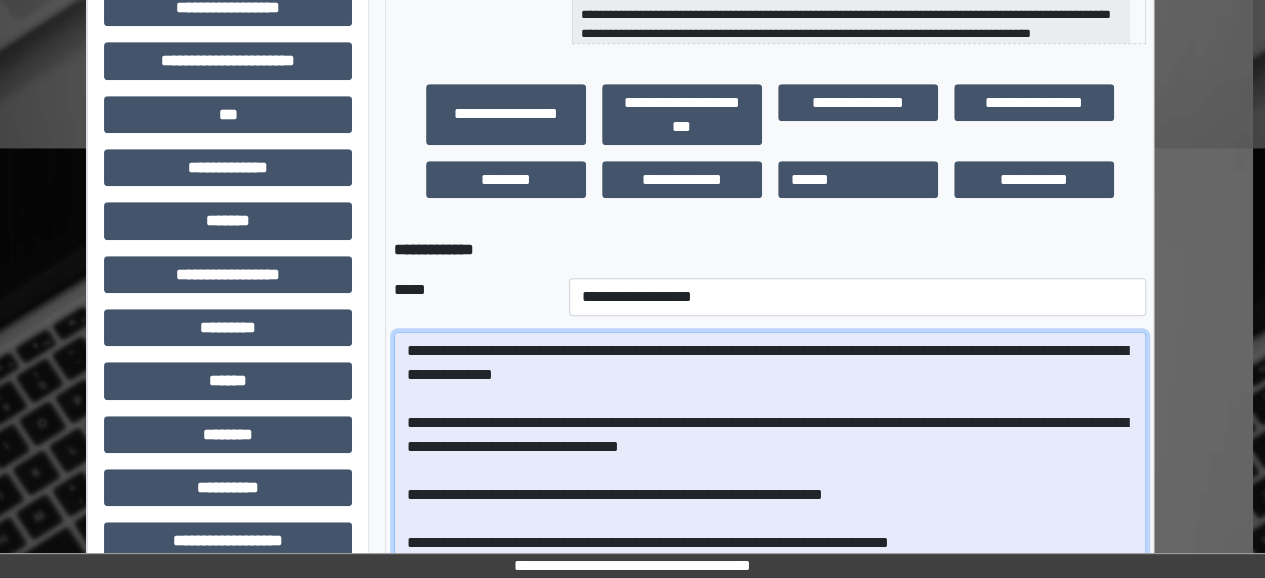 drag, startPoint x: 1138, startPoint y: 457, endPoint x: 1110, endPoint y: 582, distance: 128.09763 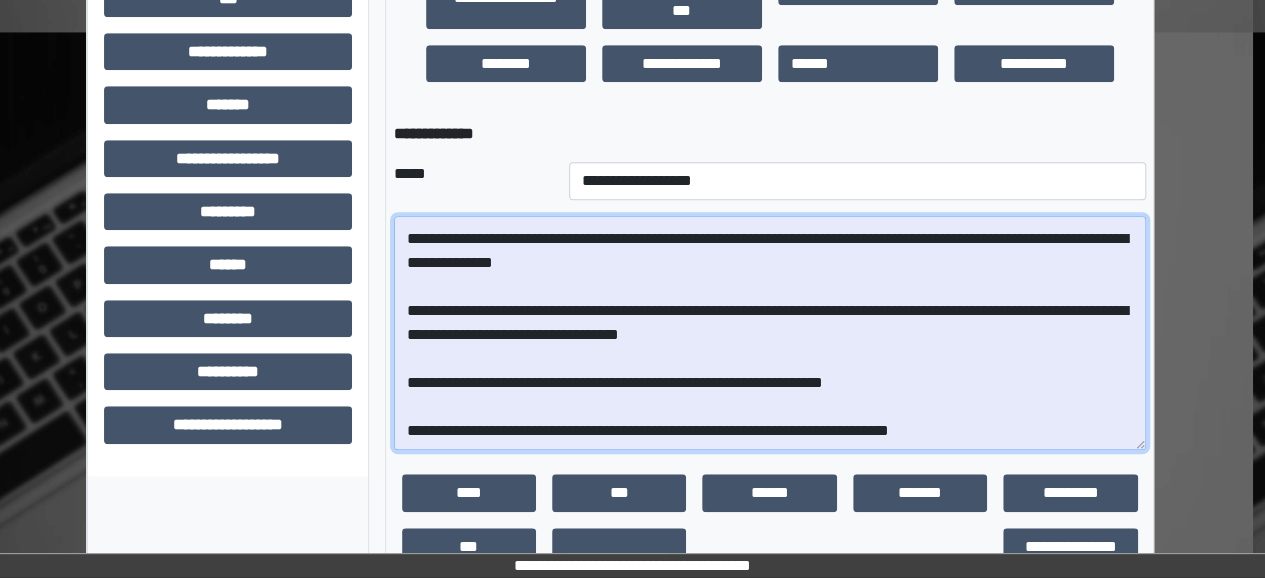 scroll, scrollTop: 679, scrollLeft: 12, axis: both 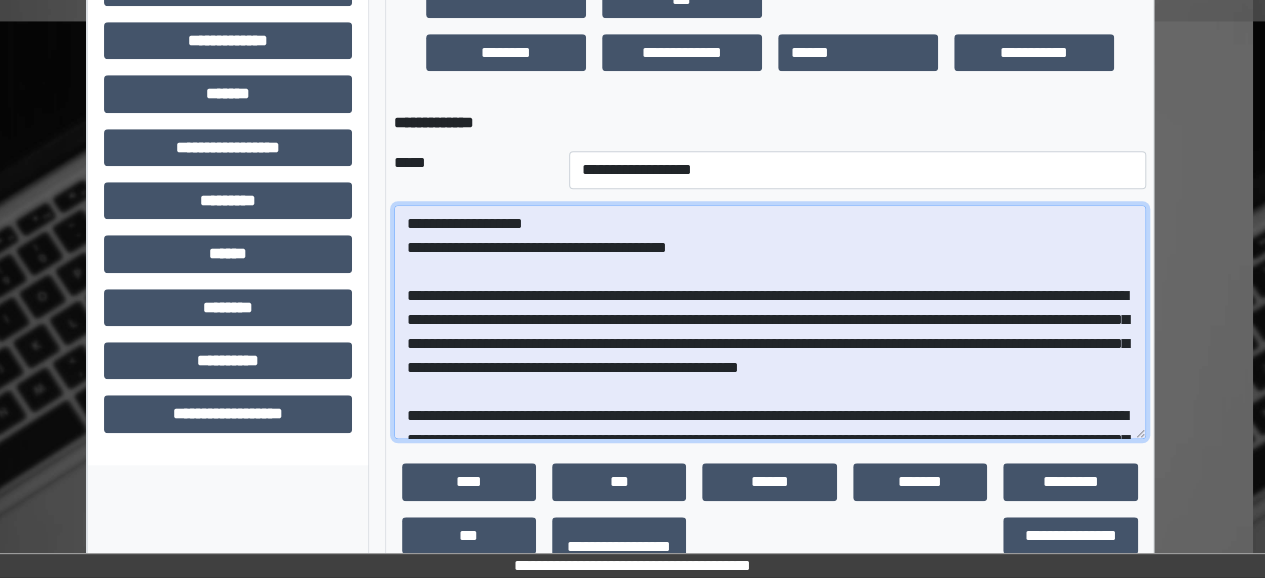 drag, startPoint x: 582, startPoint y: 274, endPoint x: 502, endPoint y: 265, distance: 80.50466 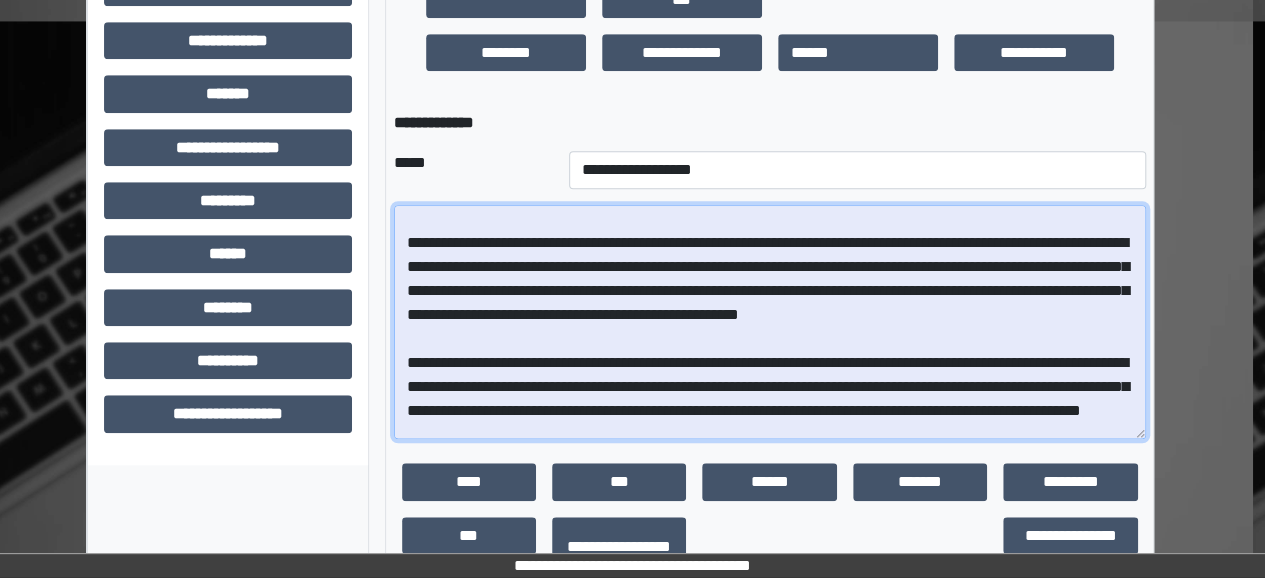 scroll, scrollTop: 57, scrollLeft: 0, axis: vertical 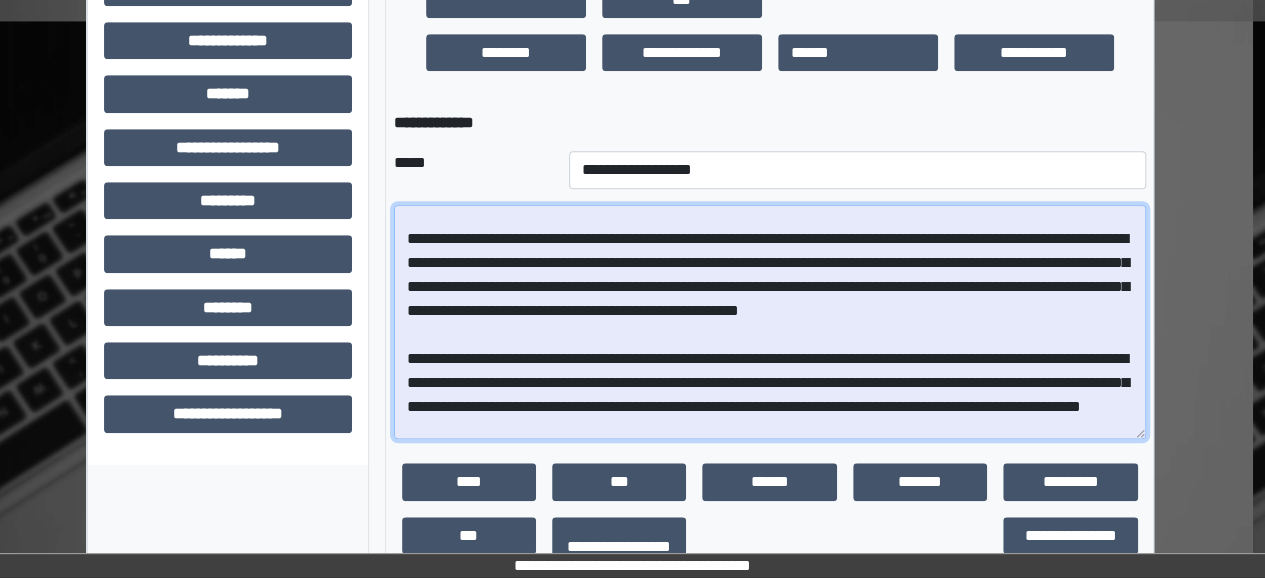 click at bounding box center (770, 322) 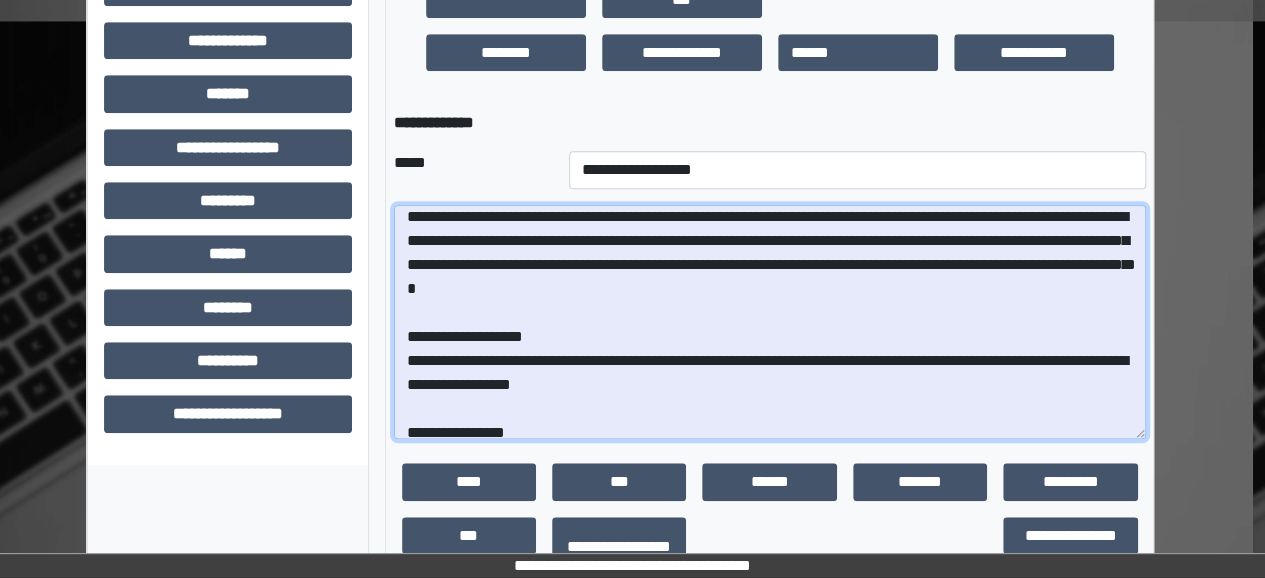 scroll, scrollTop: 201, scrollLeft: 0, axis: vertical 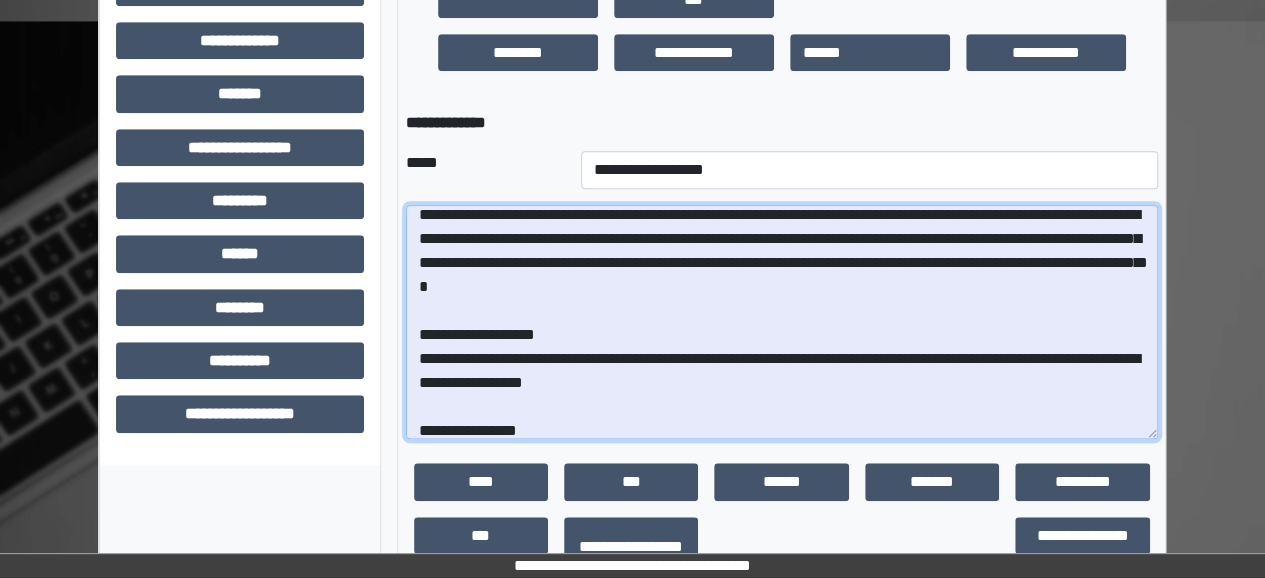 click at bounding box center [782, 322] 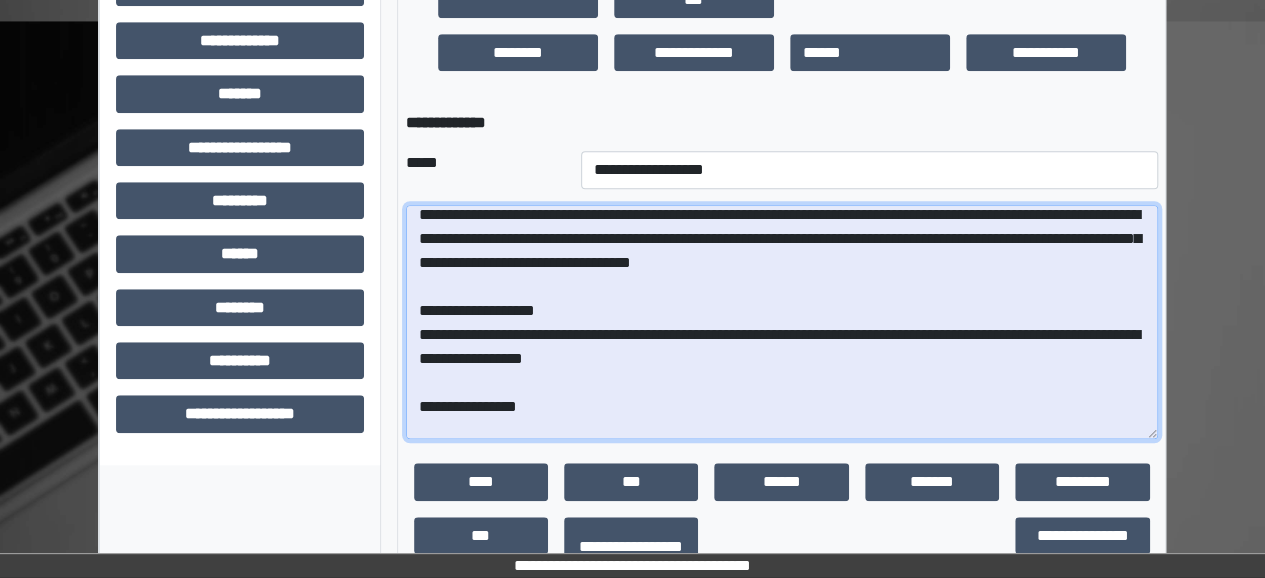 click at bounding box center [782, 322] 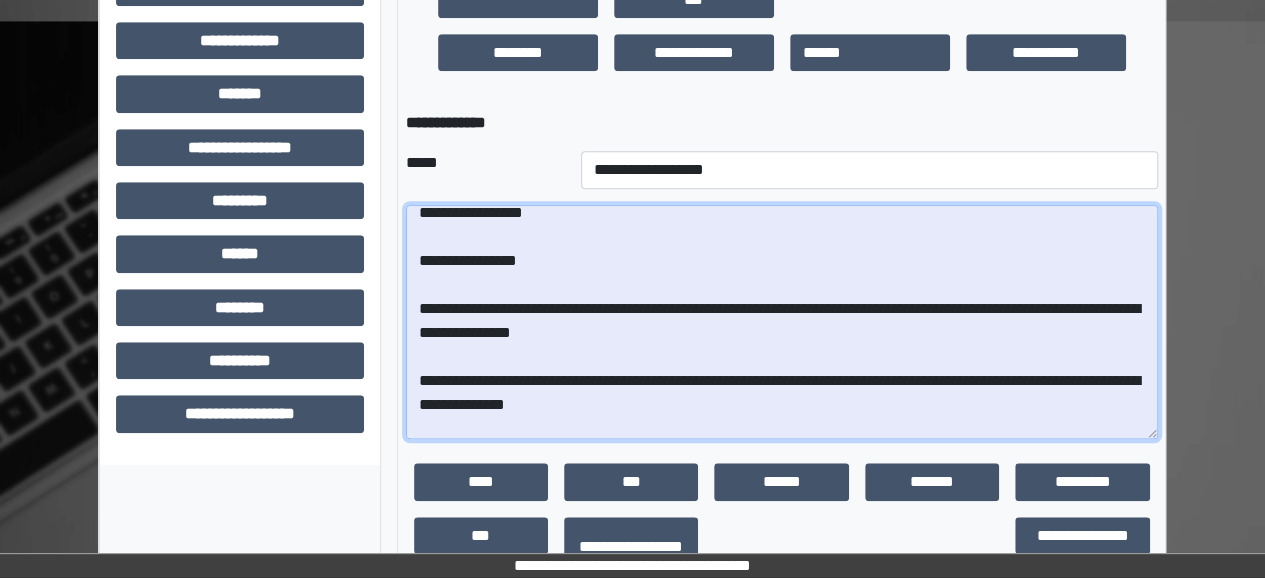 scroll, scrollTop: 351, scrollLeft: 0, axis: vertical 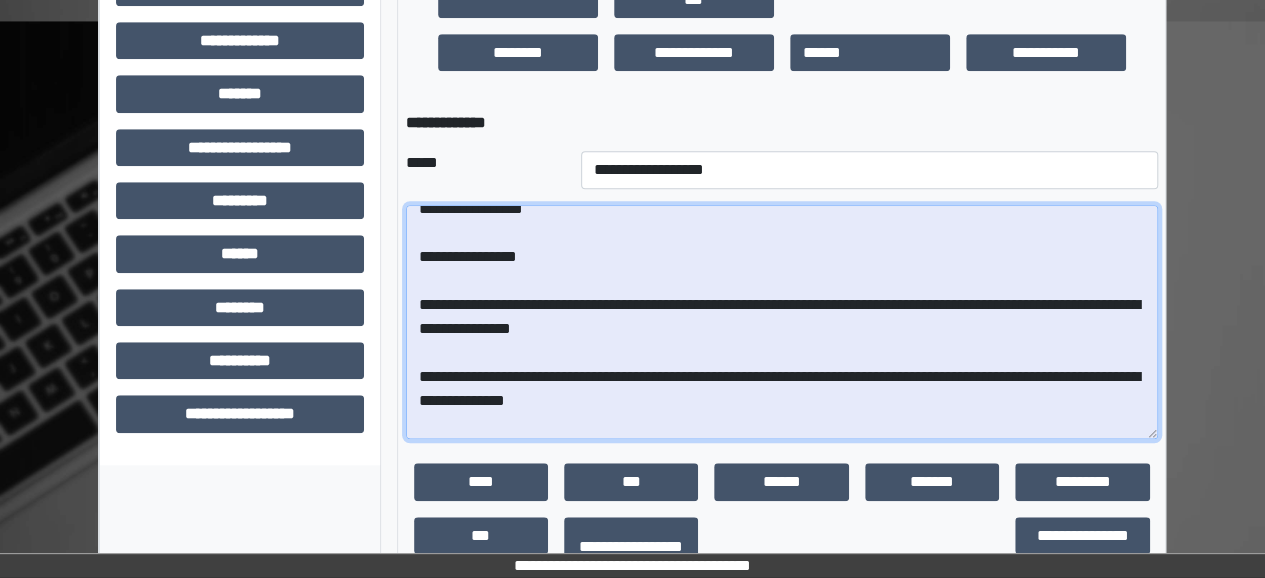 click at bounding box center [782, 322] 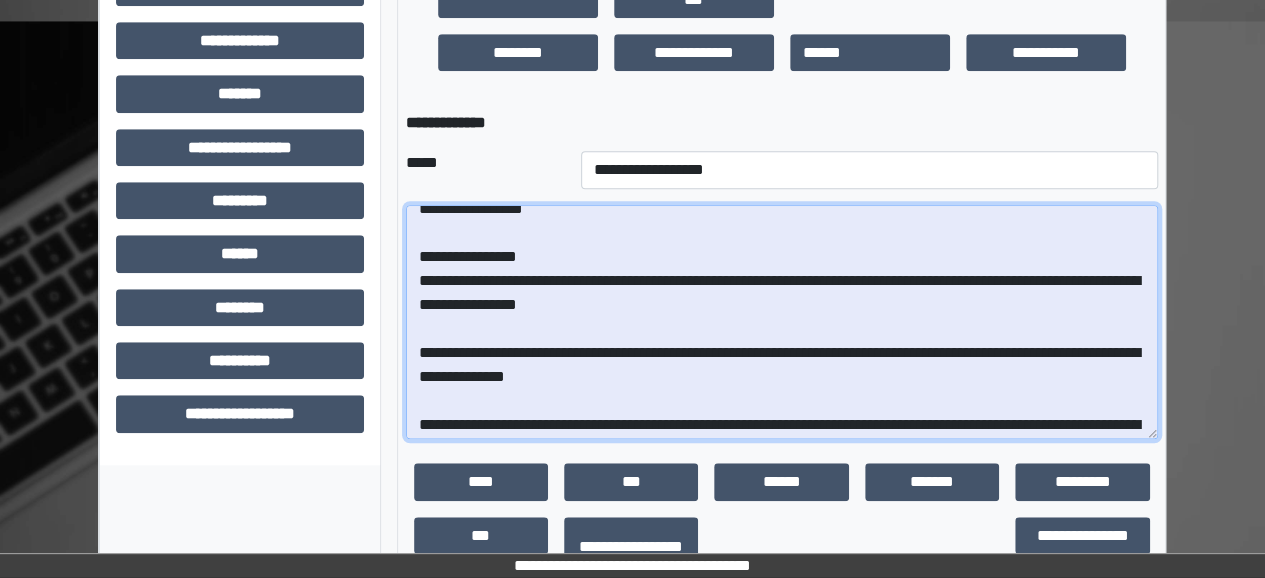 drag, startPoint x: 658, startPoint y: 355, endPoint x: 1096, endPoint y: 331, distance: 438.65704 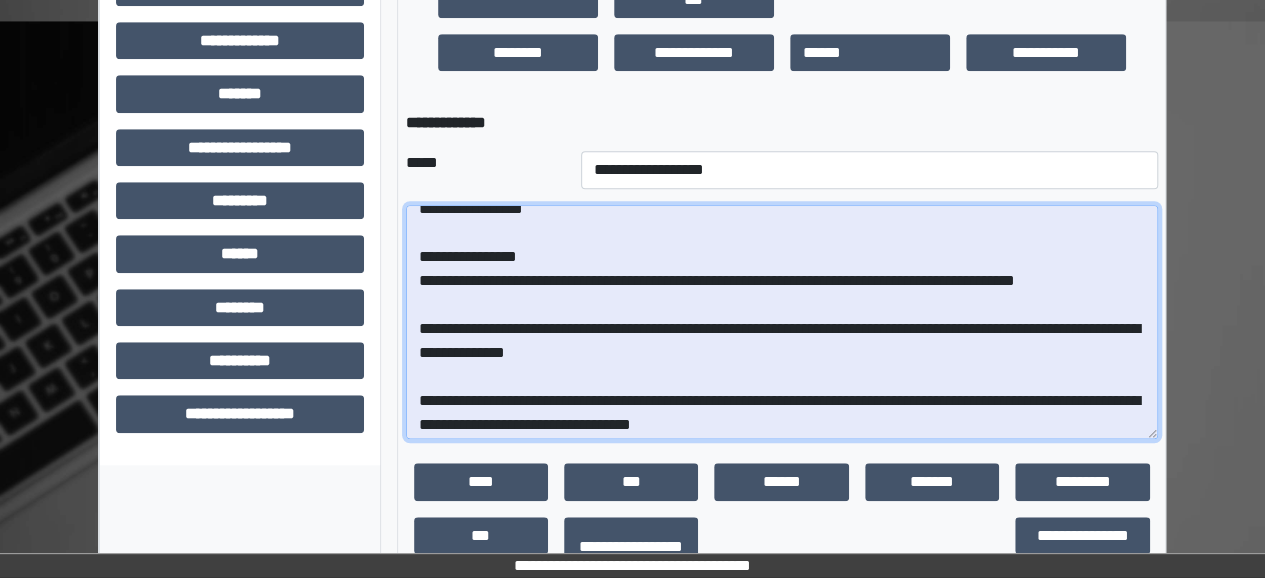 click at bounding box center [782, 322] 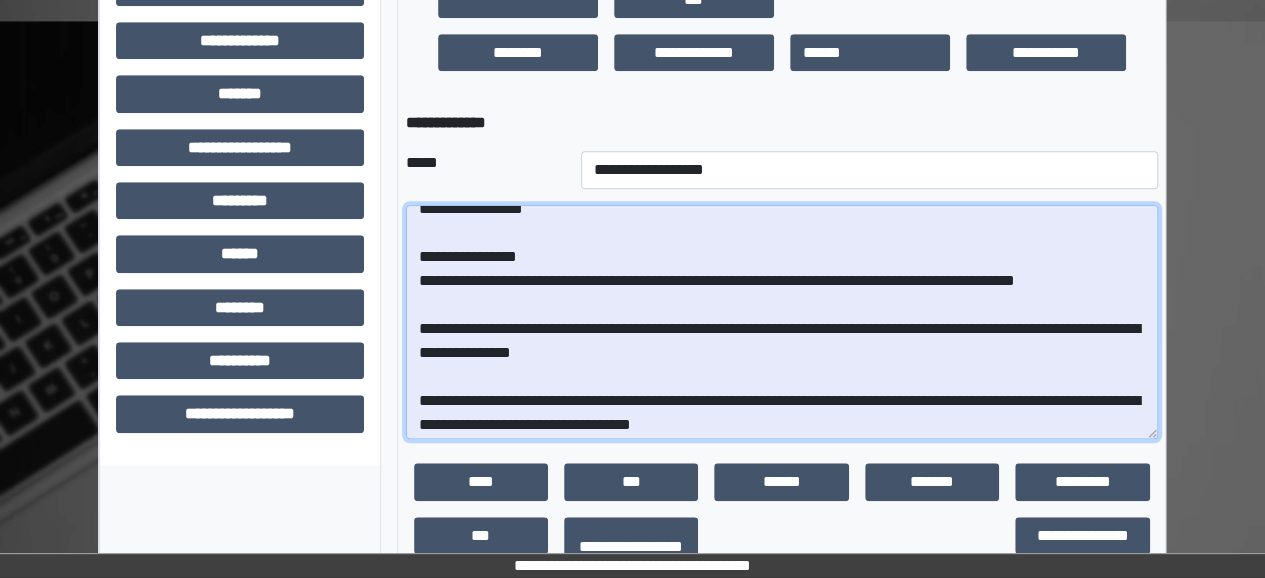 click at bounding box center [782, 322] 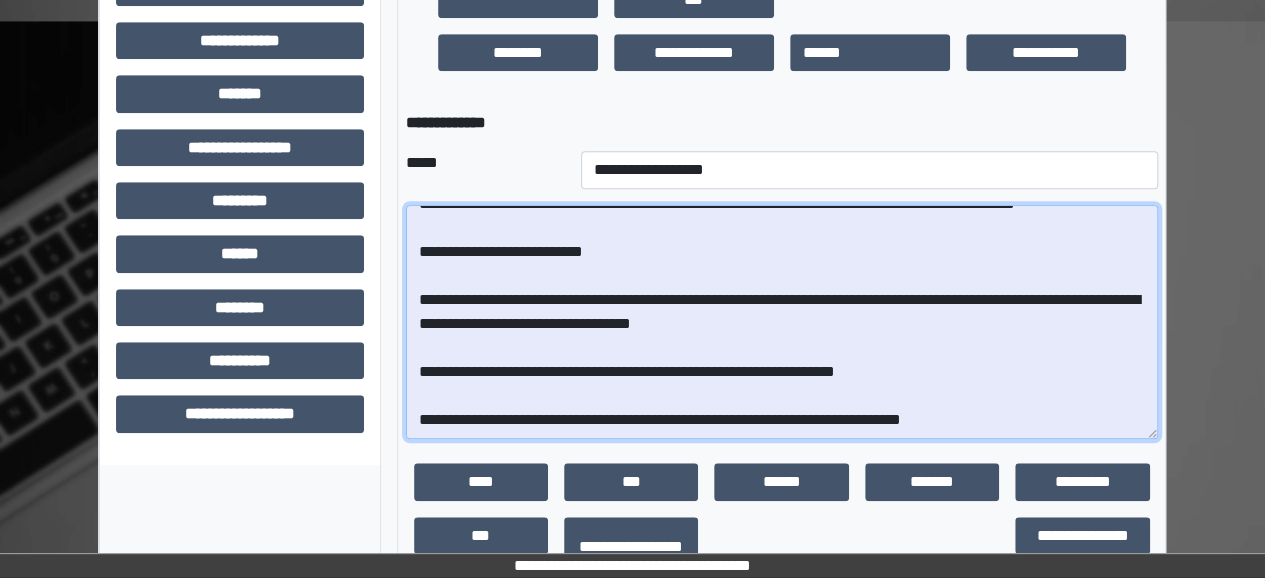scroll, scrollTop: 451, scrollLeft: 0, axis: vertical 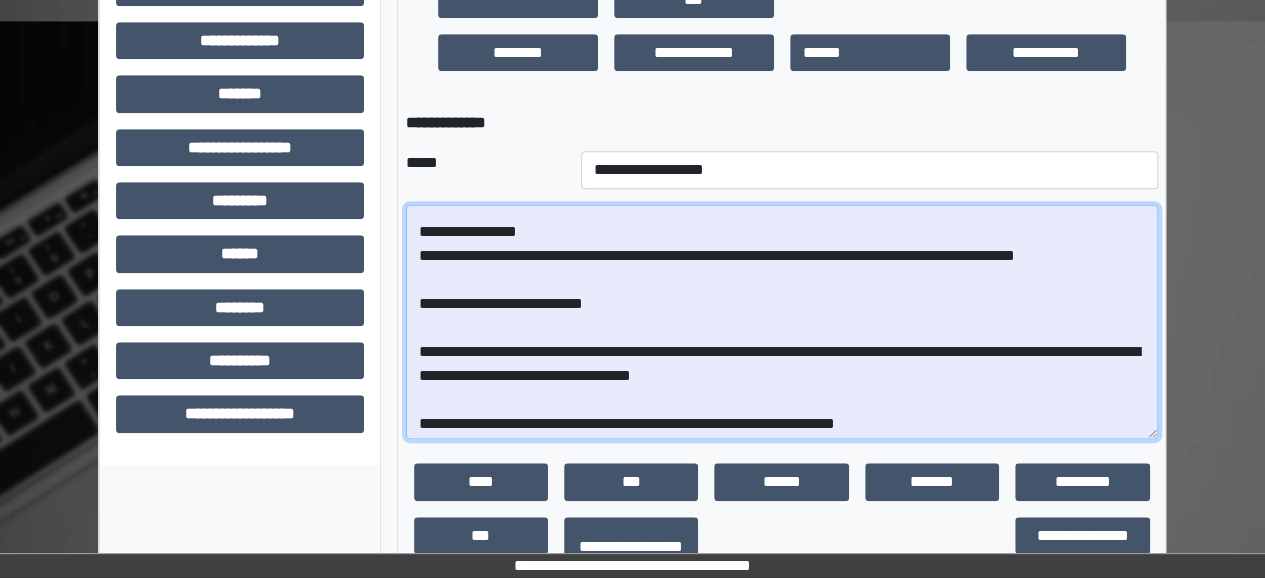 click at bounding box center [782, 322] 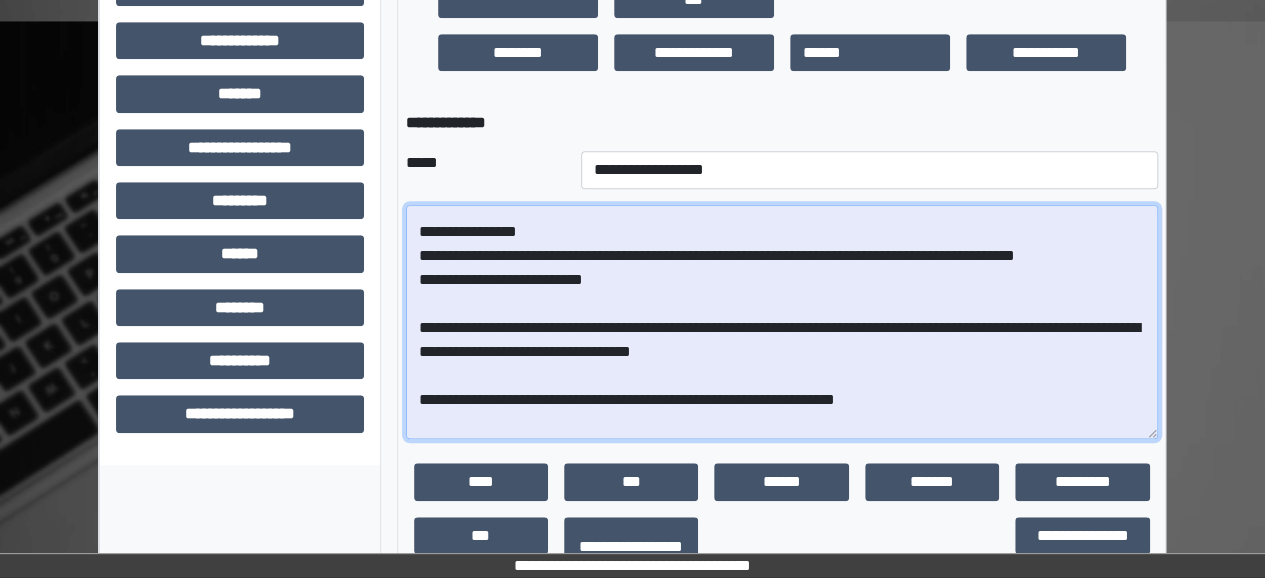 click at bounding box center [782, 322] 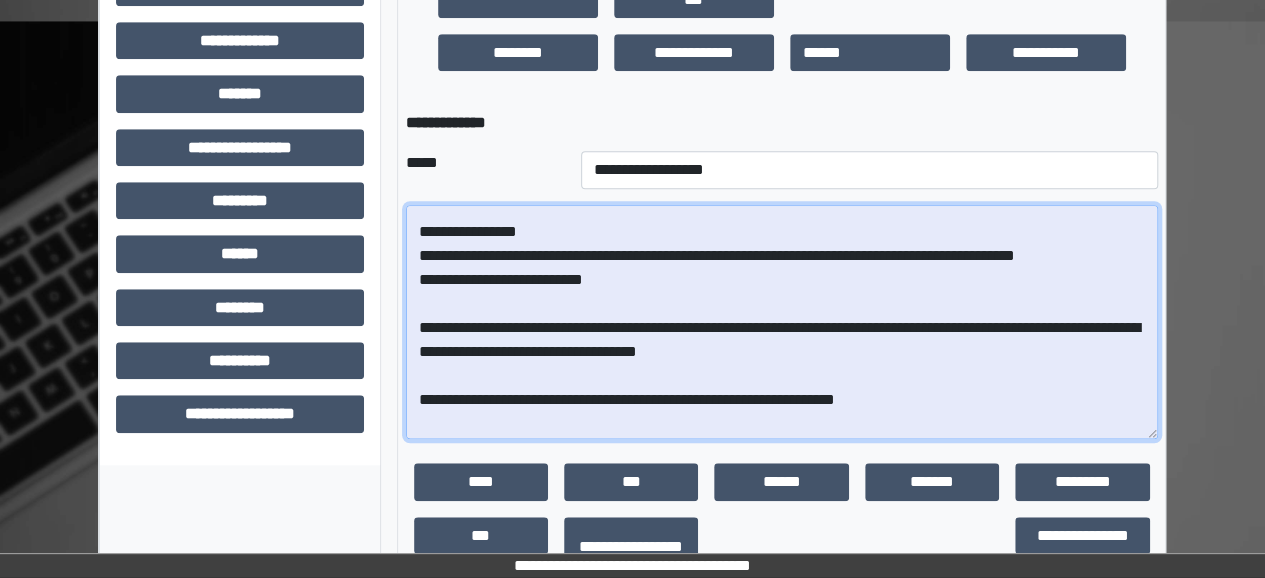 click at bounding box center [782, 322] 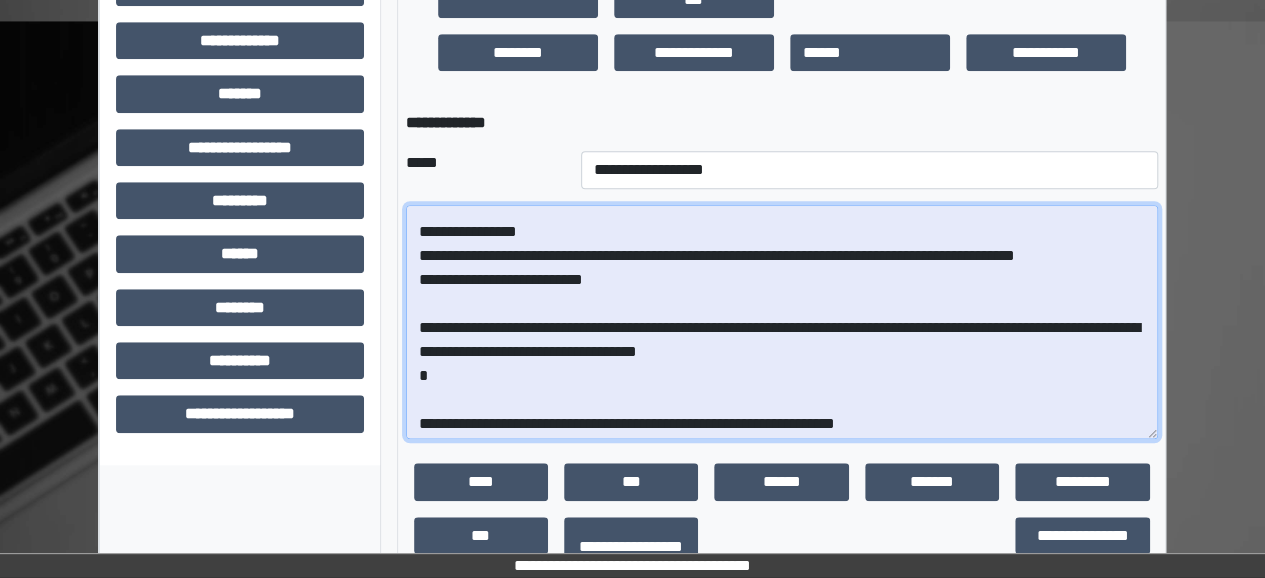 scroll, scrollTop: 451, scrollLeft: 0, axis: vertical 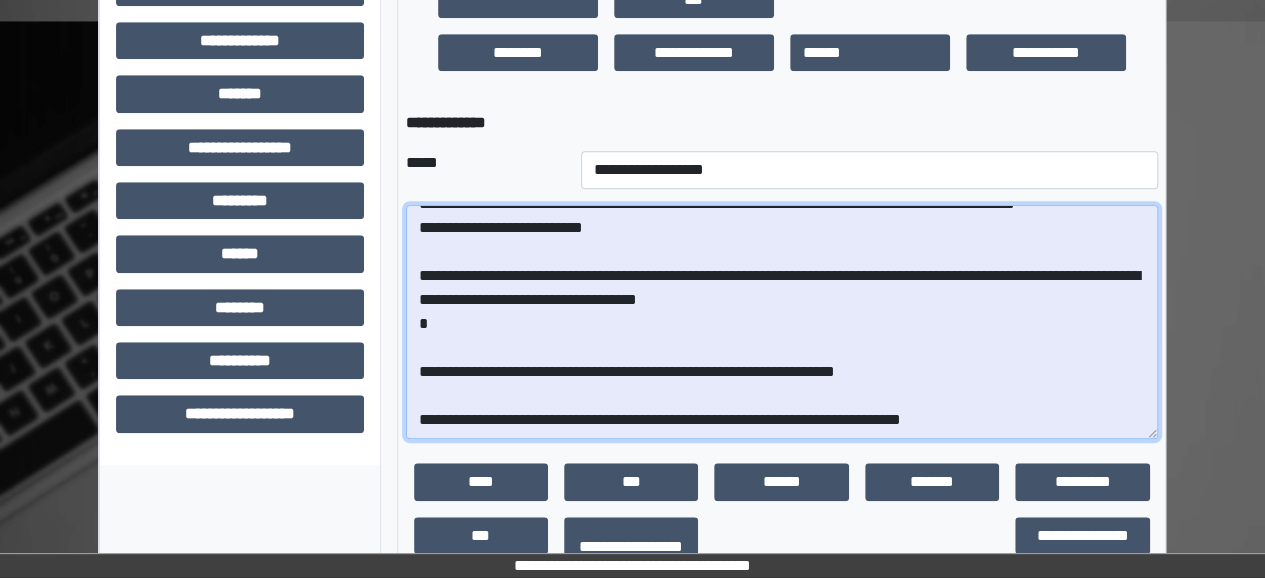 click at bounding box center [782, 322] 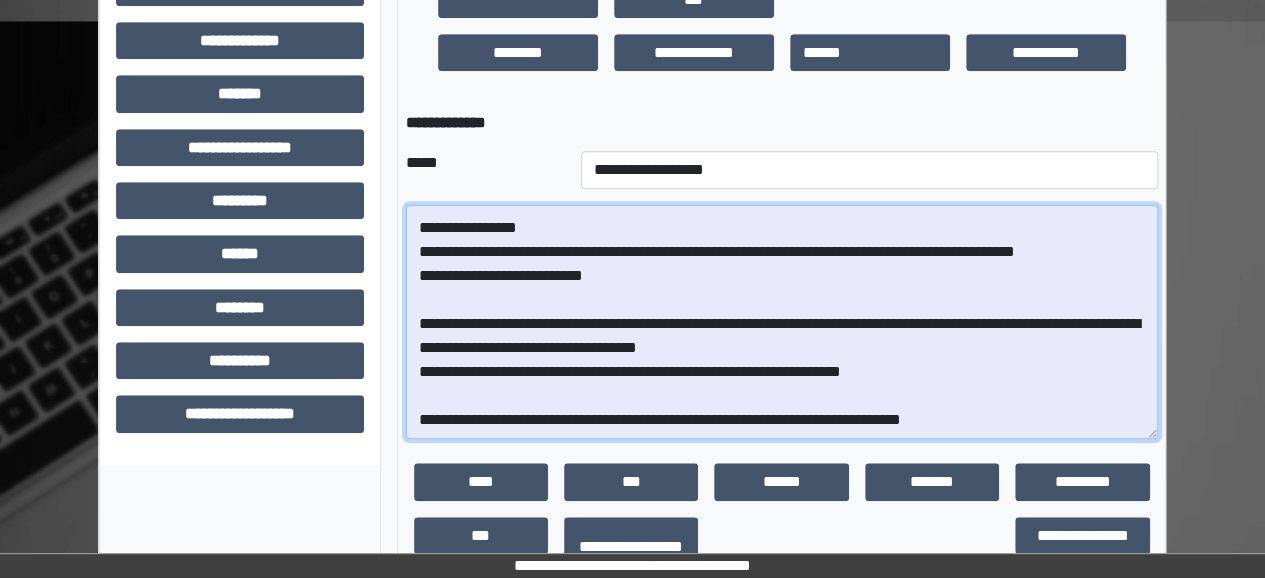 scroll, scrollTop: 403, scrollLeft: 0, axis: vertical 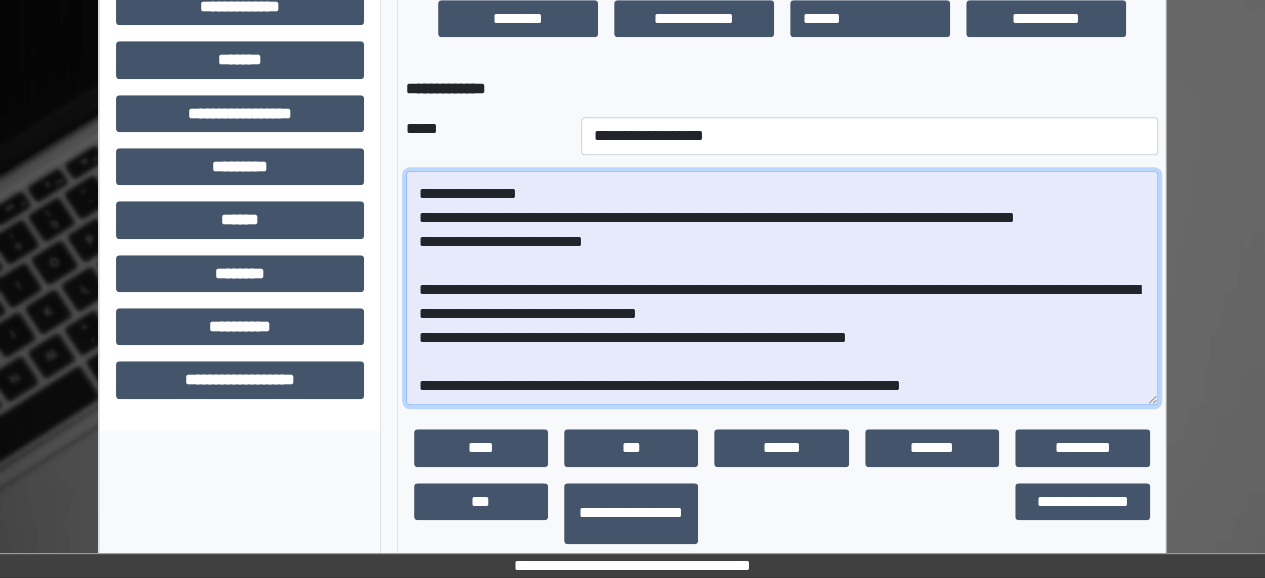 click at bounding box center [782, 288] 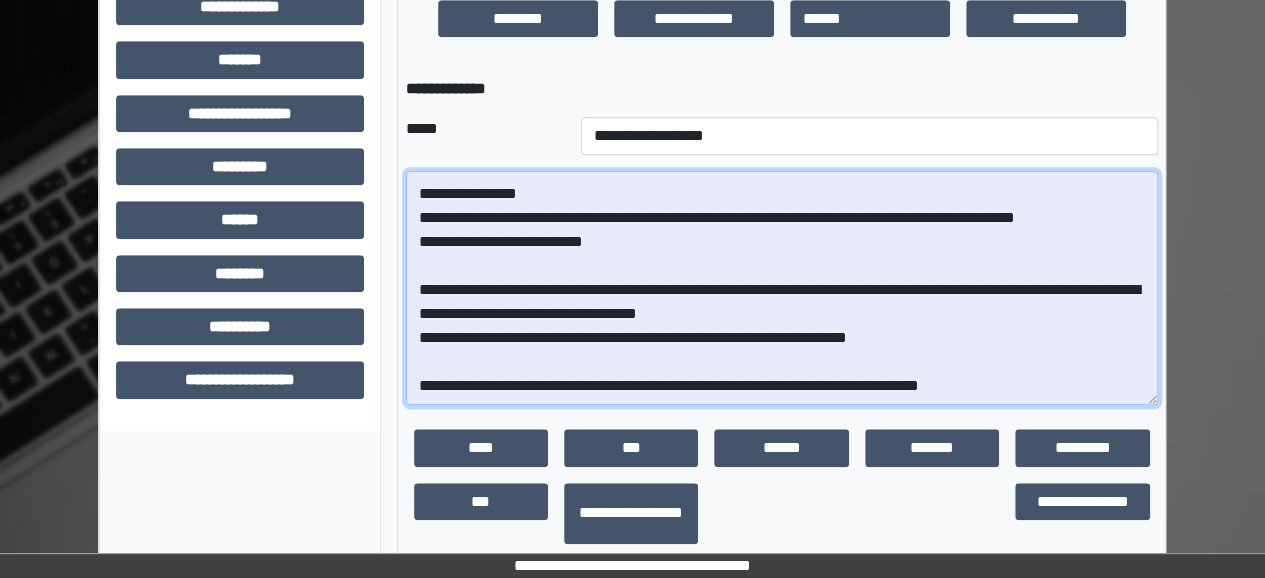 click at bounding box center [782, 288] 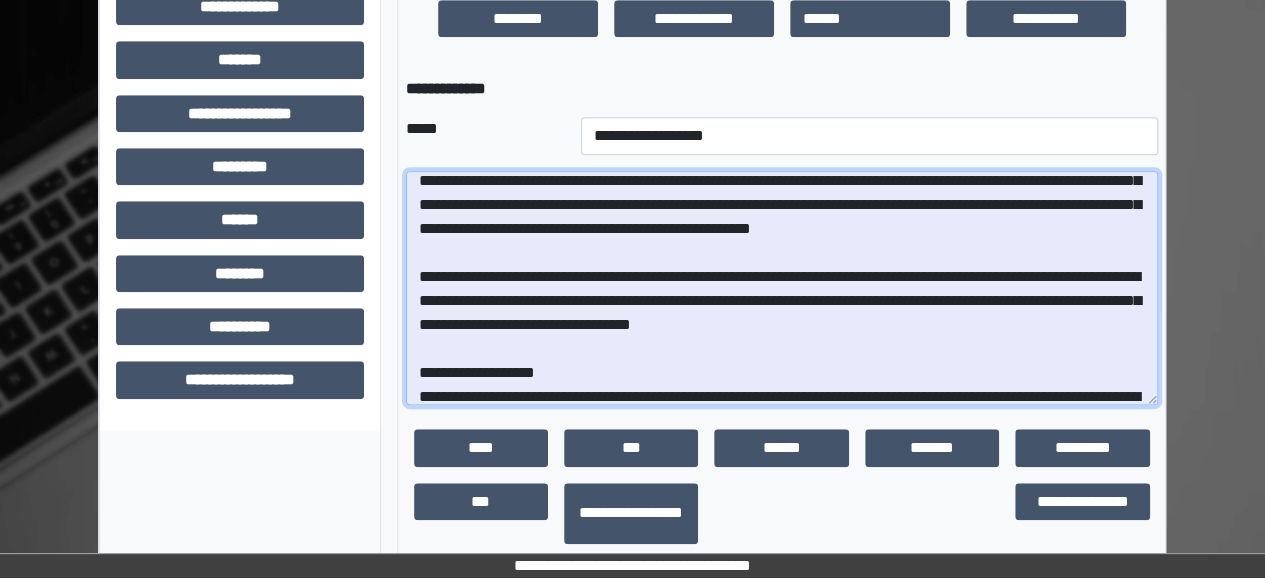 scroll, scrollTop: 5, scrollLeft: 0, axis: vertical 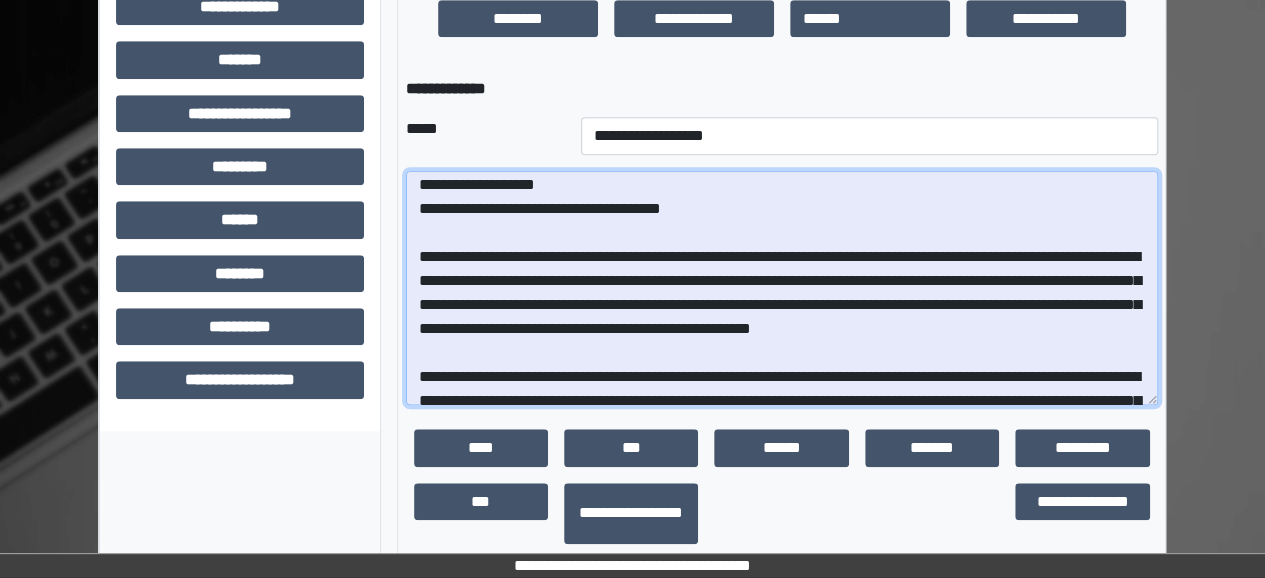 click at bounding box center (782, 288) 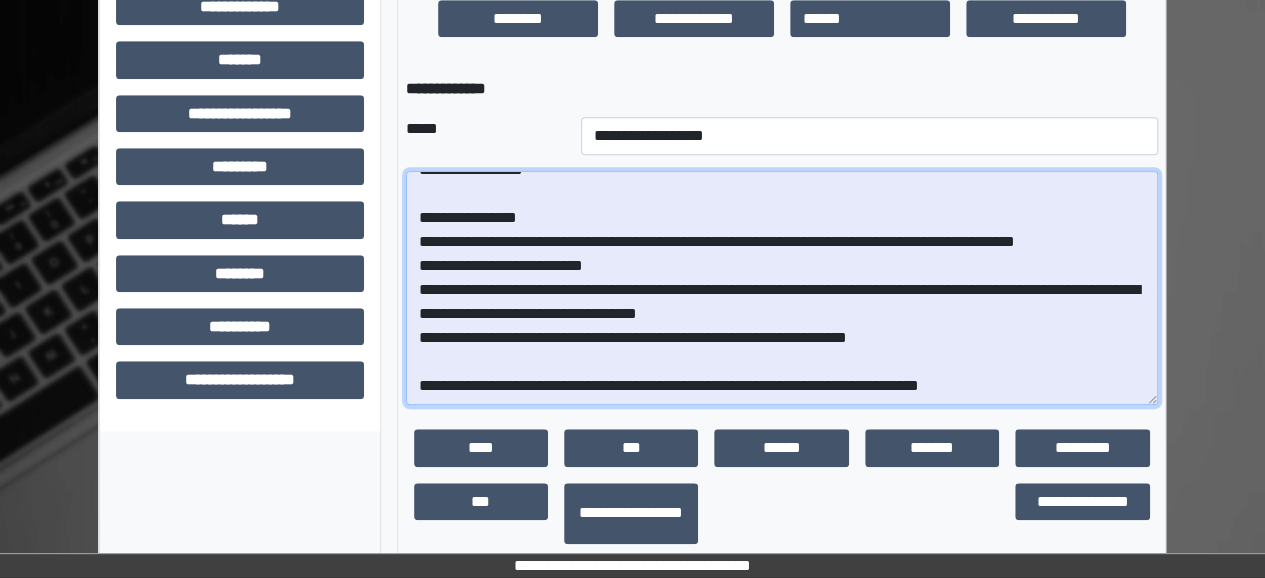 scroll, scrollTop: 379, scrollLeft: 0, axis: vertical 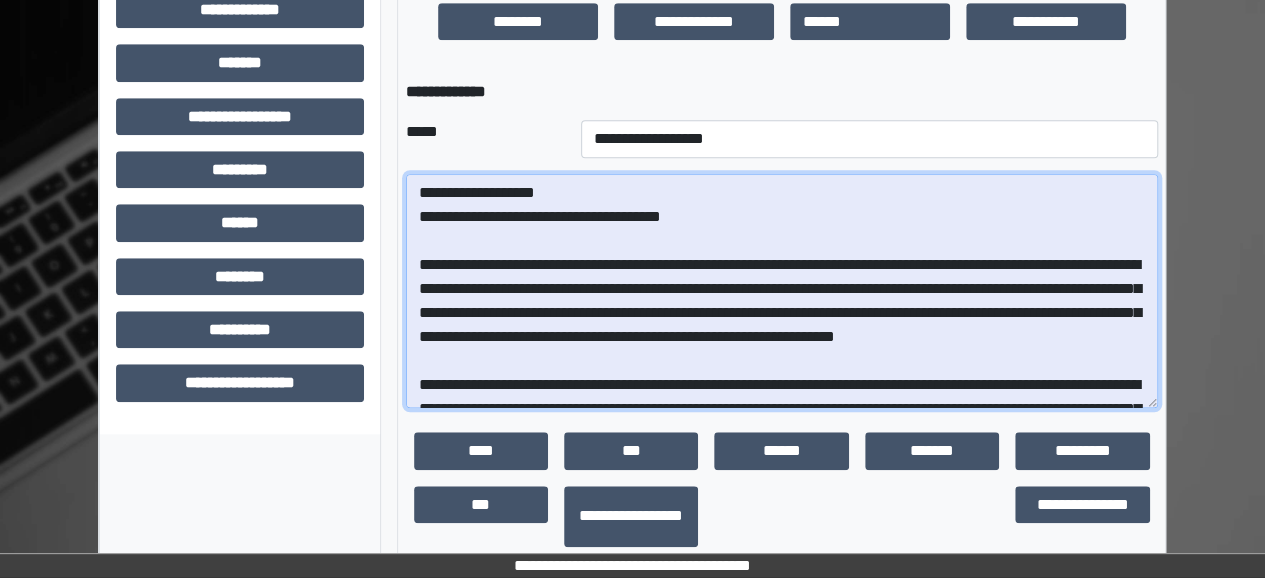 click at bounding box center [782, 291] 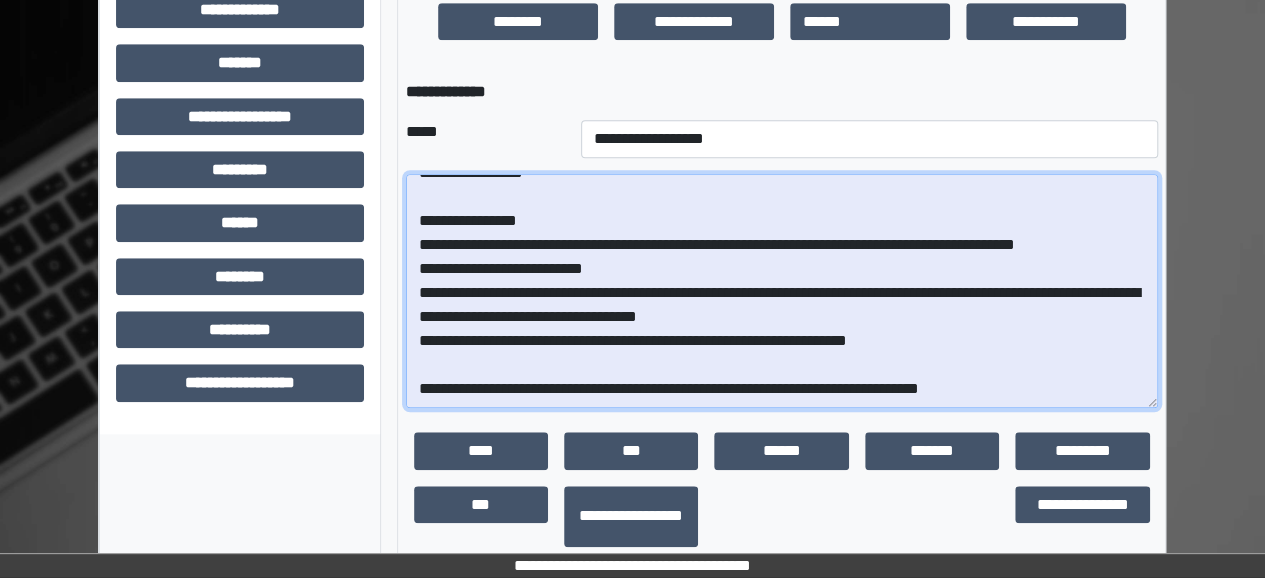 scroll, scrollTop: 379, scrollLeft: 0, axis: vertical 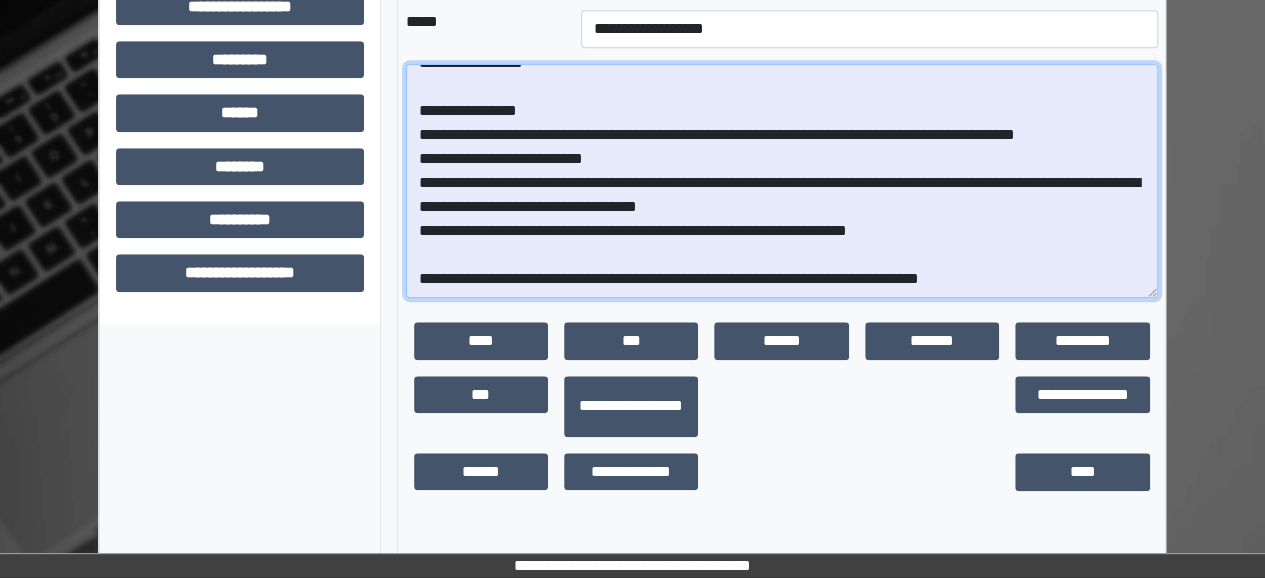 click at bounding box center [782, 181] 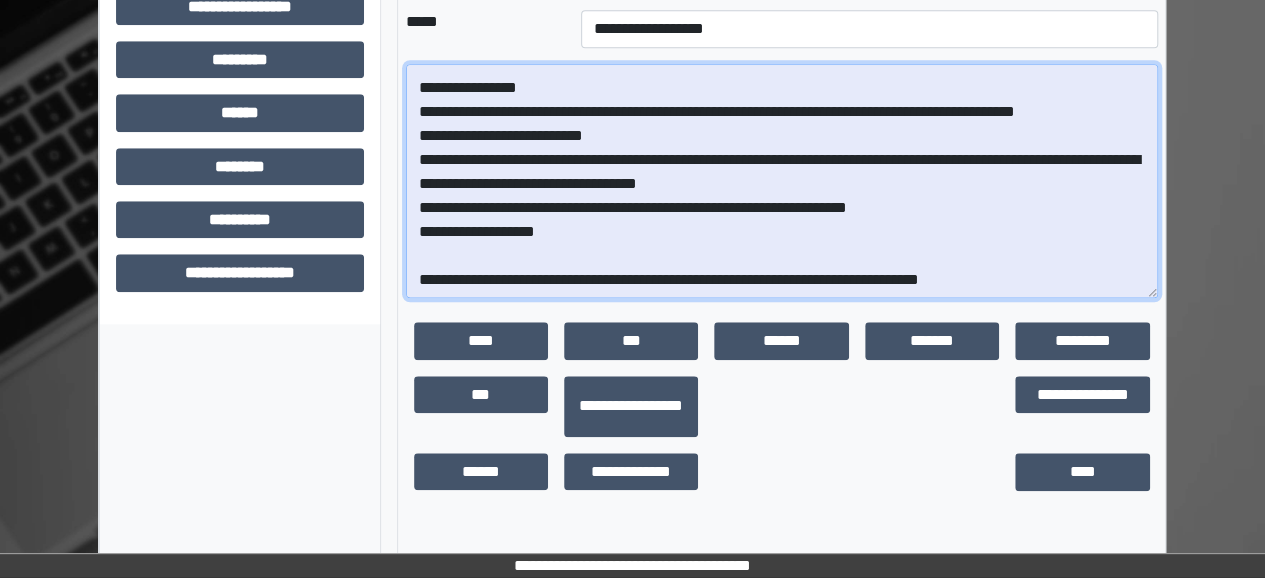 scroll, scrollTop: 403, scrollLeft: 0, axis: vertical 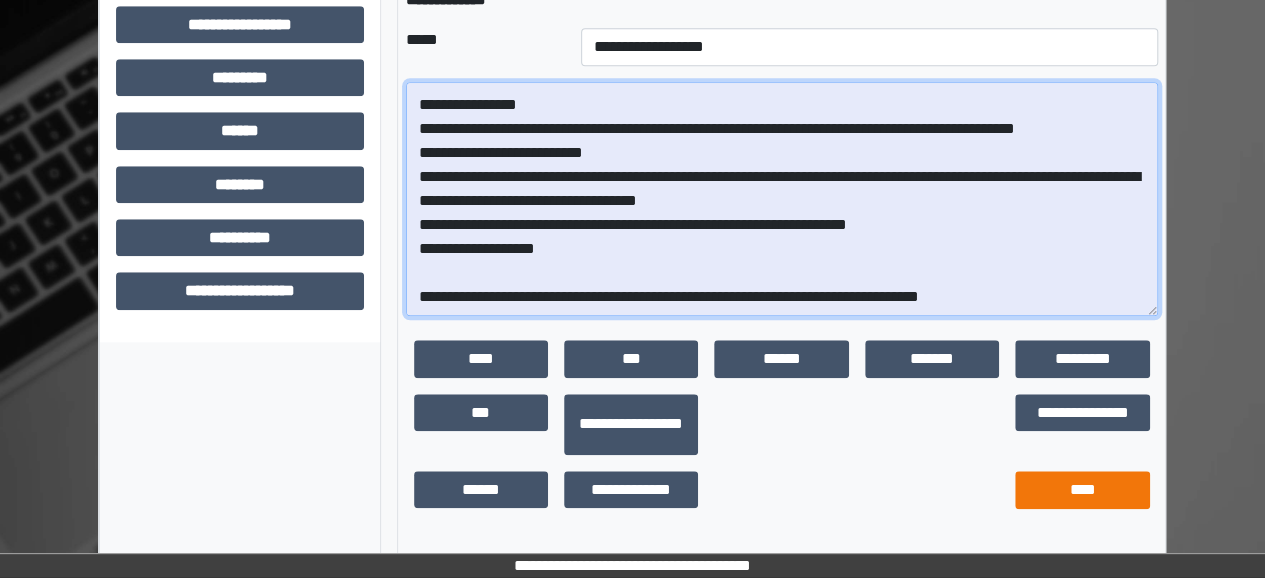type on "**********" 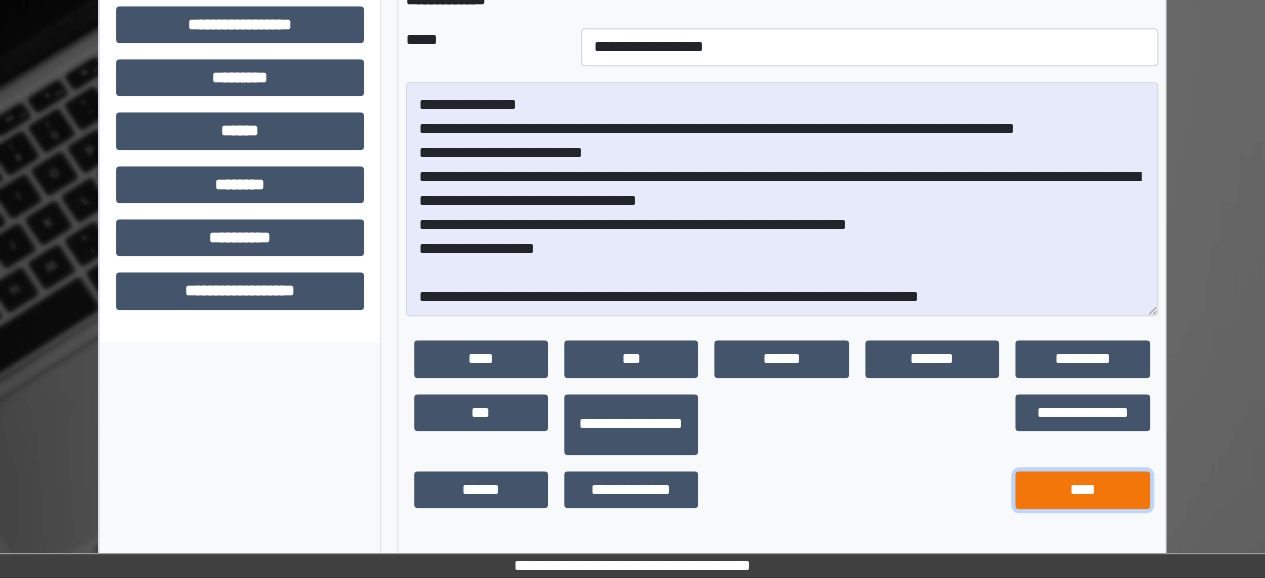 click on "****" at bounding box center [1082, 490] 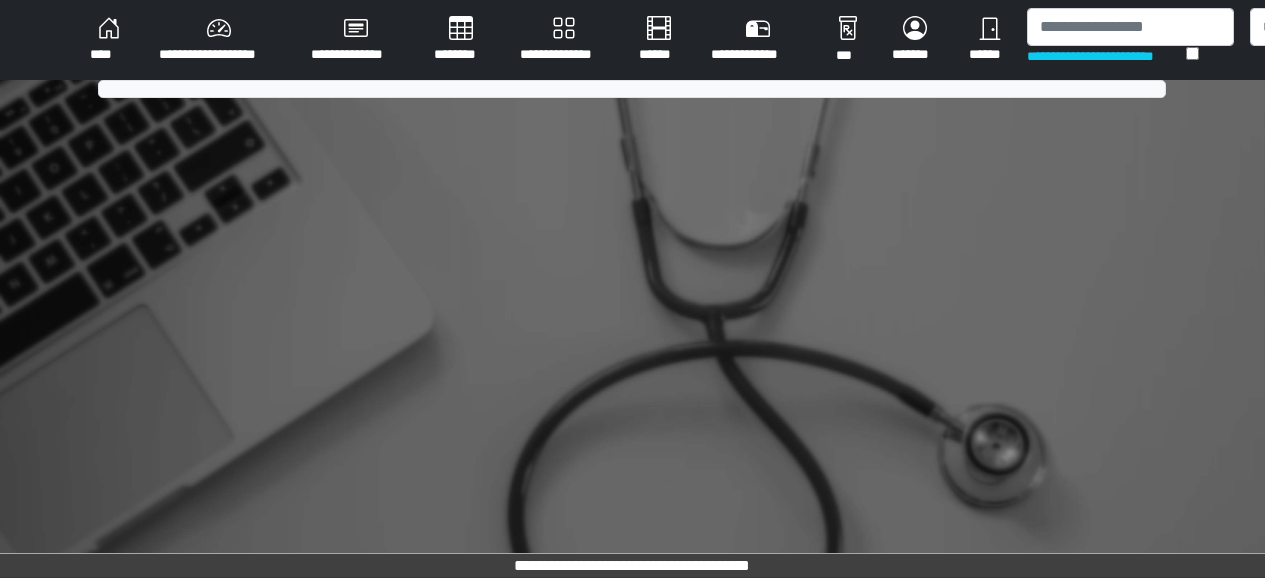 scroll, scrollTop: 0, scrollLeft: 0, axis: both 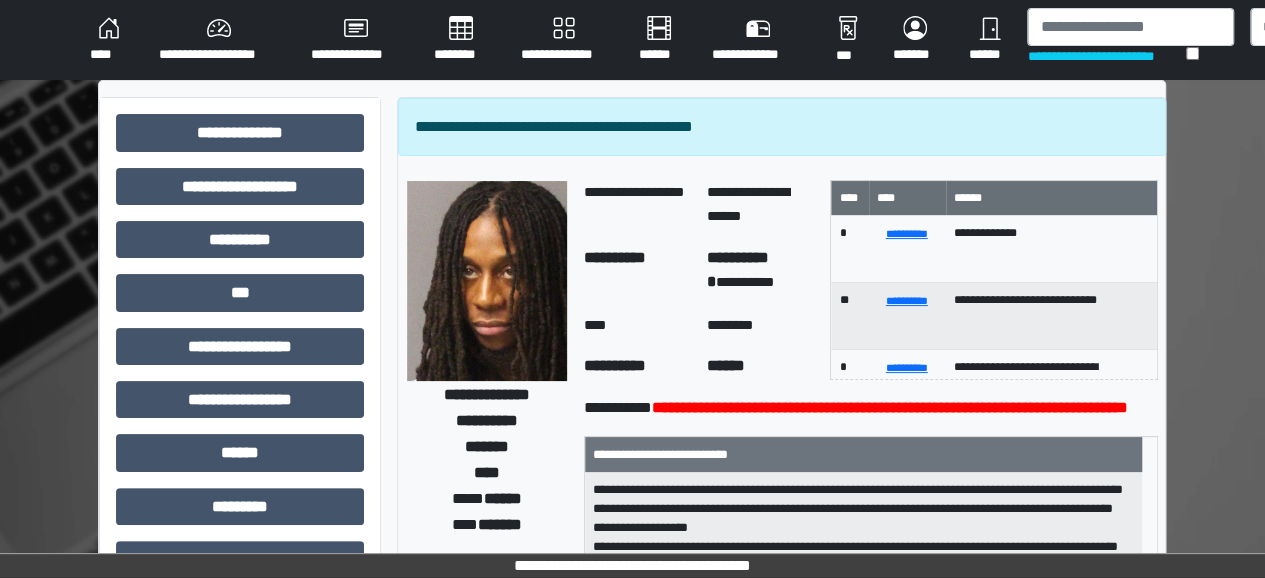 click on "**********" at bounding box center (632, 620) 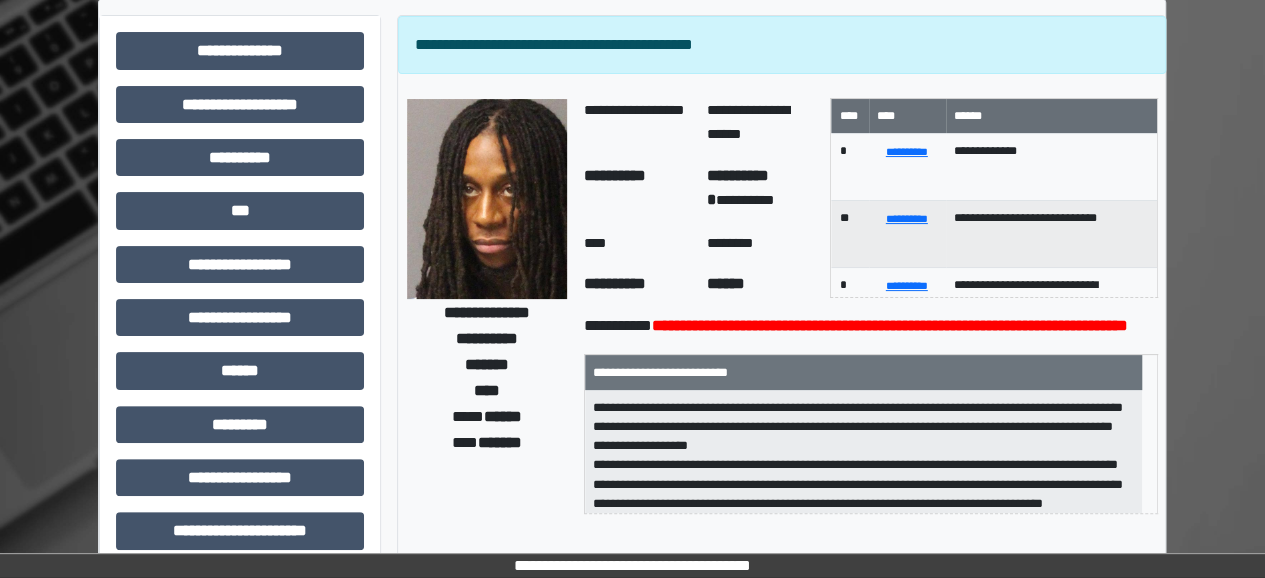 scroll, scrollTop: 81, scrollLeft: 0, axis: vertical 